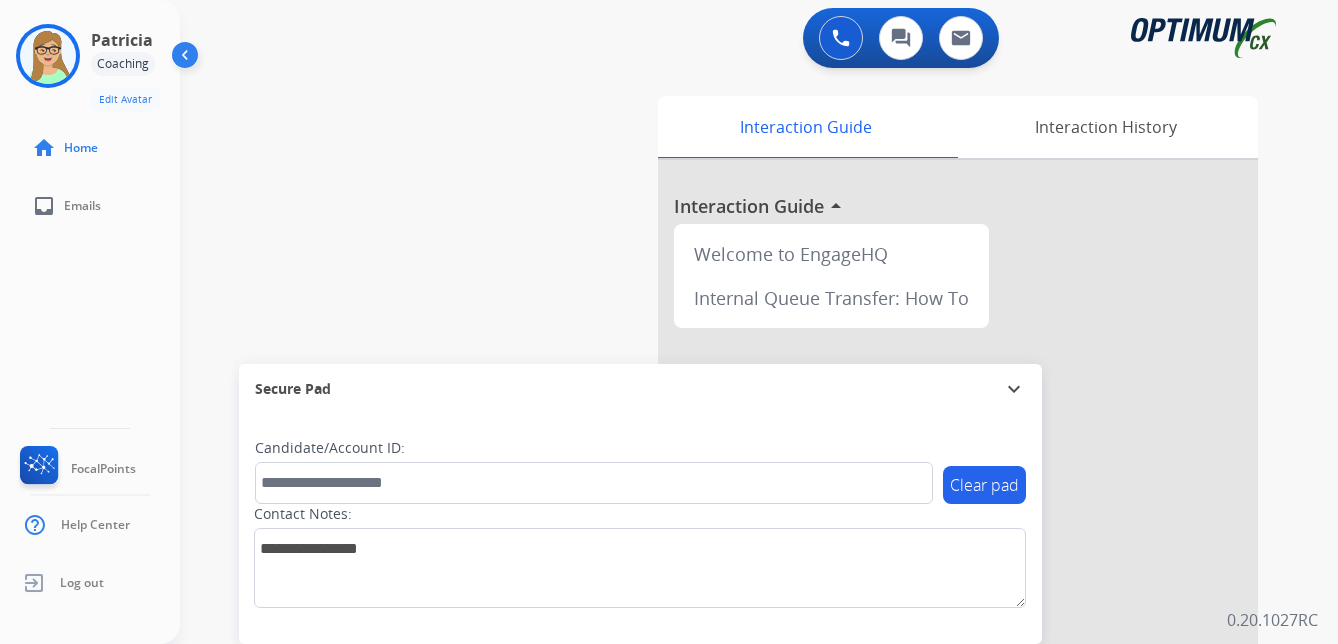 scroll, scrollTop: 0, scrollLeft: 0, axis: both 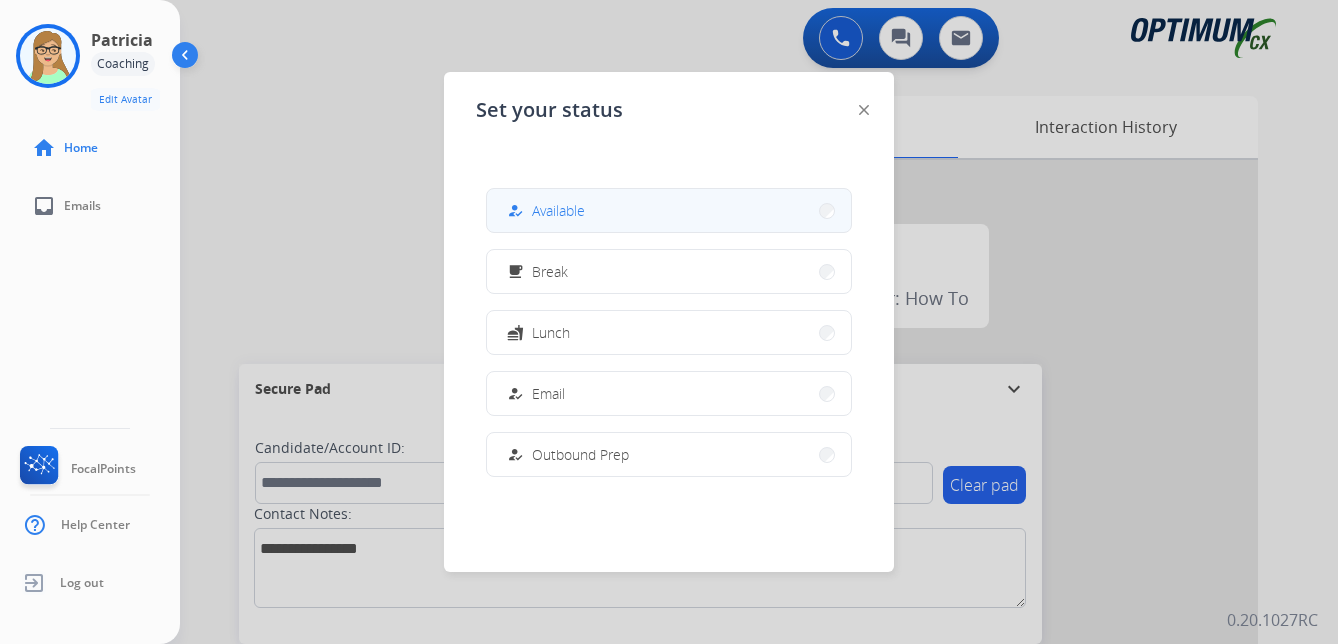 click on "Available" at bounding box center [558, 210] 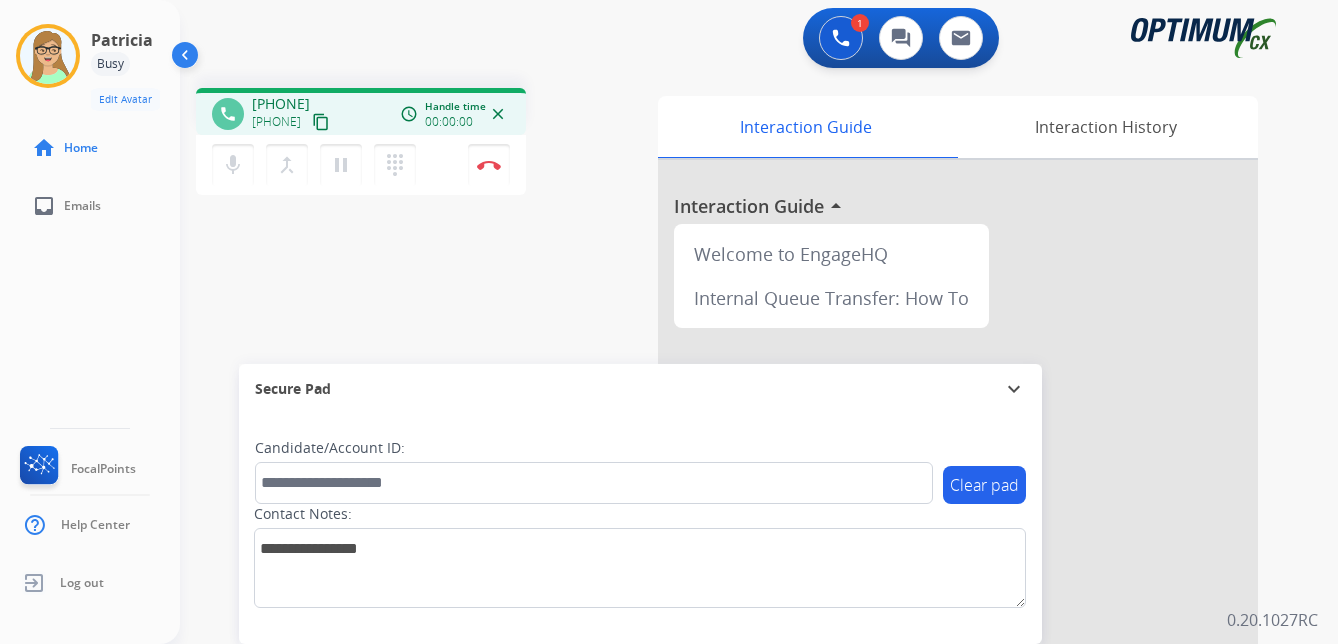 drag, startPoint x: 356, startPoint y: 124, endPoint x: 282, endPoint y: 242, distance: 139.28389 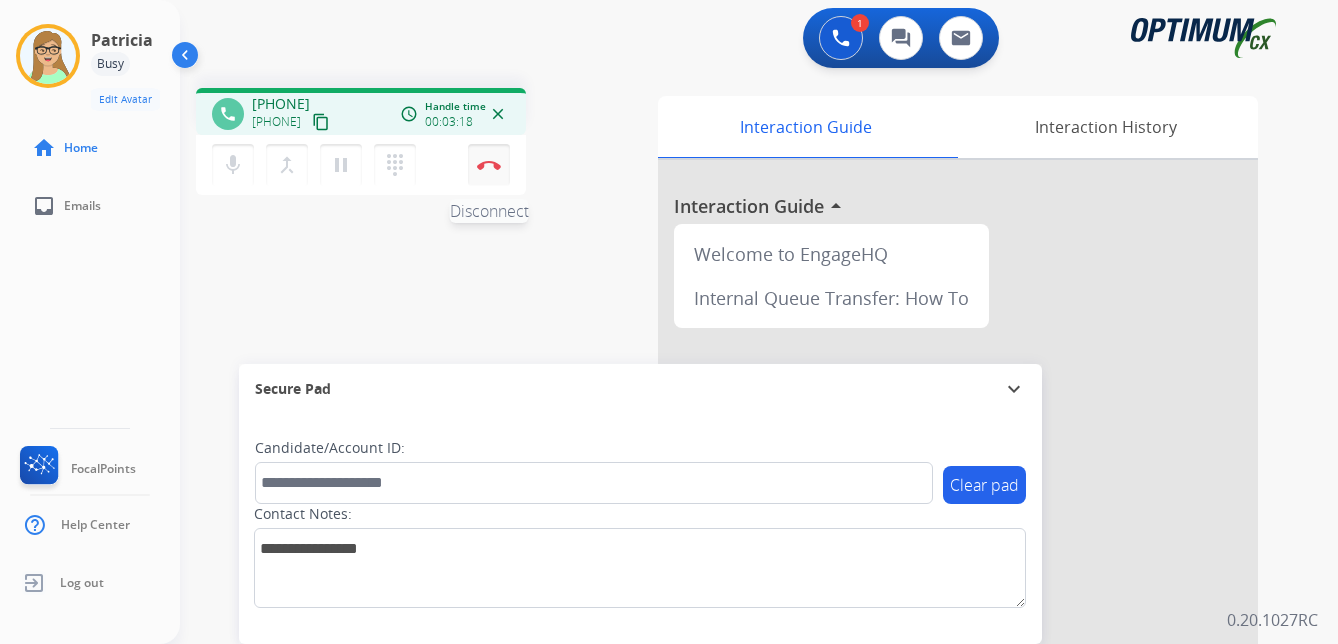 click at bounding box center (489, 165) 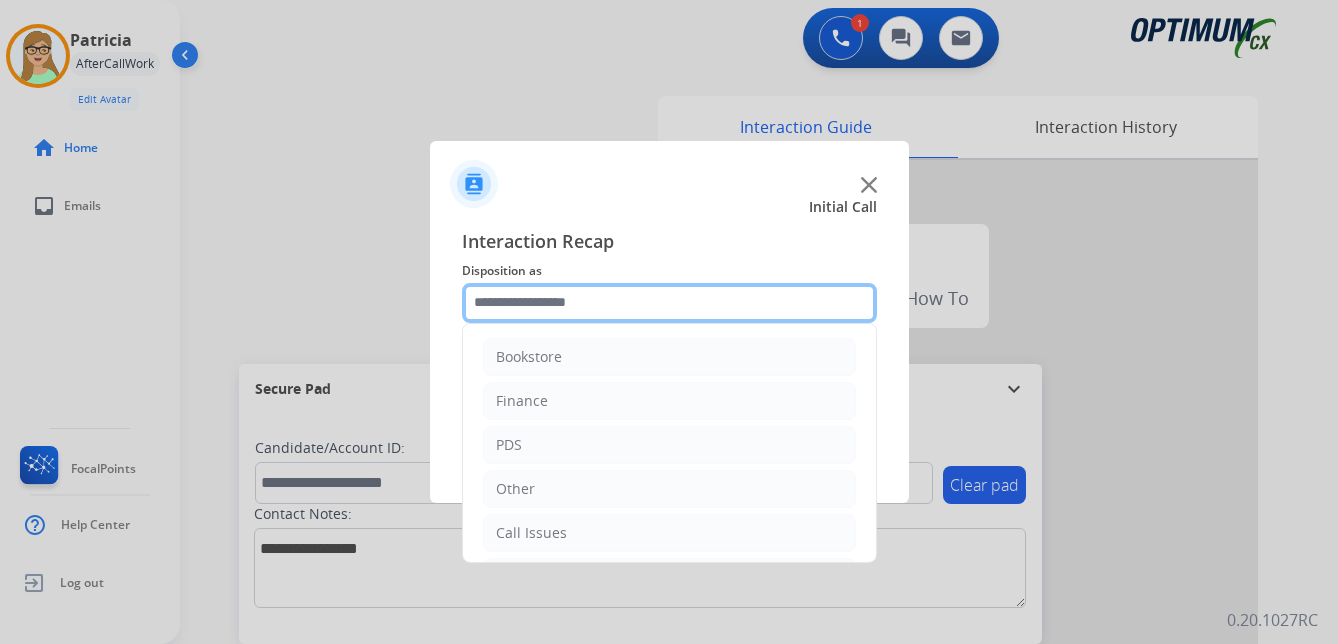 click 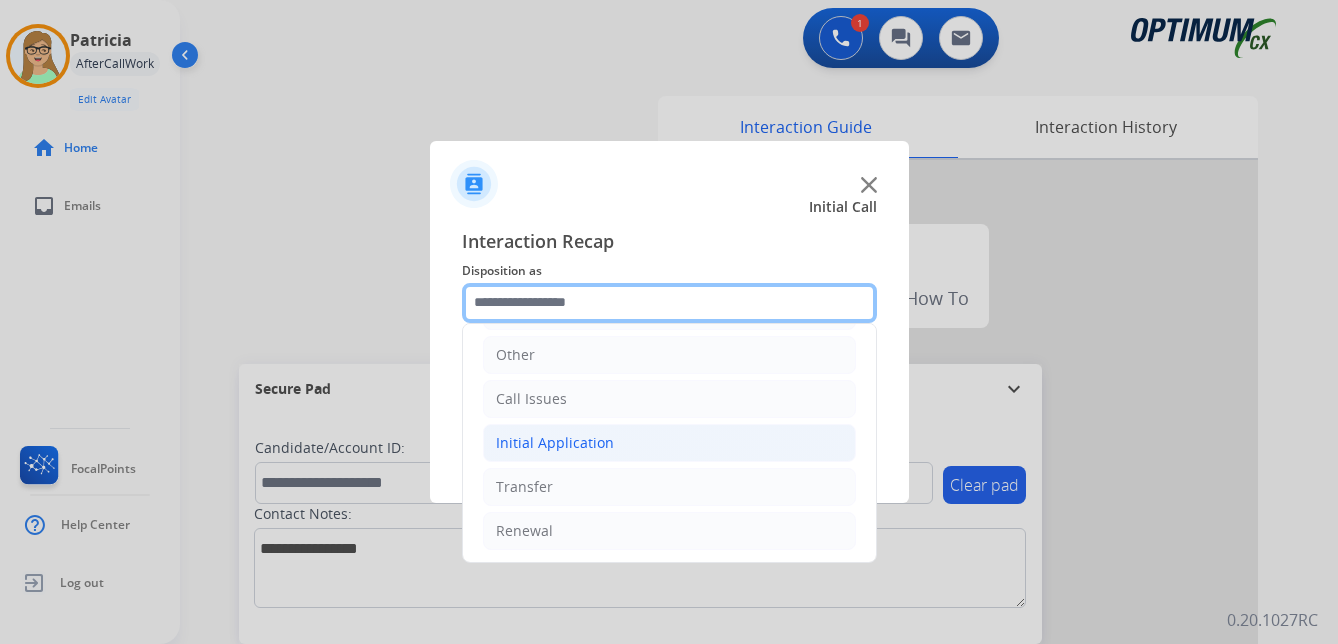 scroll, scrollTop: 136, scrollLeft: 0, axis: vertical 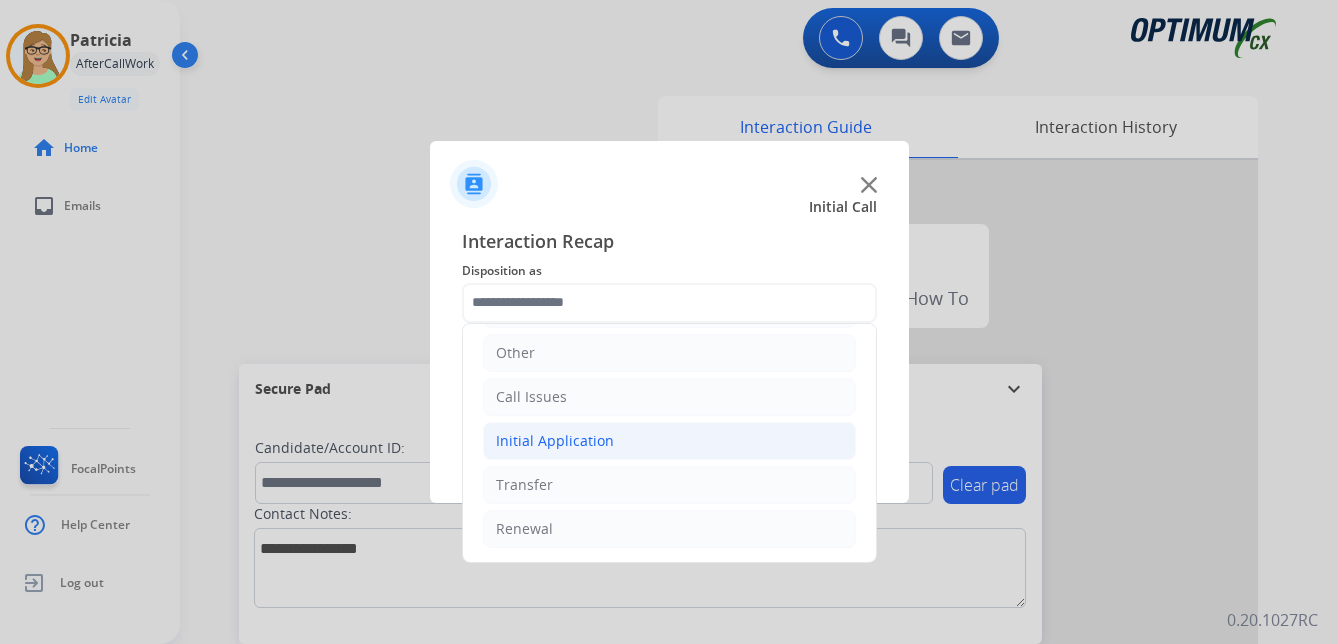 click on "Initial Application" 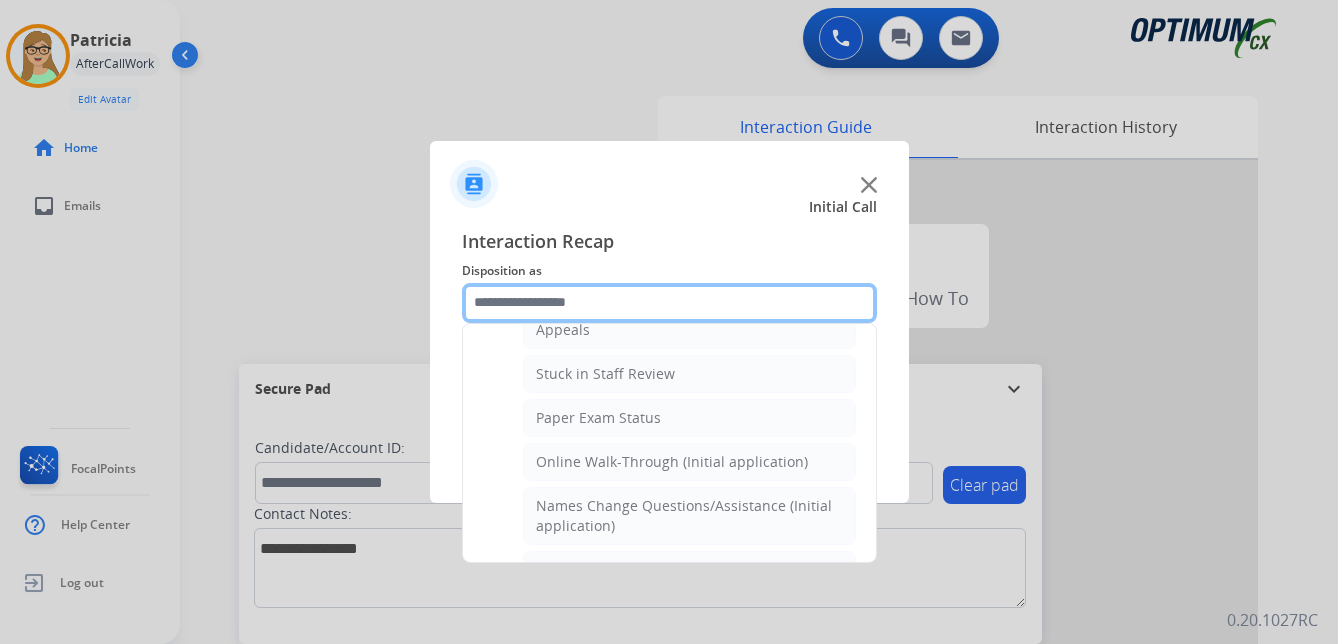 scroll, scrollTop: 336, scrollLeft: 0, axis: vertical 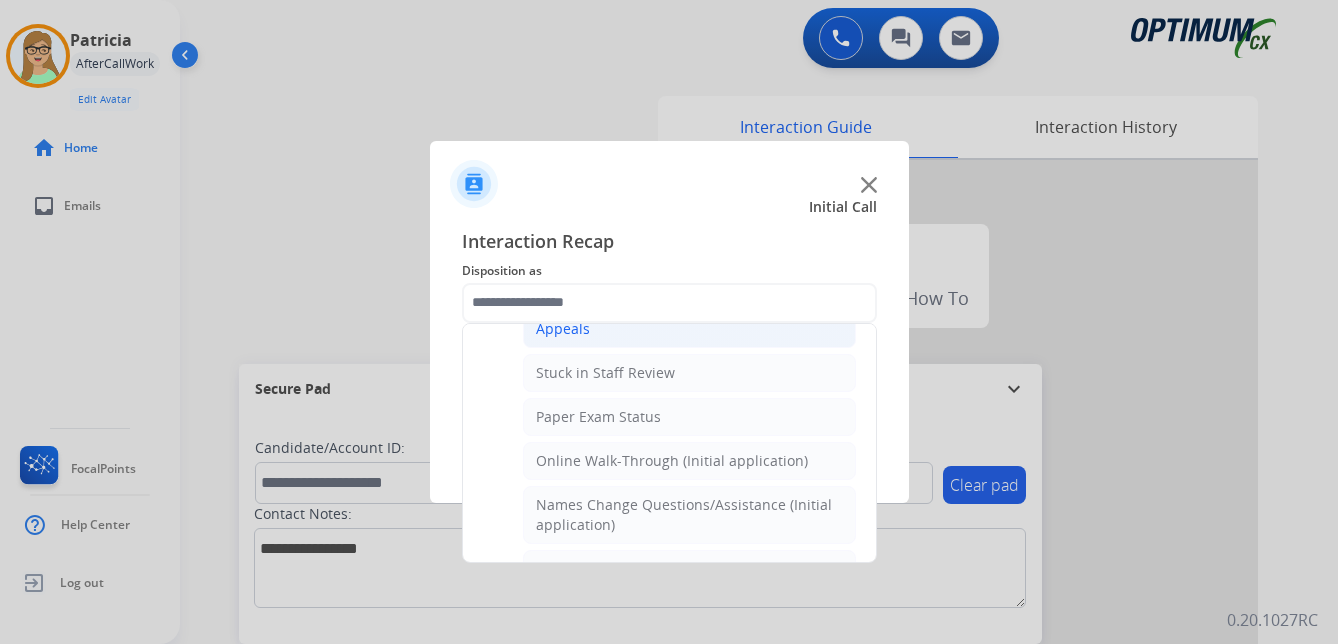 click on "Appeals" 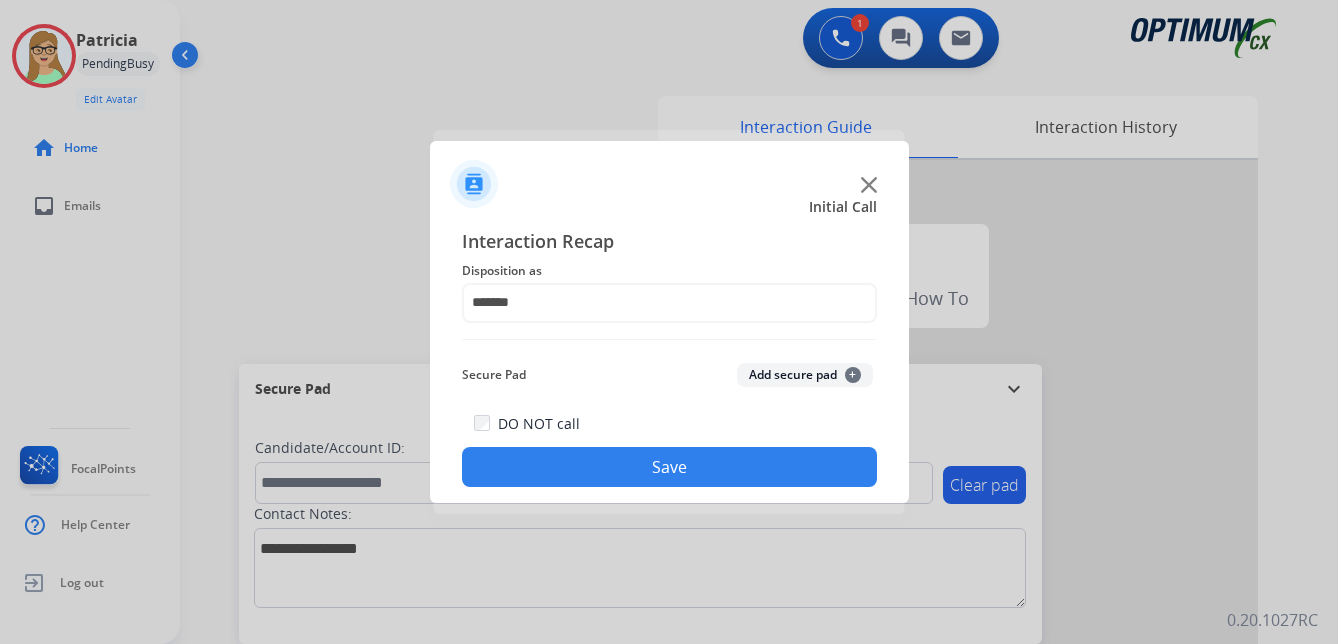 click on "Save" 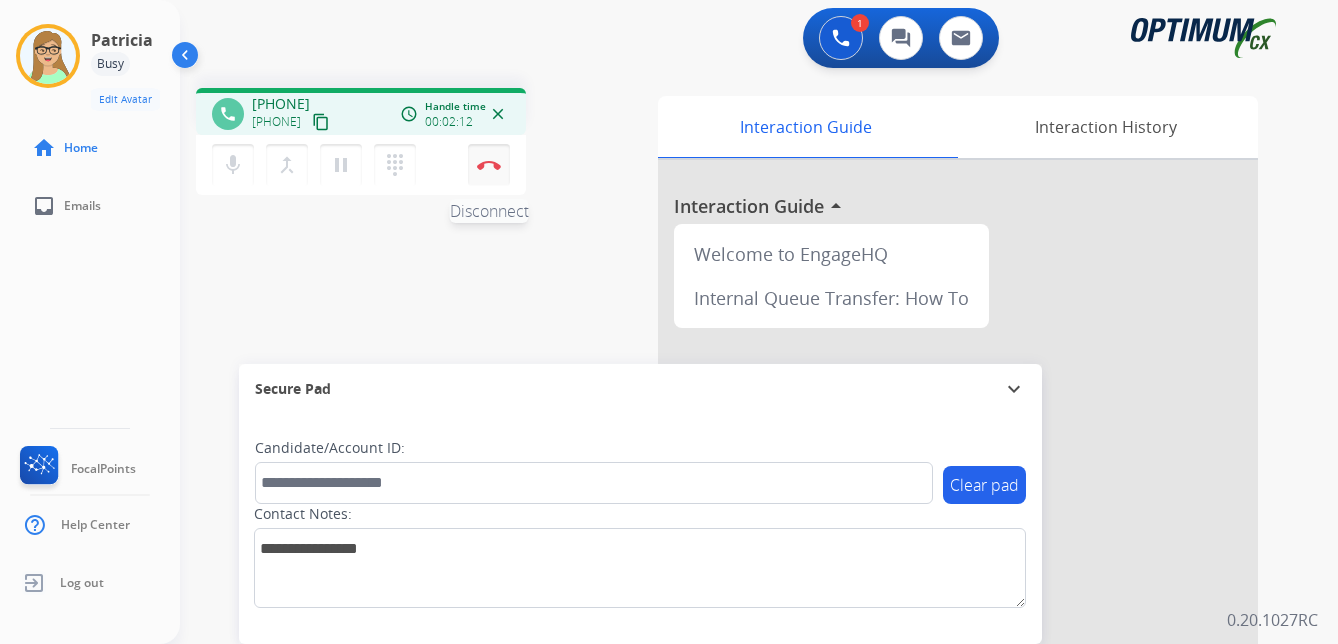 click at bounding box center (489, 165) 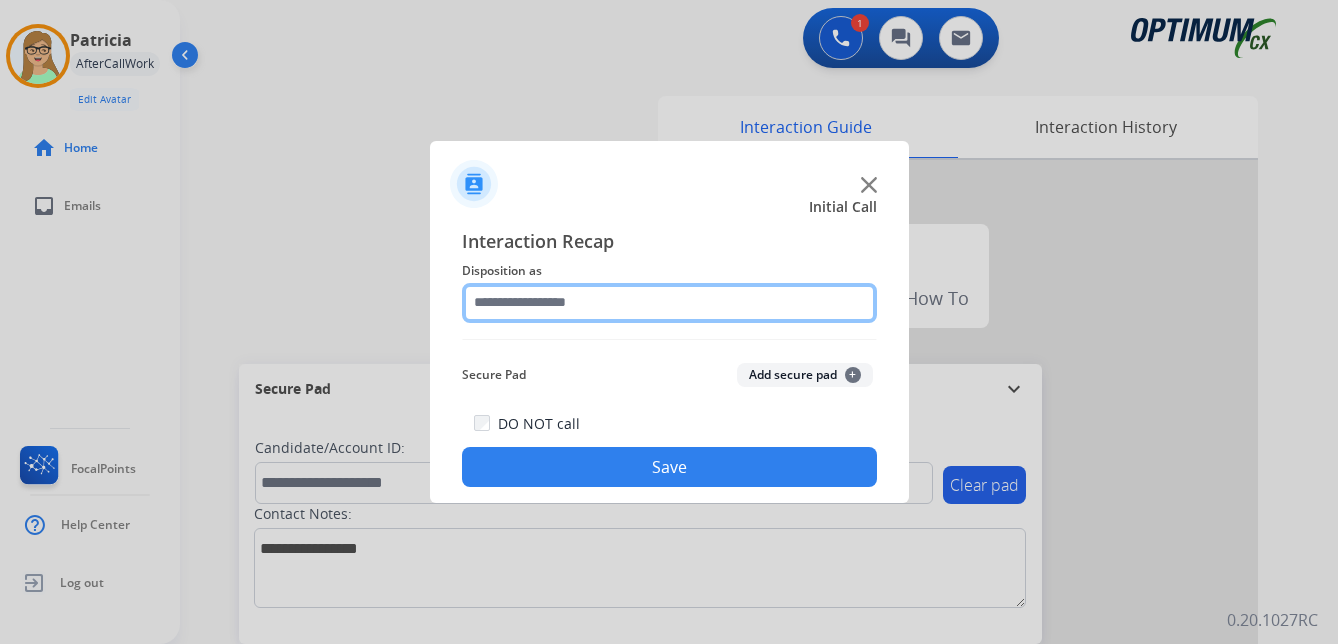 click 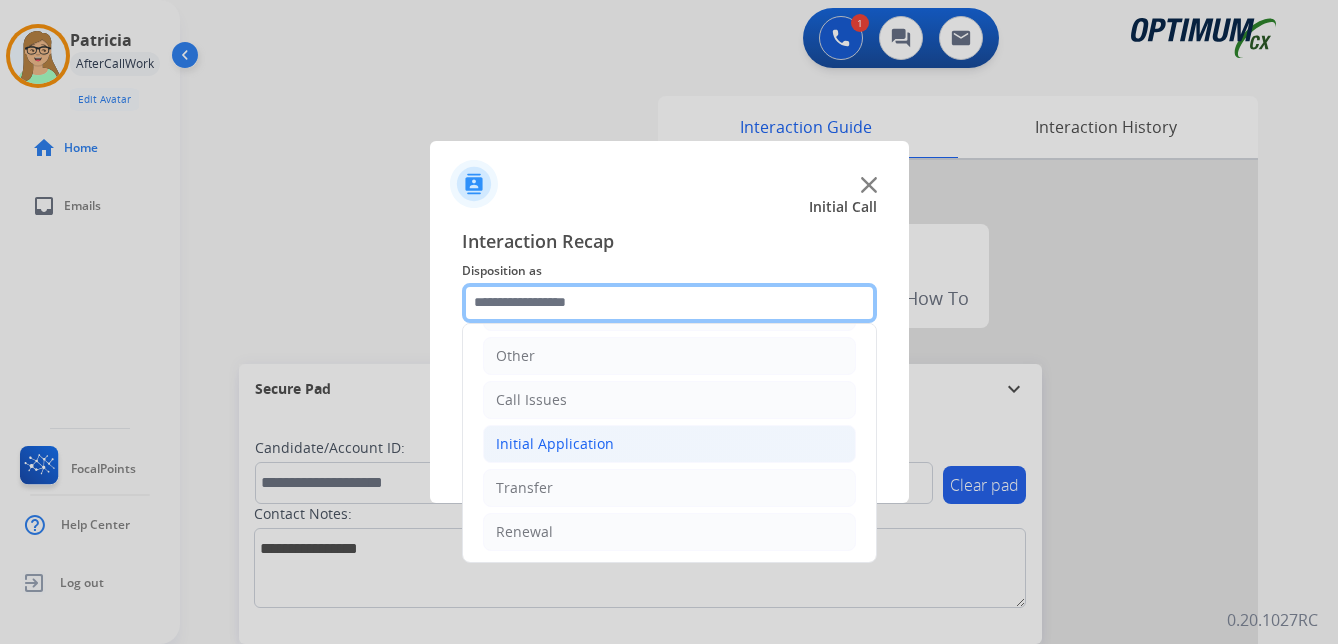 scroll, scrollTop: 136, scrollLeft: 0, axis: vertical 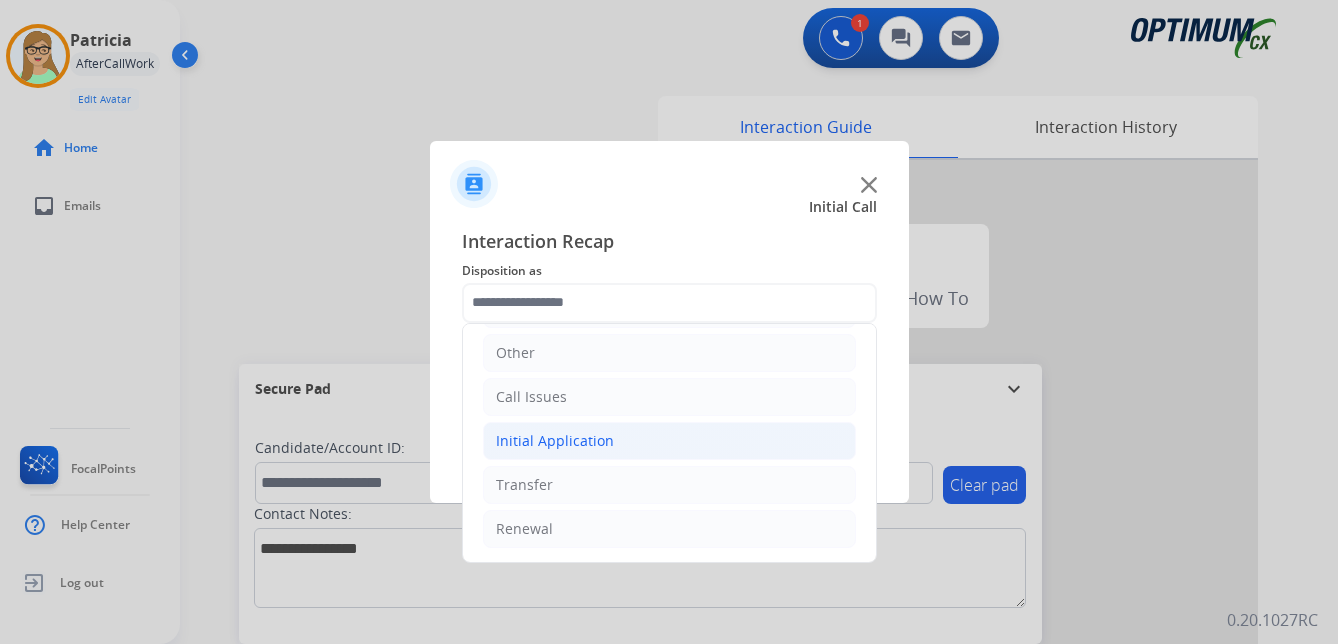 click on "Initial Application" 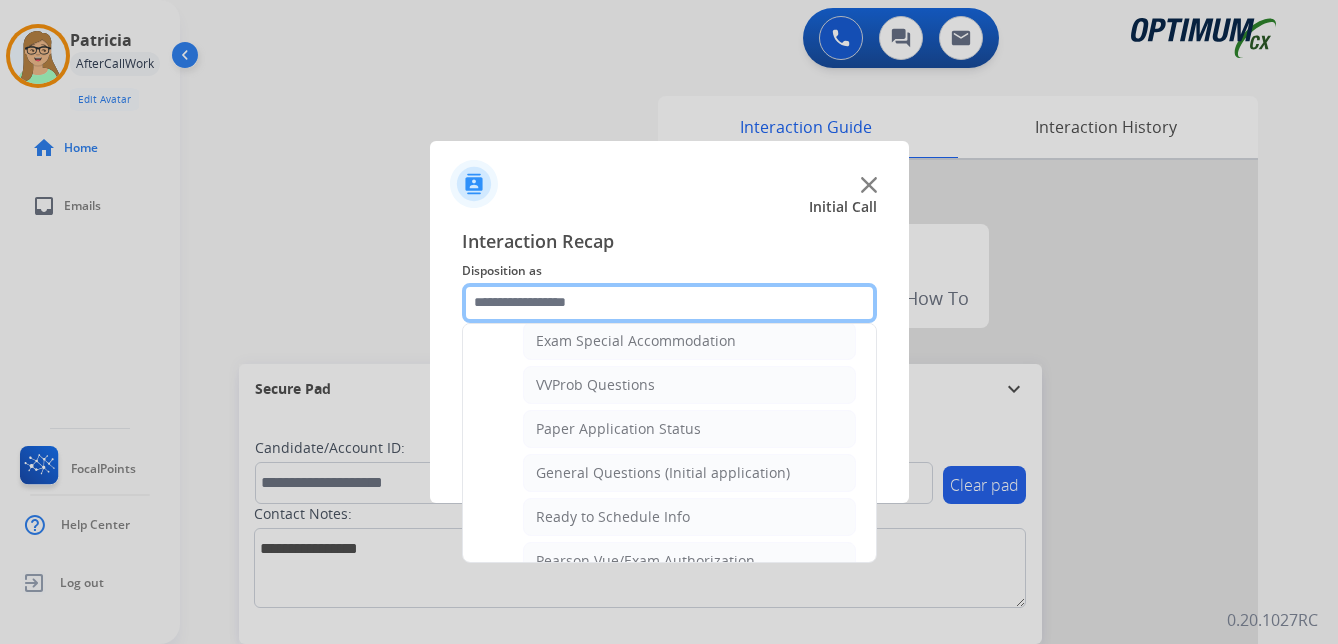 scroll, scrollTop: 1012, scrollLeft: 0, axis: vertical 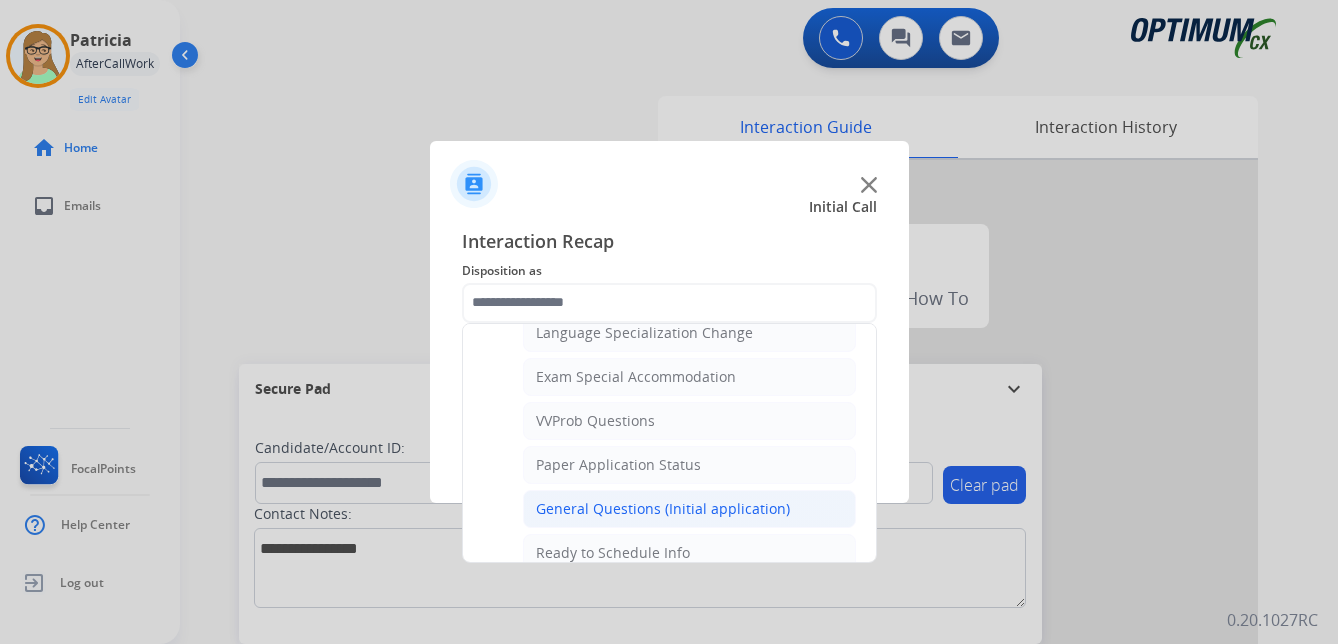 click on "General Questions (Initial application)" 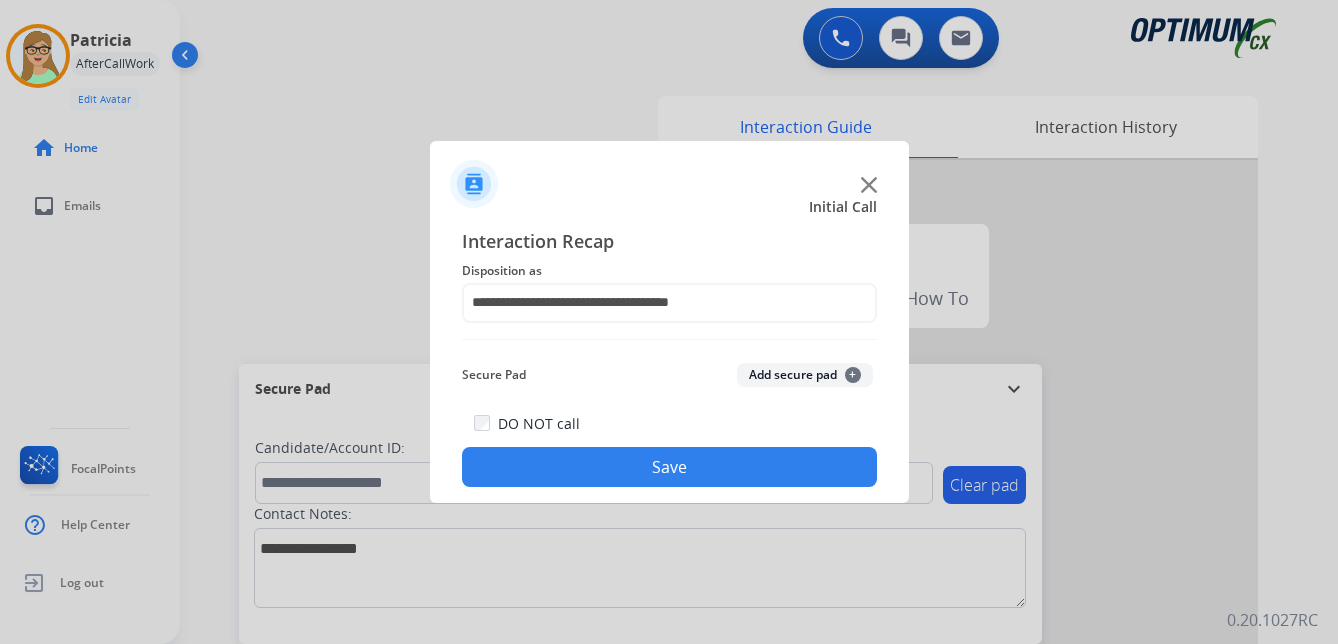 click on "Save" 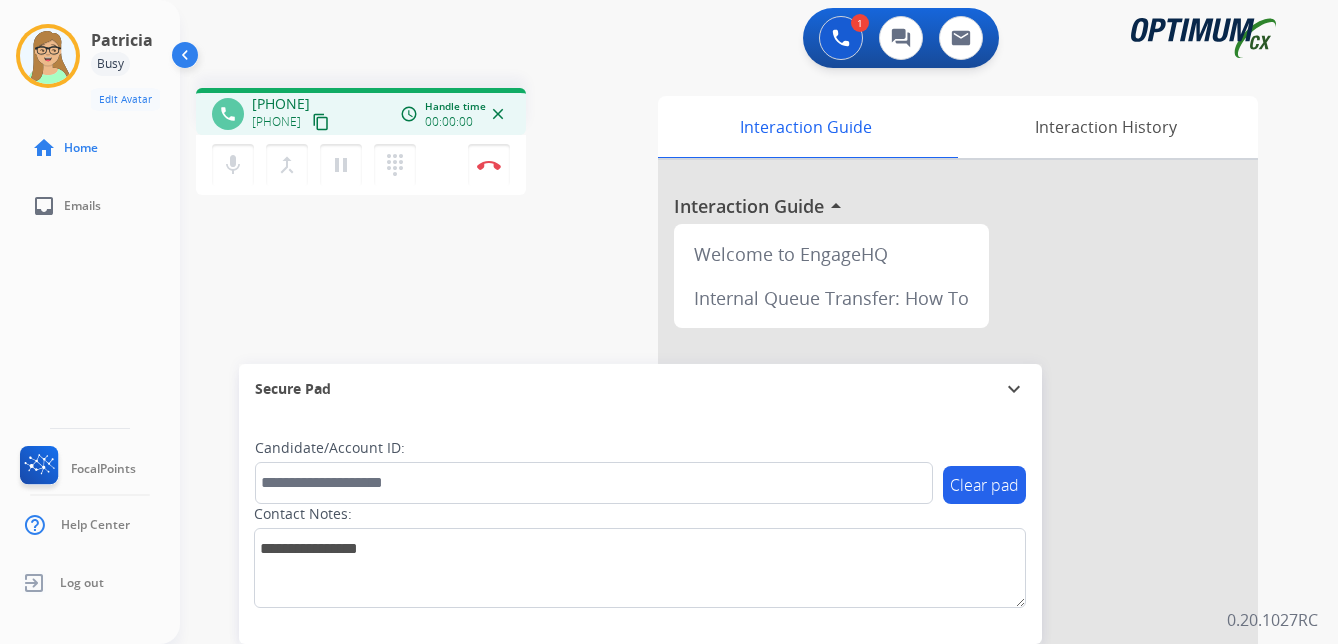 click on "content_copy" at bounding box center [321, 122] 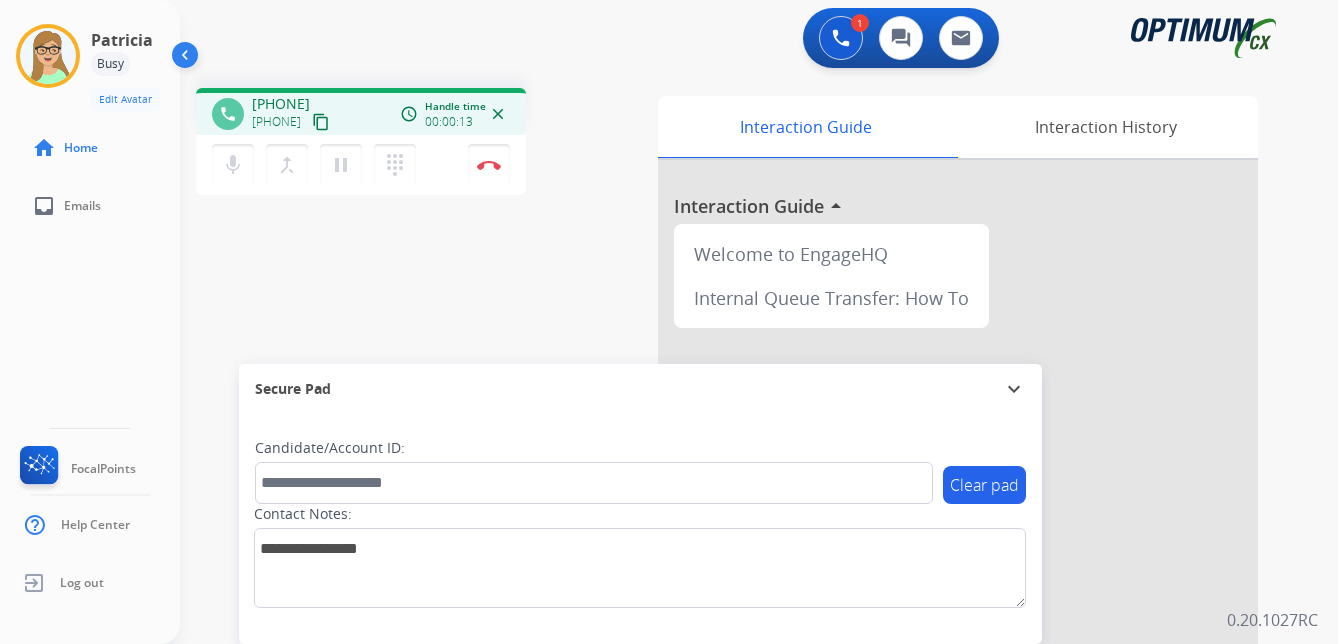 type 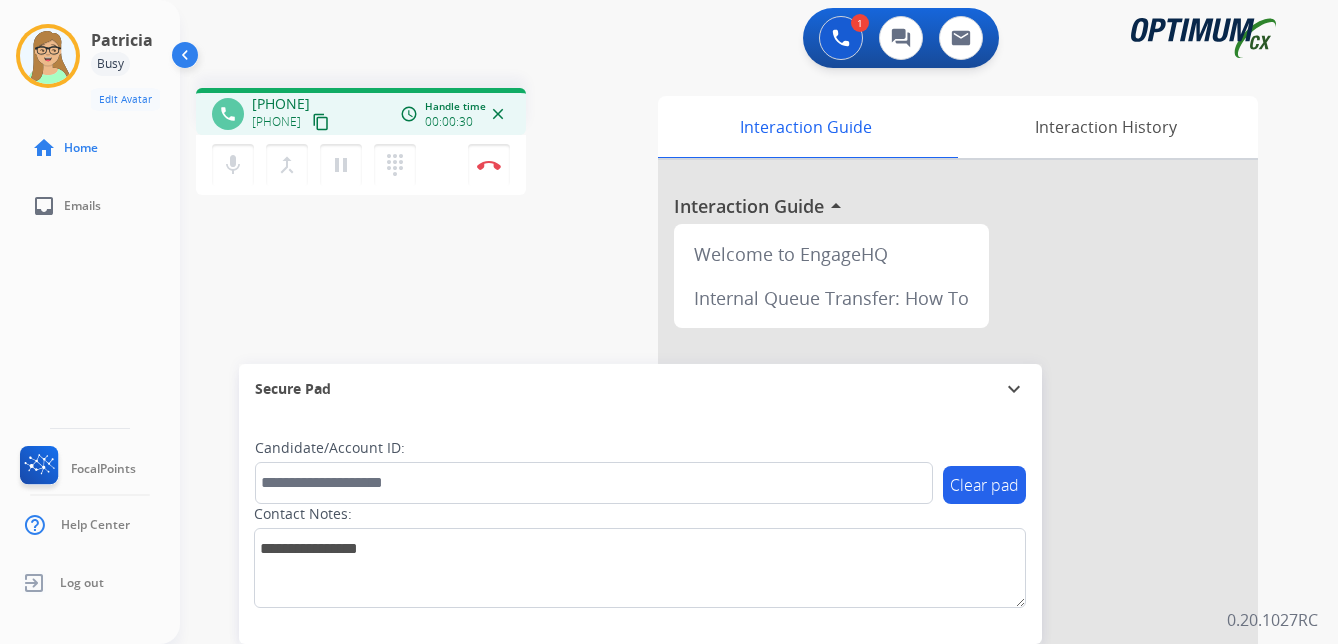 click on "phone [PHONE] [PHONE] content_copy access_time Call metrics Queue   00:08 Hold   00:00 Talk   00:31 Total   00:38 Handle time 00:00:30 close mic Mute merge_type Bridge pause Hold dialpad Dialpad Disconnect swap_horiz Break voice bridge close_fullscreen Connect 3-Way Call merge_type Separate 3-Way Call  Interaction Guide   Interaction History  Interaction Guide arrow_drop_up  Welcome to EngageHQ   Internal Queue Transfer: How To  Secure Pad expand_more Clear pad Candidate/Account ID: Contact Notes:" at bounding box center (735, 489) 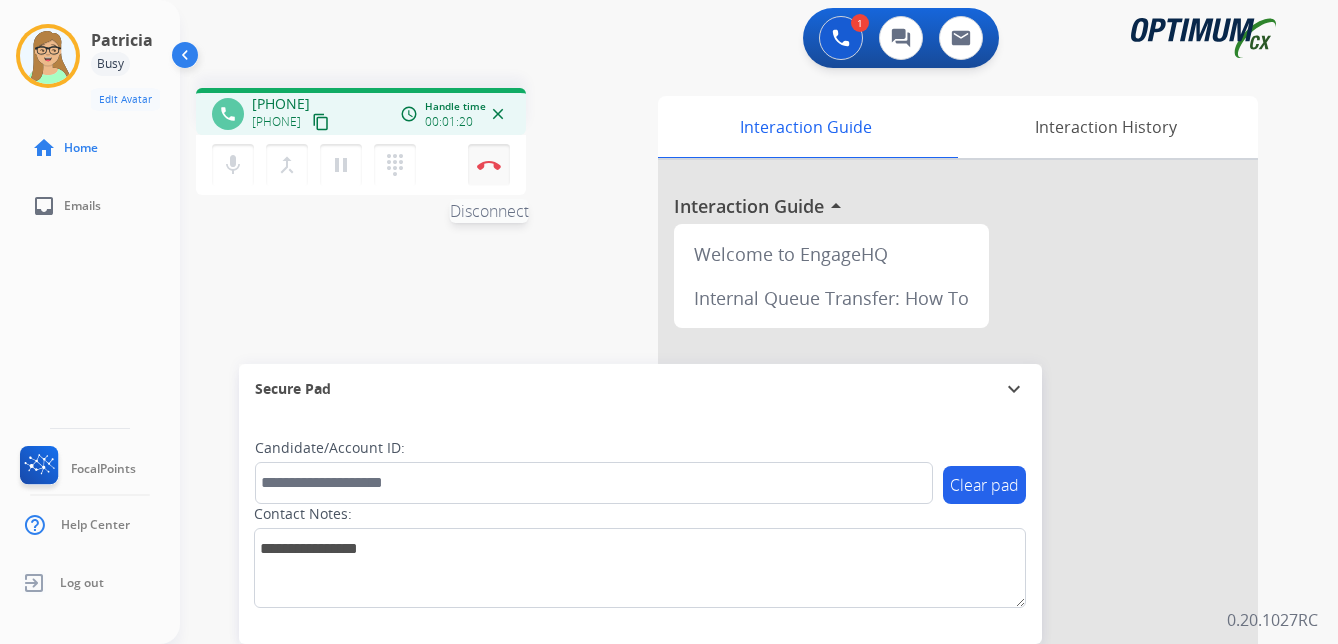 click at bounding box center (489, 165) 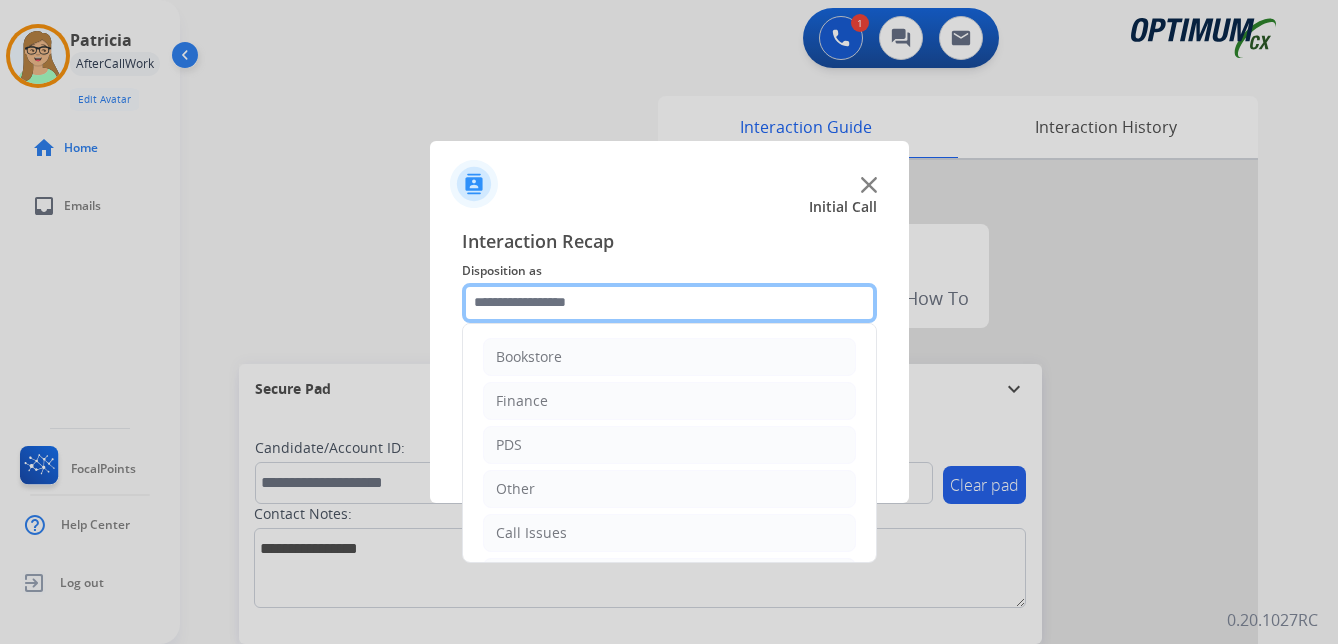 click 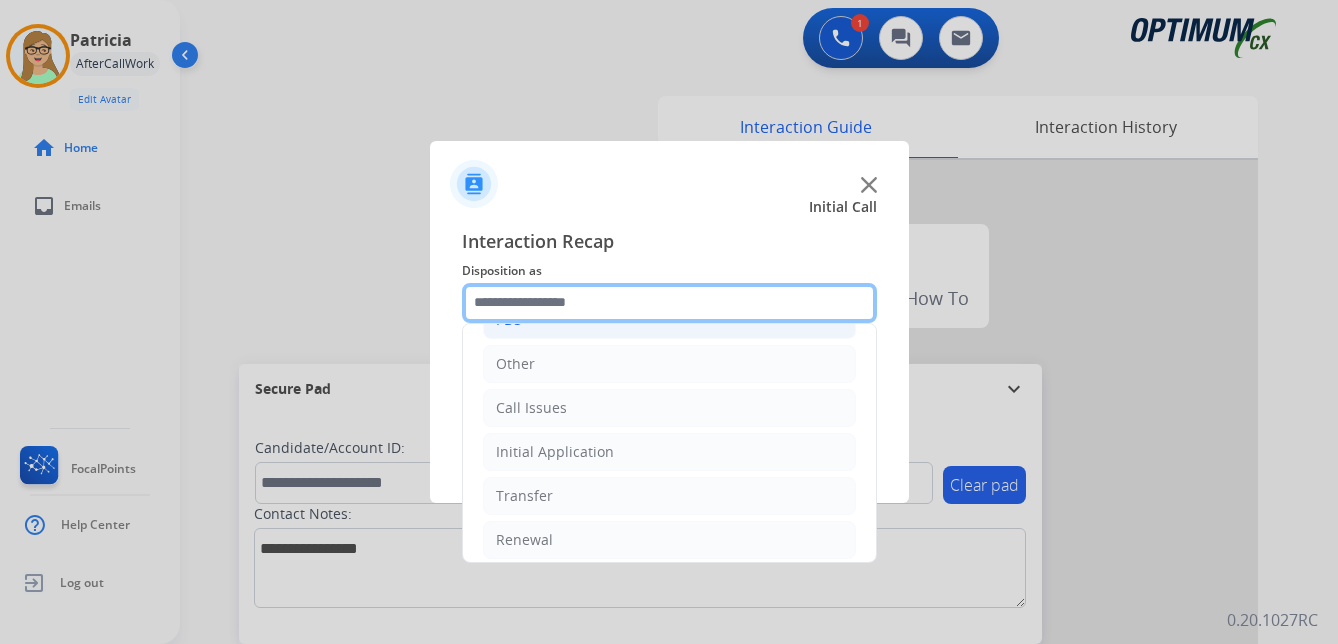 scroll, scrollTop: 136, scrollLeft: 0, axis: vertical 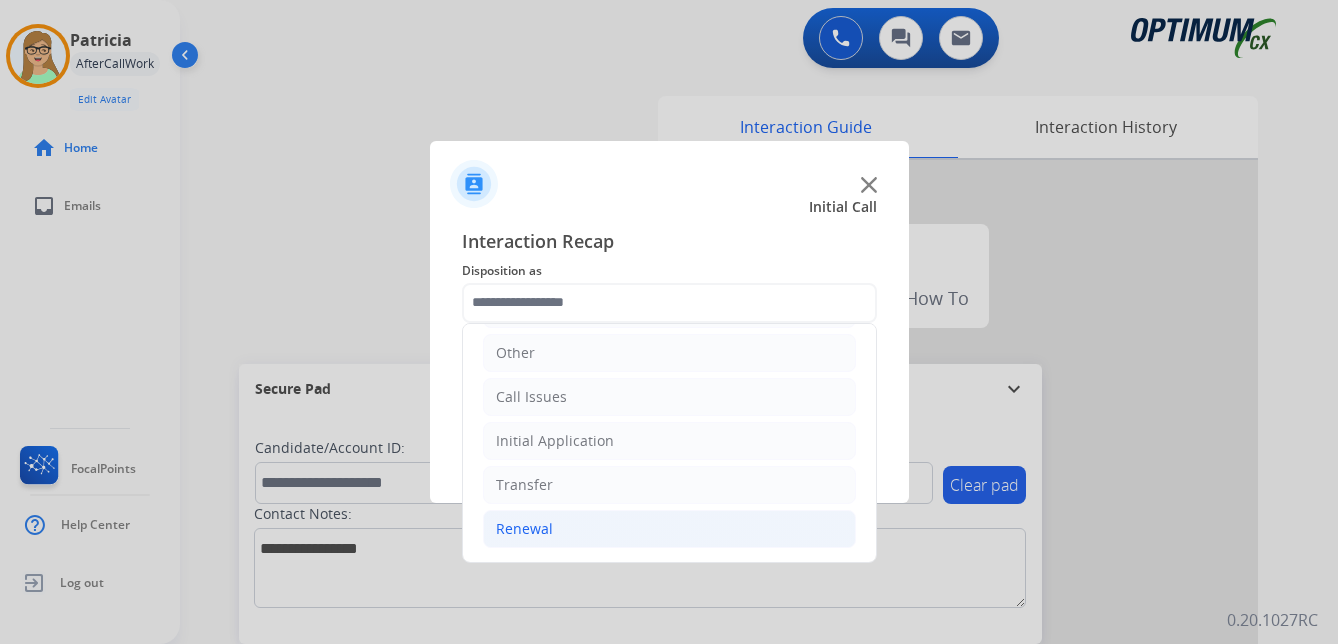 click on "Renewal" 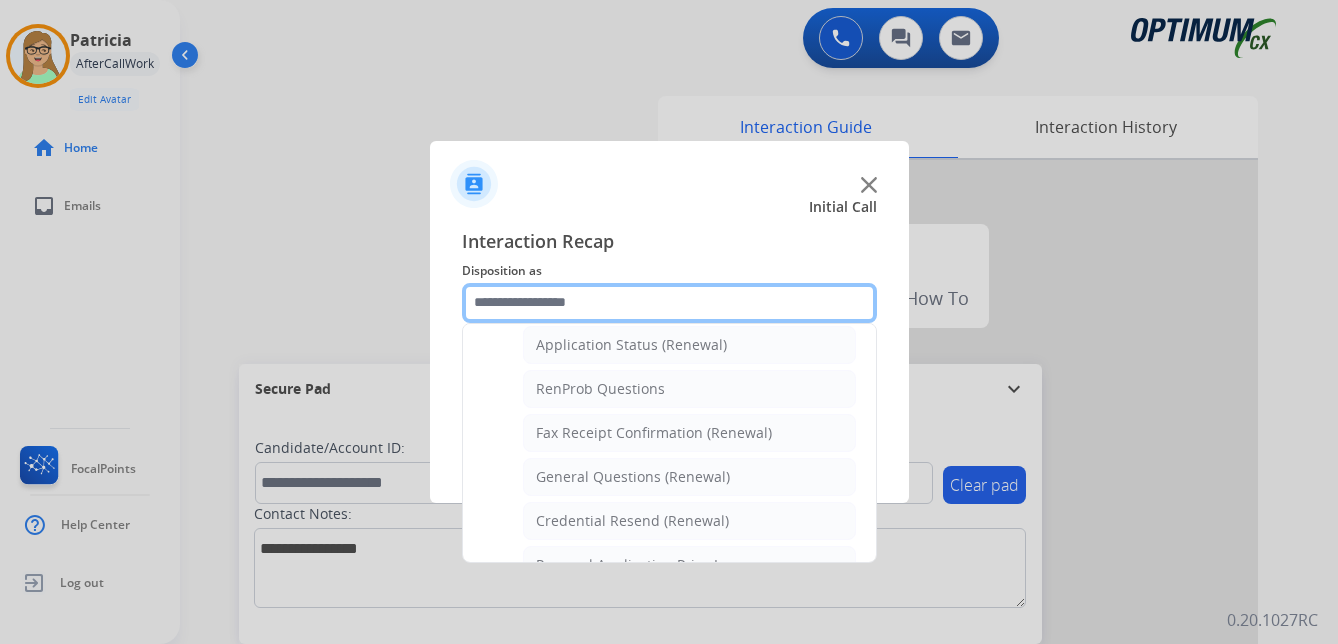 scroll, scrollTop: 536, scrollLeft: 0, axis: vertical 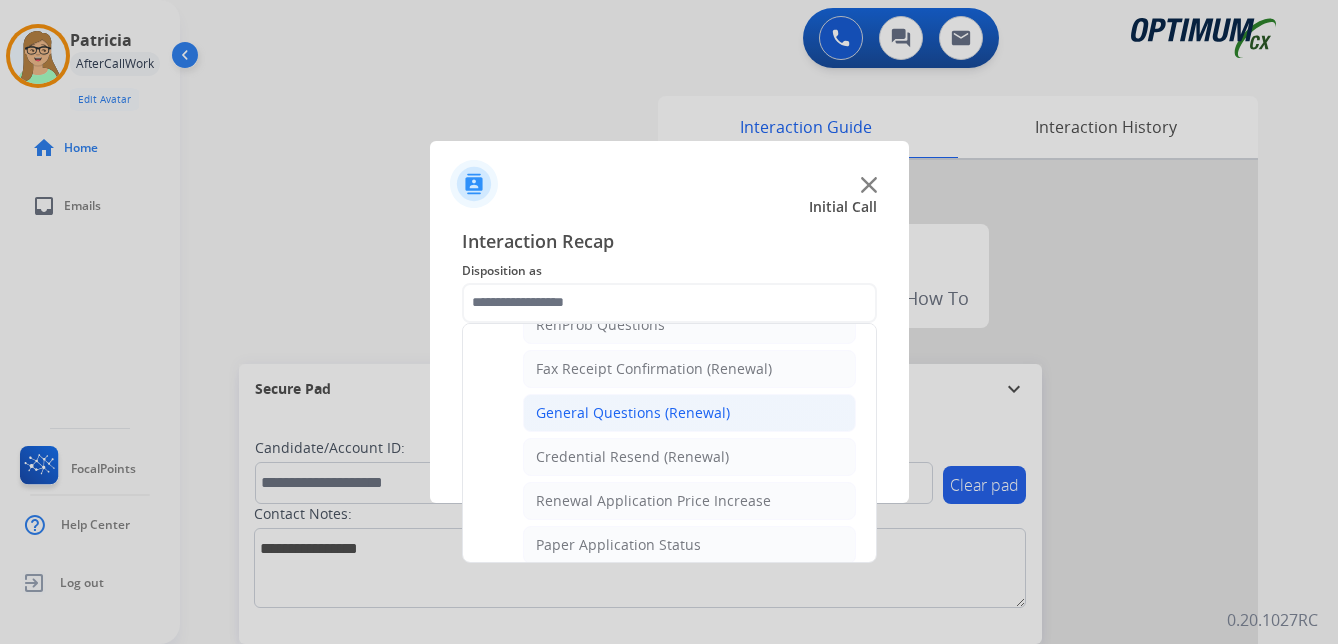 click on "General Questions (Renewal)" 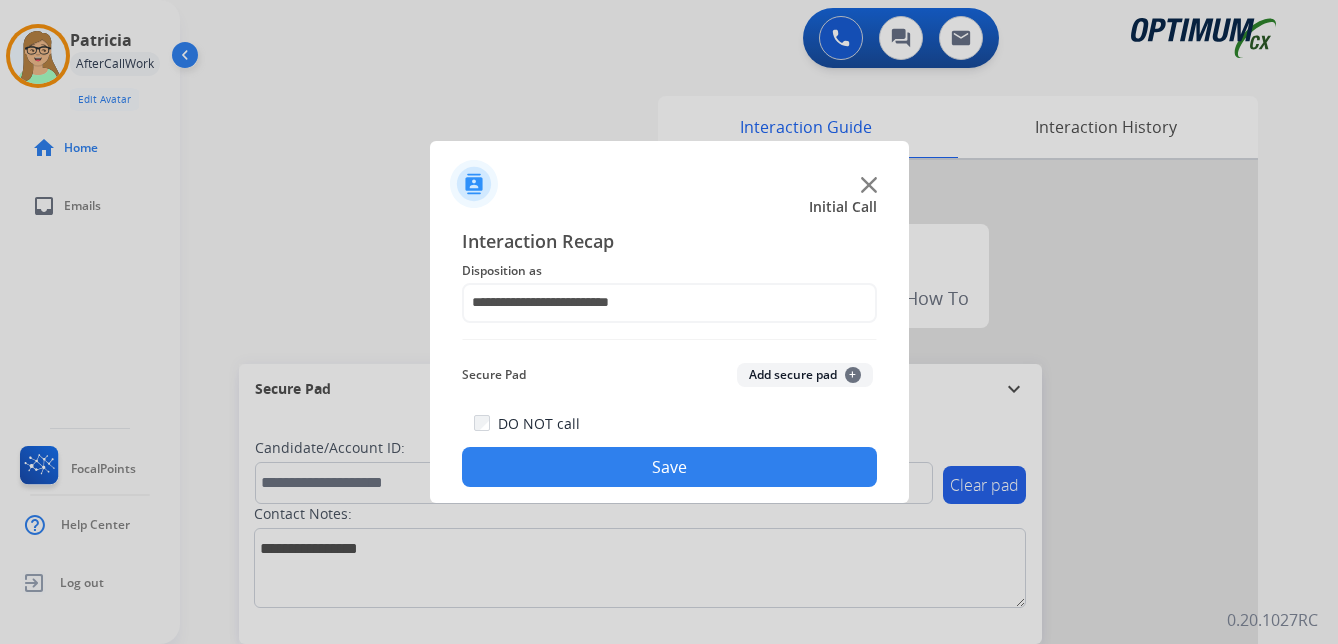 click on "Save" 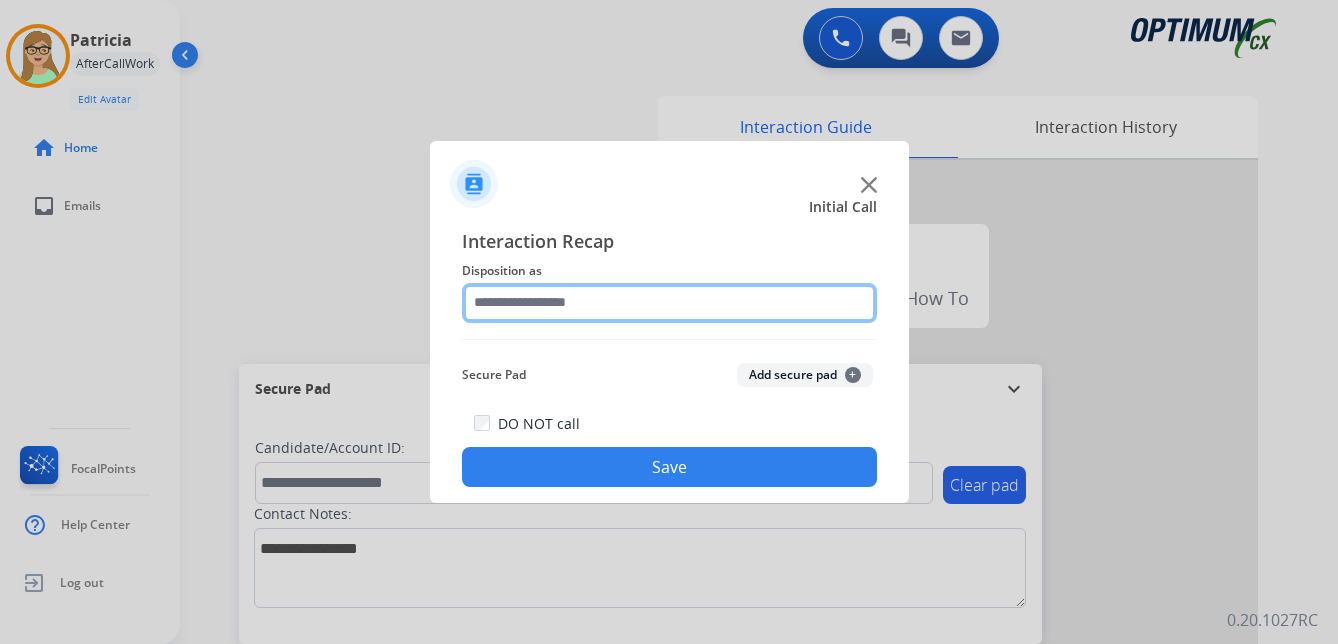click 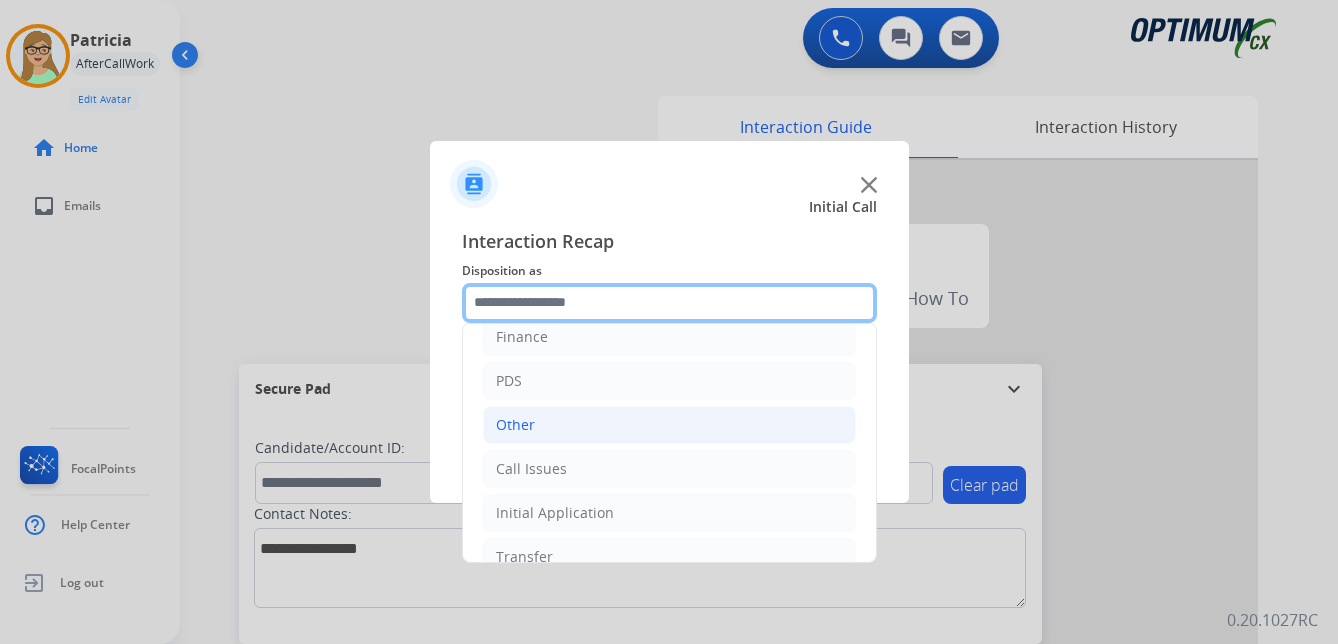 scroll, scrollTop: 100, scrollLeft: 0, axis: vertical 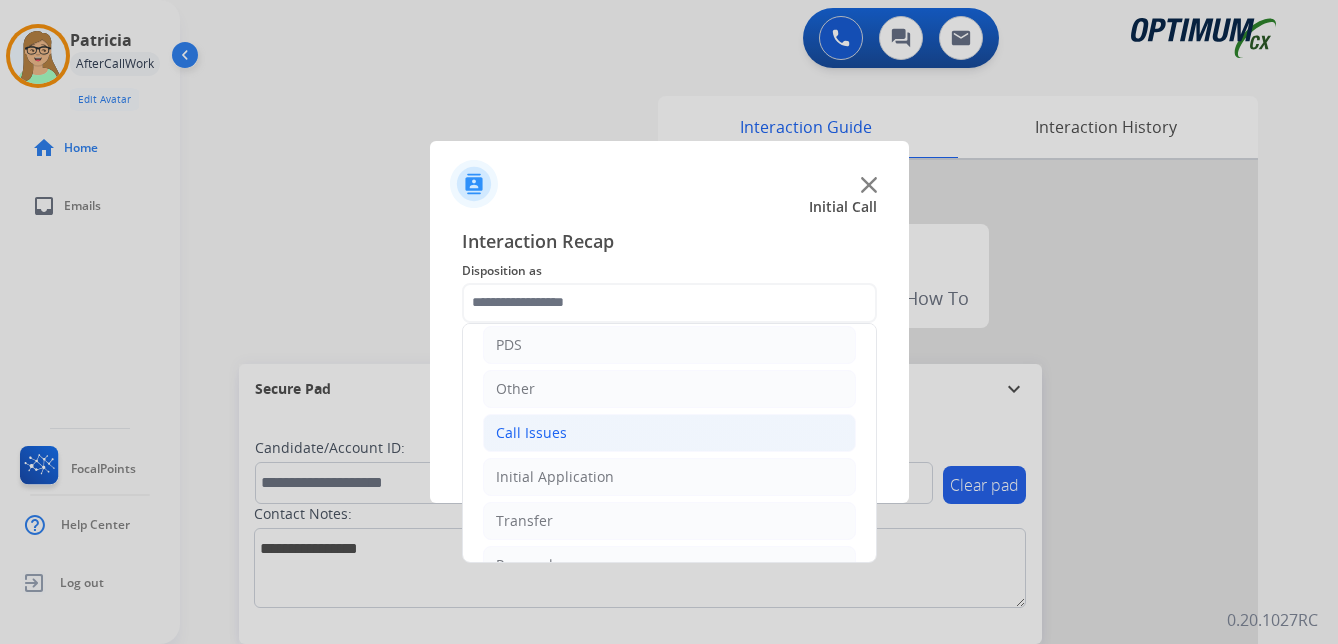 click on "Call Issues" 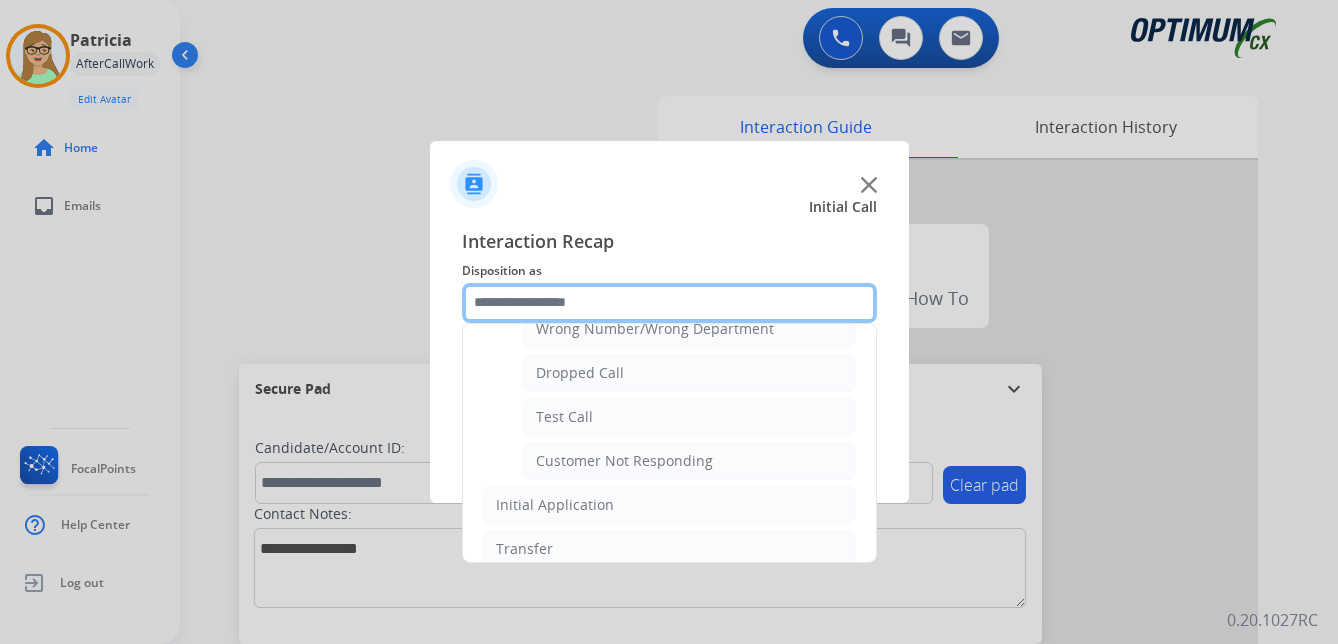 scroll, scrollTop: 300, scrollLeft: 0, axis: vertical 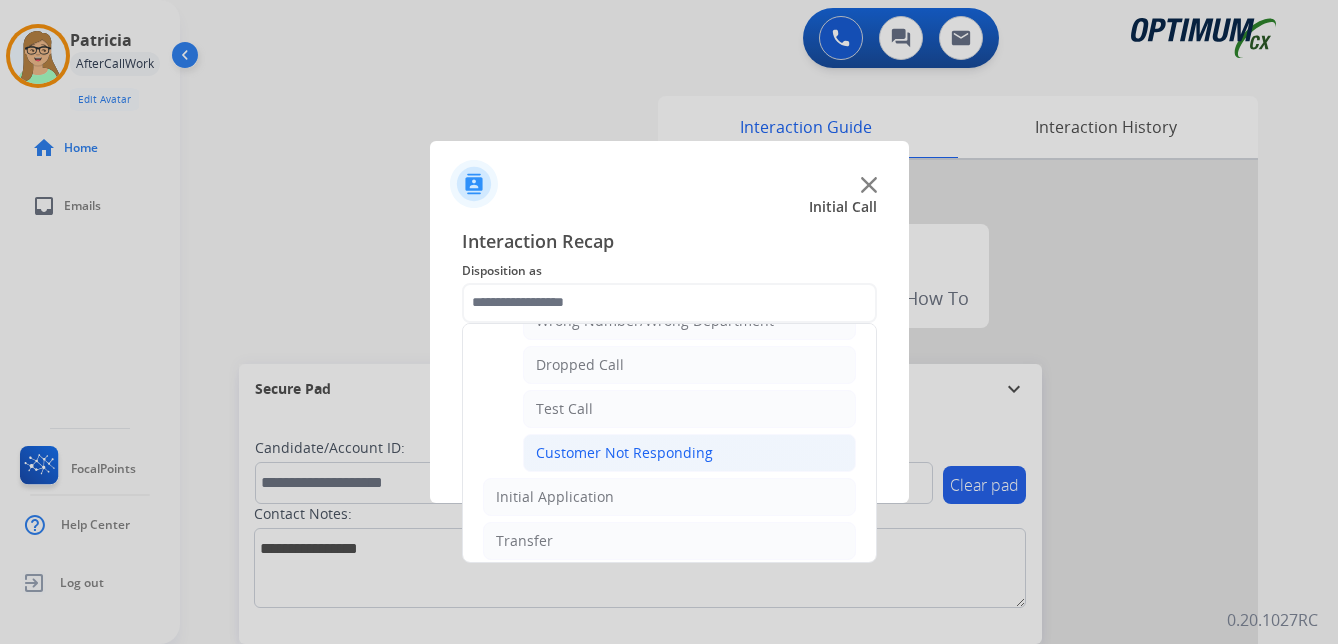 click on "Customer Not Responding" 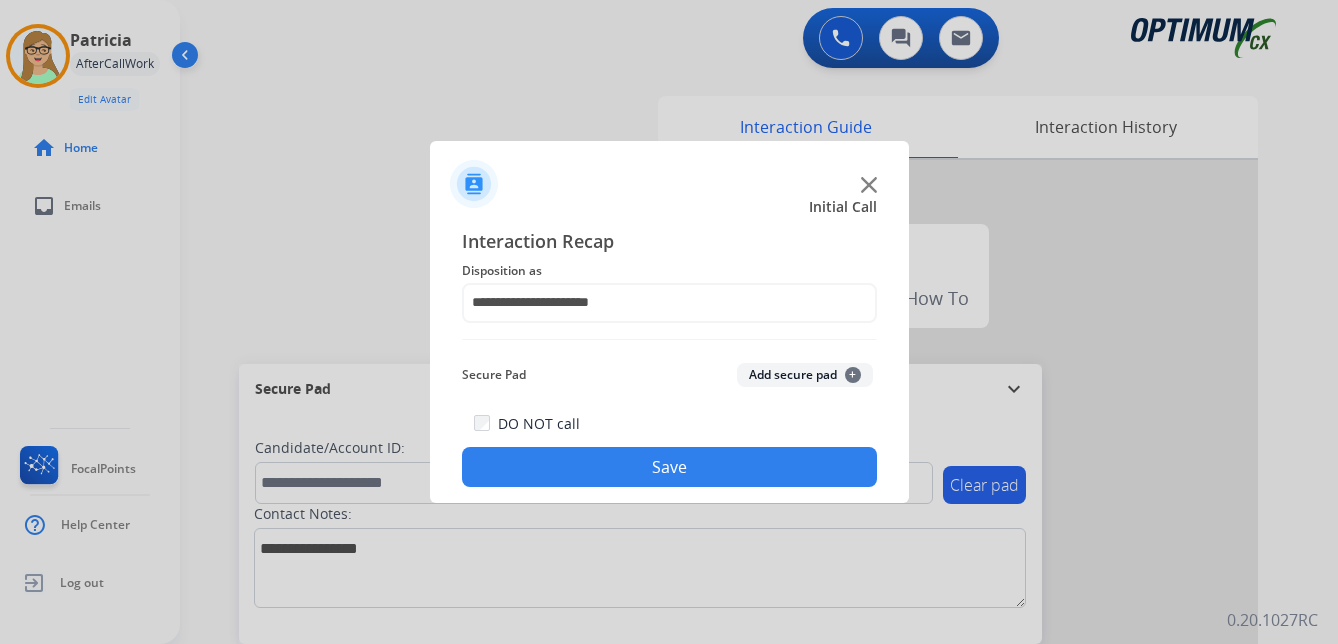 click on "Save" 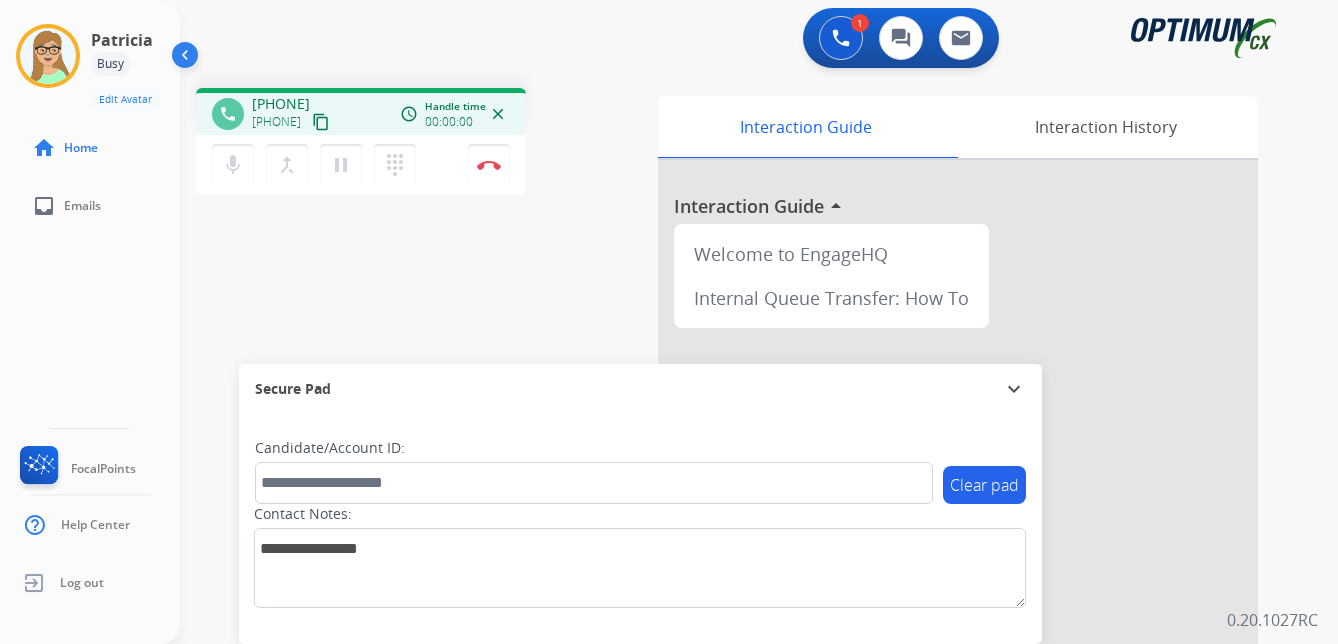 click on "content_copy" at bounding box center [321, 122] 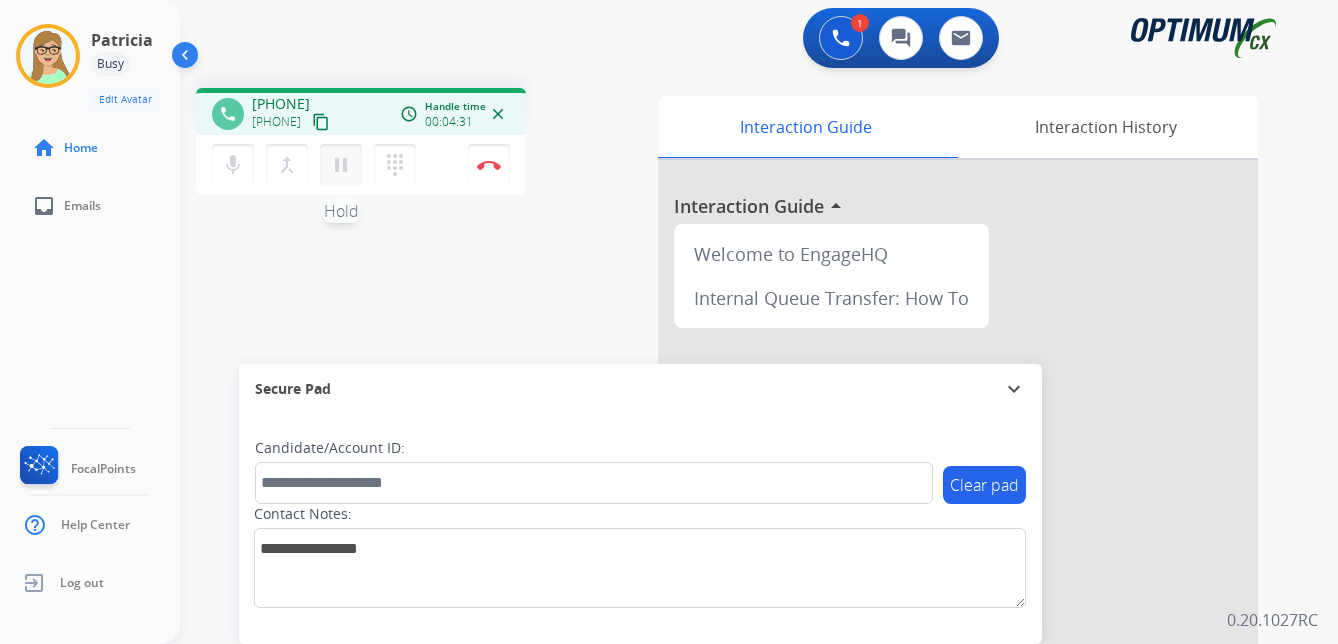 click on "pause" at bounding box center (341, 165) 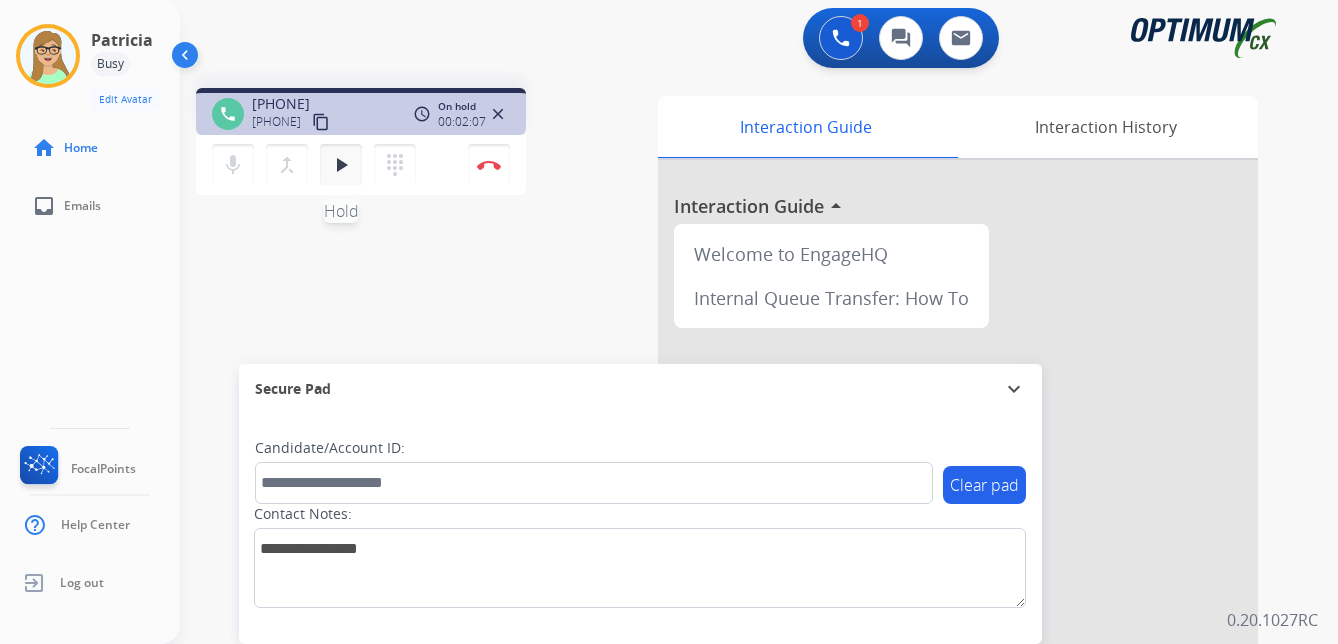 click on "play_arrow" at bounding box center [341, 165] 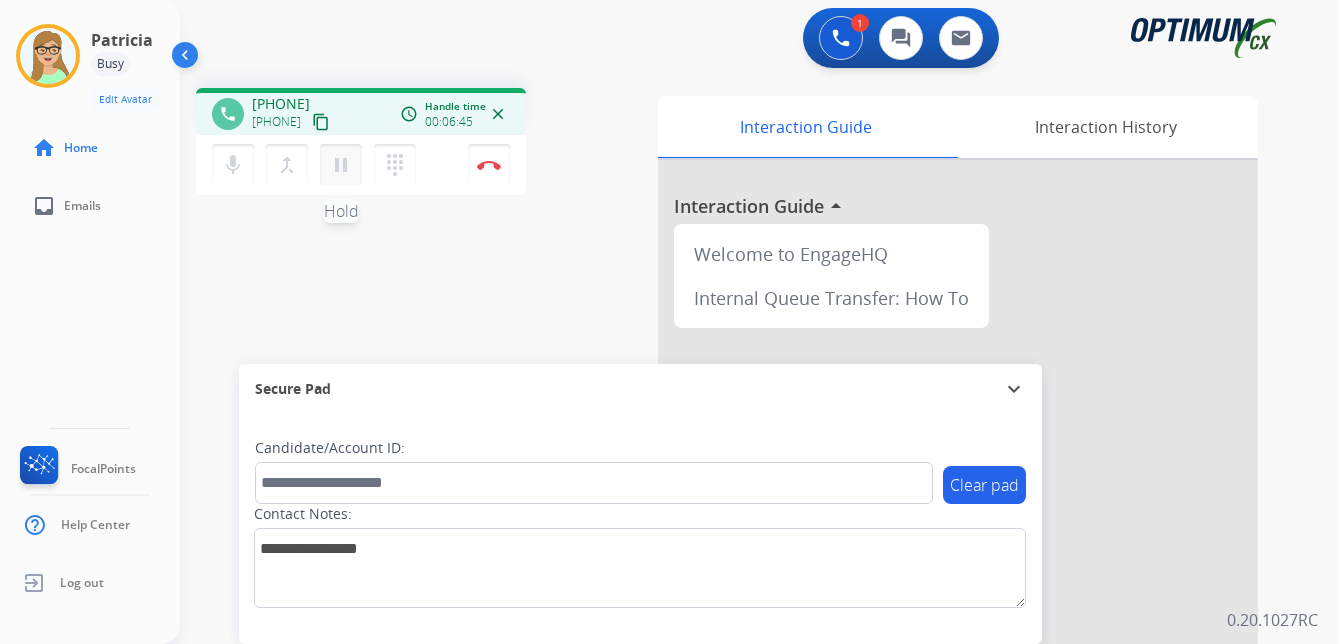 click on "pause" at bounding box center [341, 165] 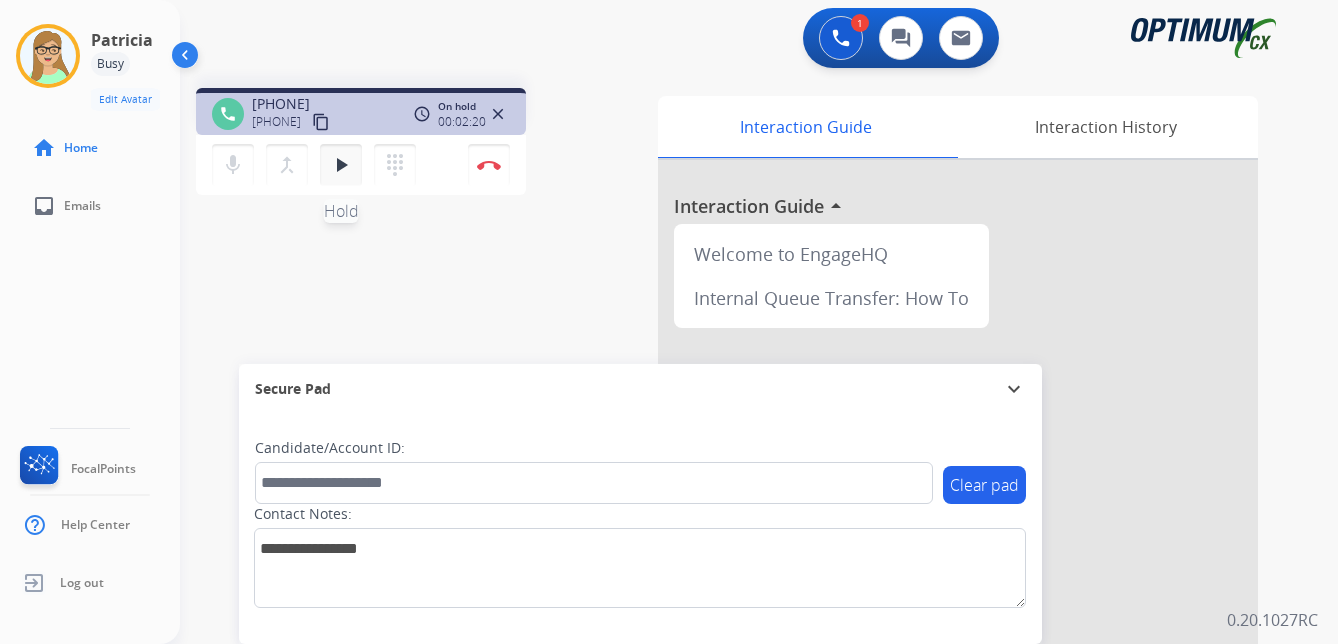 click on "play_arrow" at bounding box center [341, 165] 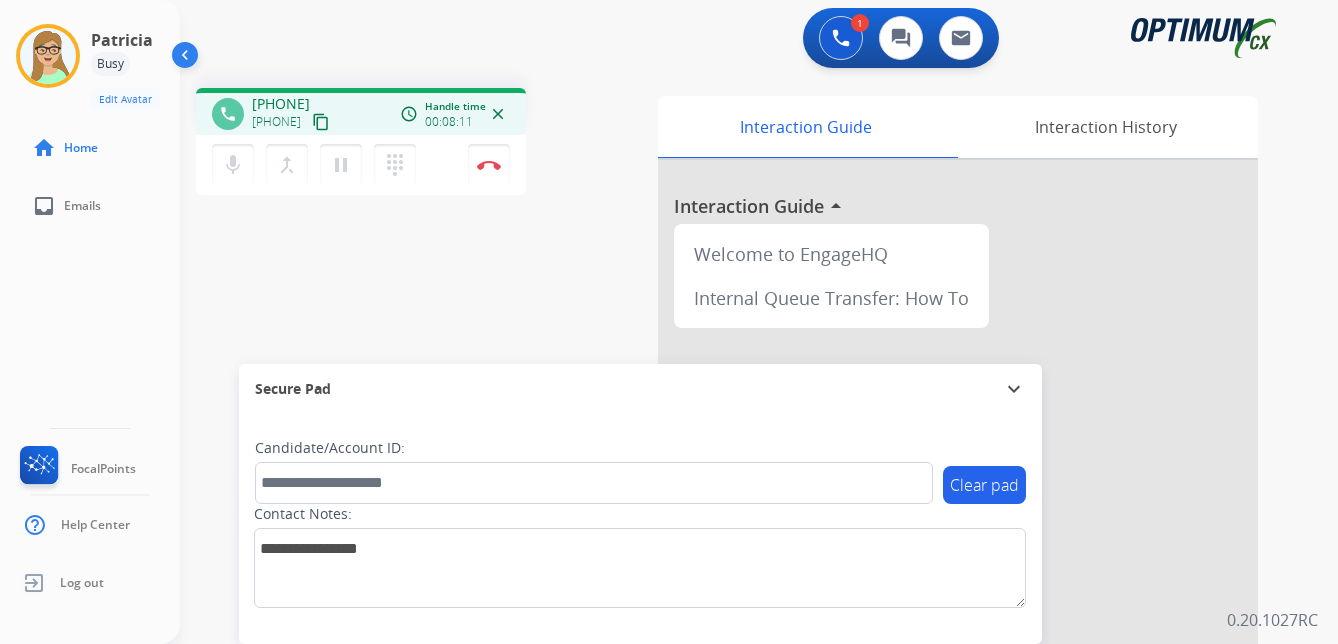 click on "phone [PHONE] [PHONE] content_copy access_time Call metrics Queue   00:08 Hold   00:29 Talk   05:43 Total   08:19 Handle time 00:08:11 close mic Mute merge_type Bridge pause Hold dialpad Dialpad Disconnect swap_horiz Break voice bridge close_fullscreen Connect 3-Way Call merge_type Separate 3-Way Call  Interaction Guide   Interaction History  Interaction Guide arrow_drop_up  Welcome to EngageHQ   Internal Queue Transfer: How To  Secure Pad expand_more Clear pad Candidate/Account ID: Contact Notes:" at bounding box center [735, 489] 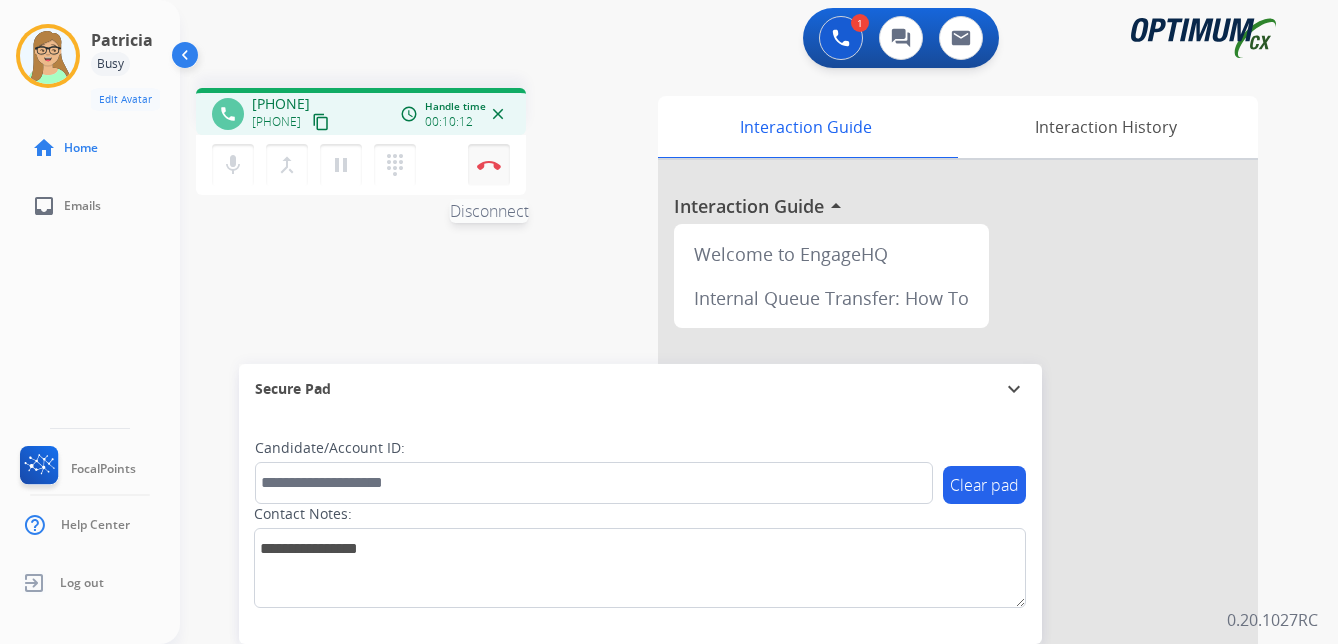 click at bounding box center (489, 165) 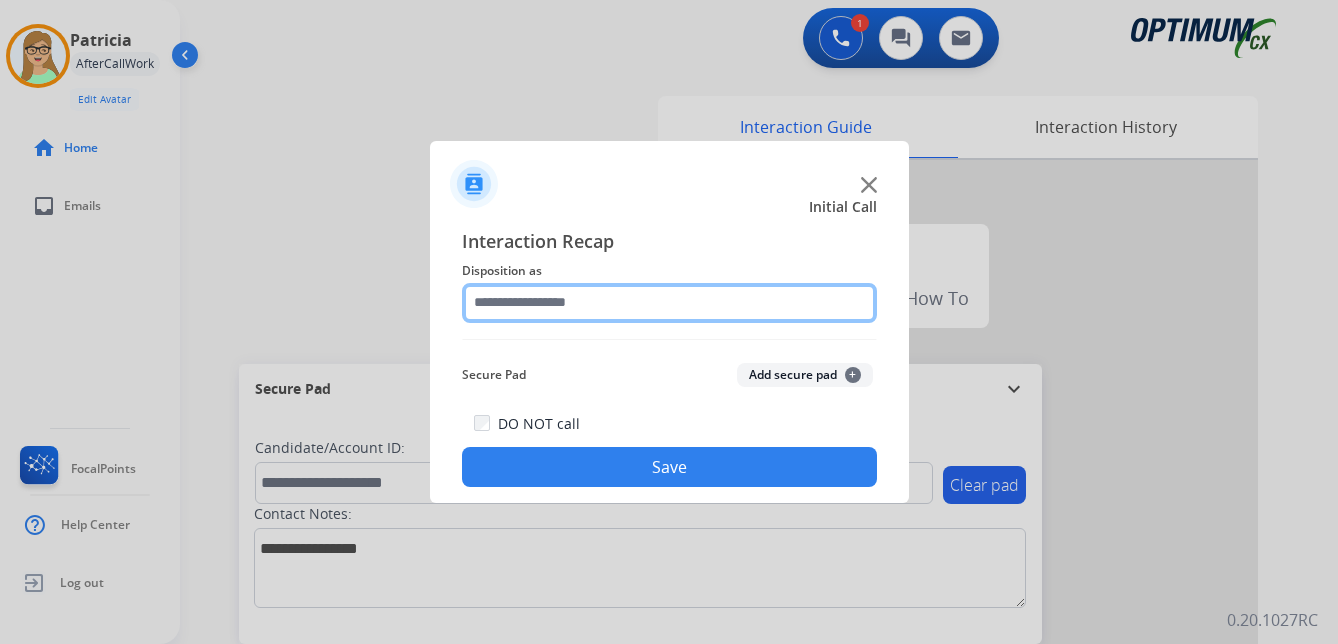 click 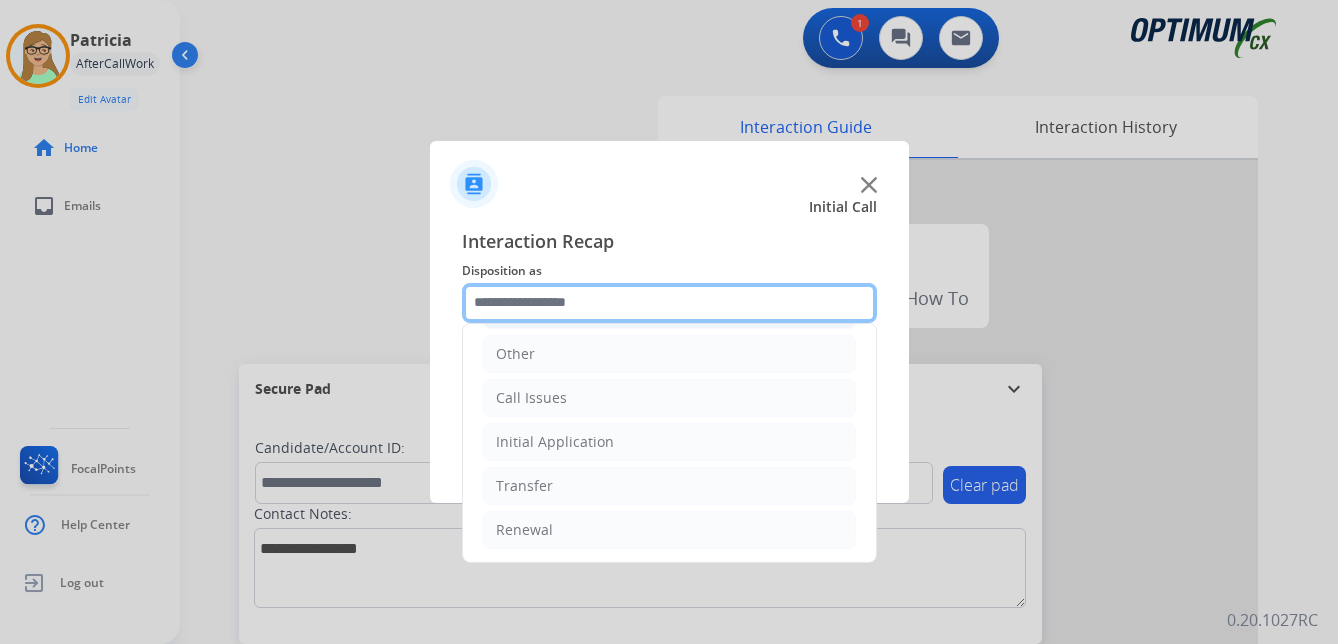 scroll, scrollTop: 136, scrollLeft: 0, axis: vertical 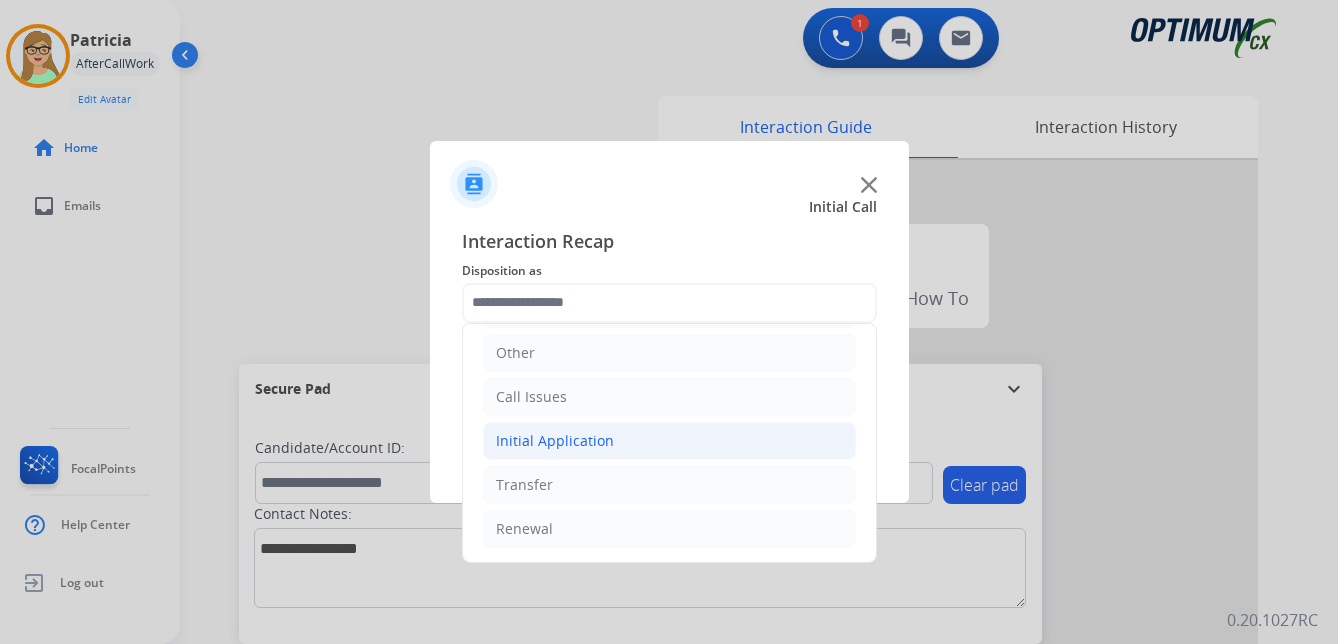 click on "Initial Application" 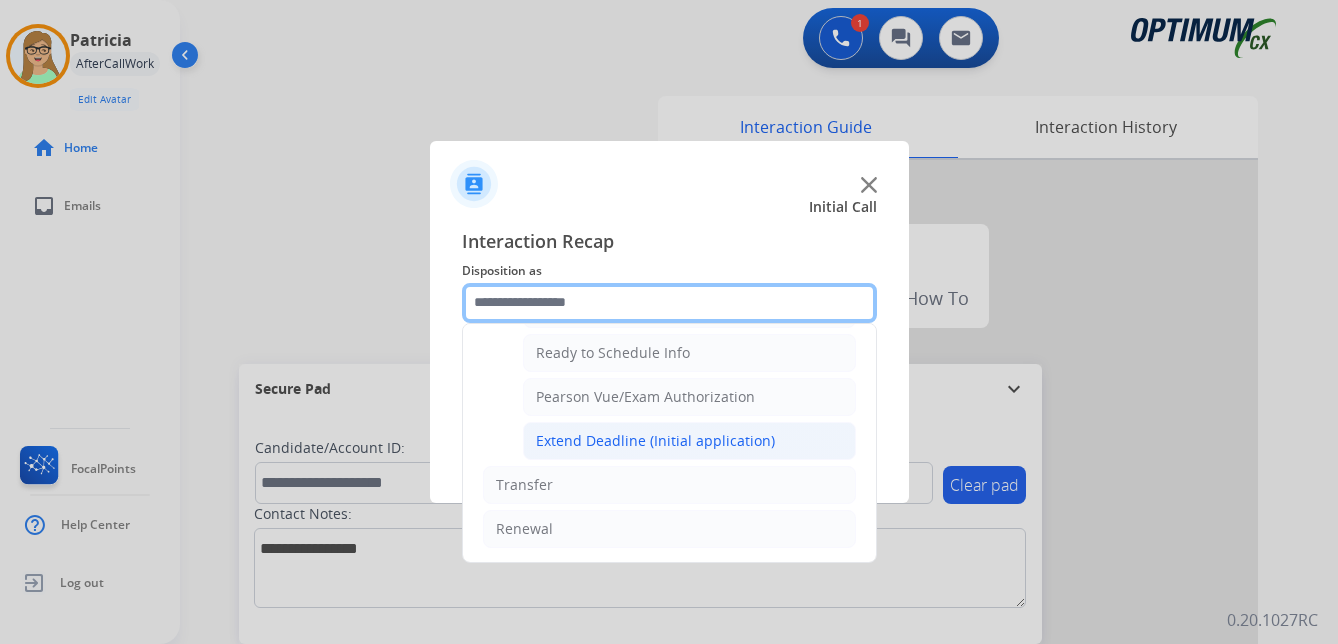 scroll, scrollTop: 1112, scrollLeft: 0, axis: vertical 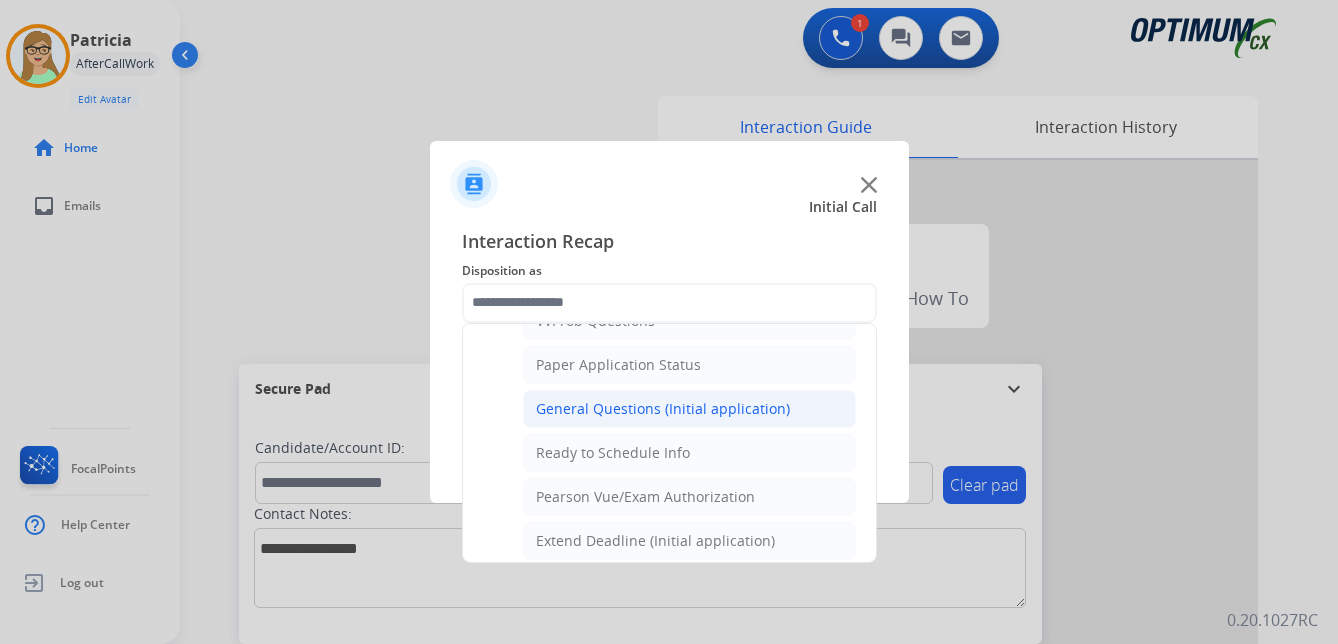 click on "General Questions (Initial application)" 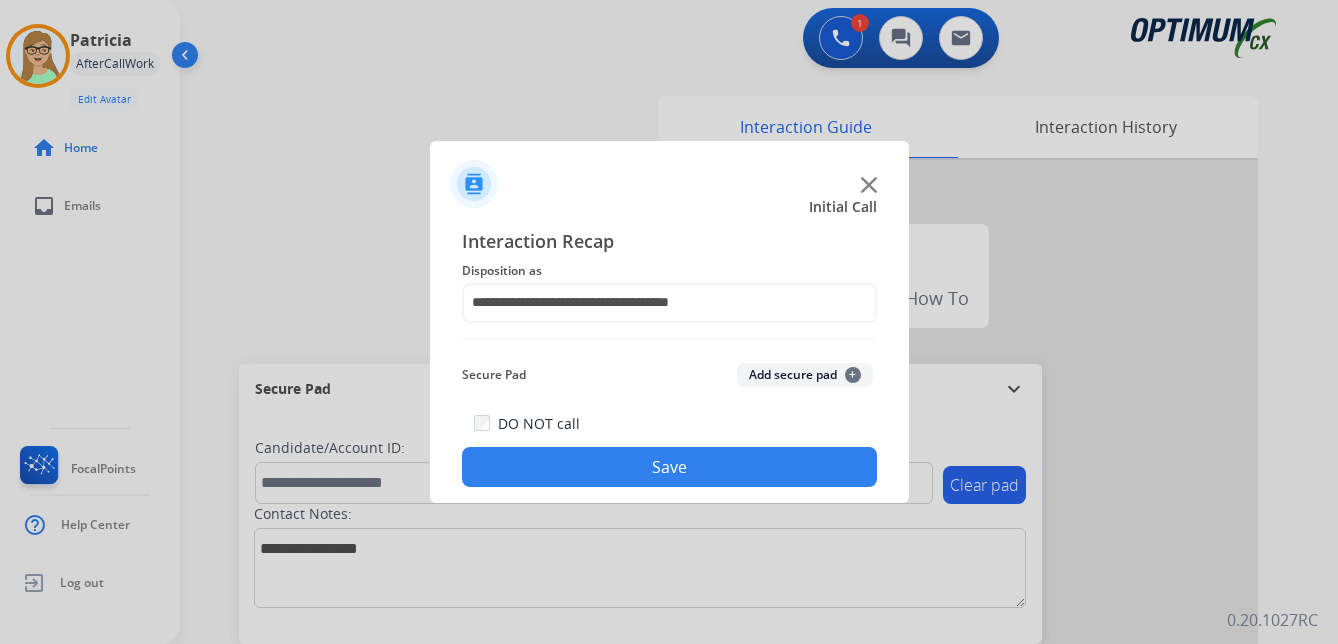 click on "Save" 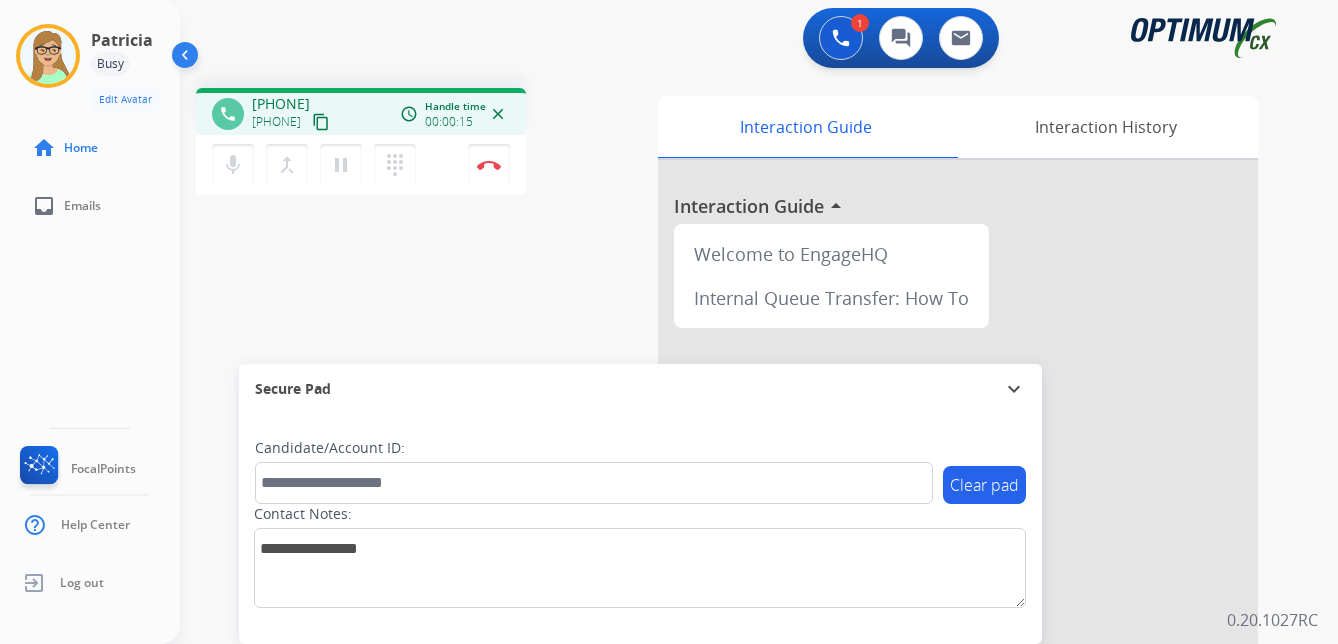 click on "content_copy" at bounding box center (321, 122) 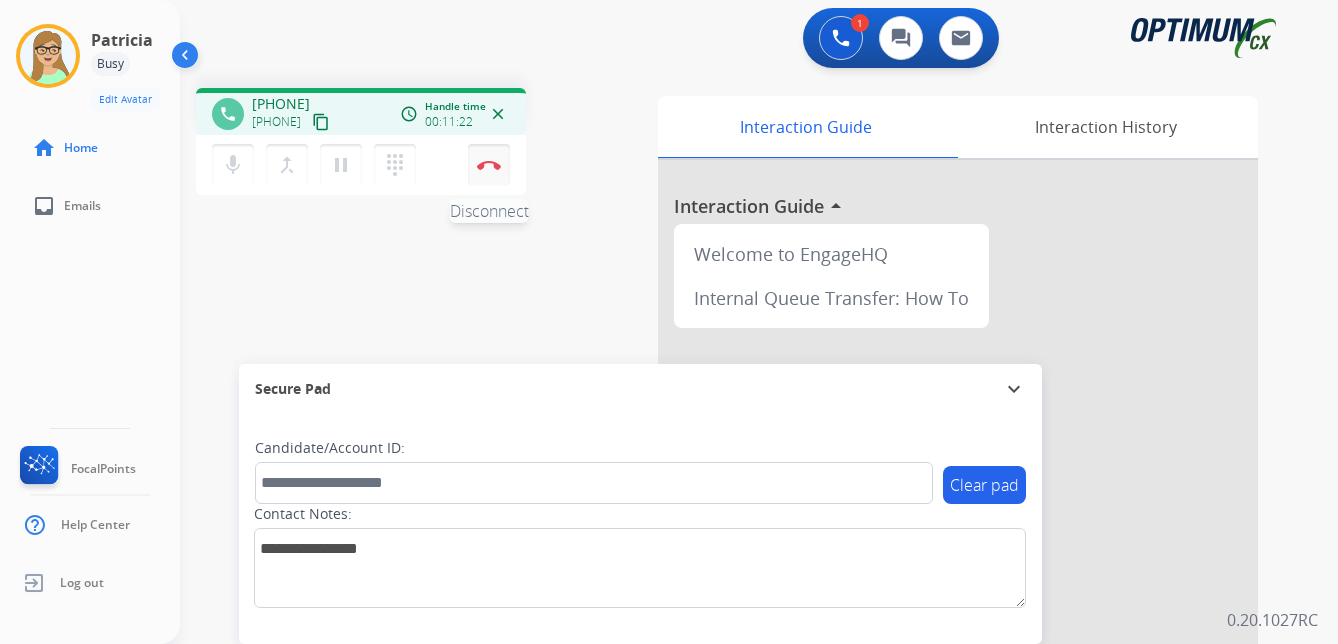 click at bounding box center [489, 165] 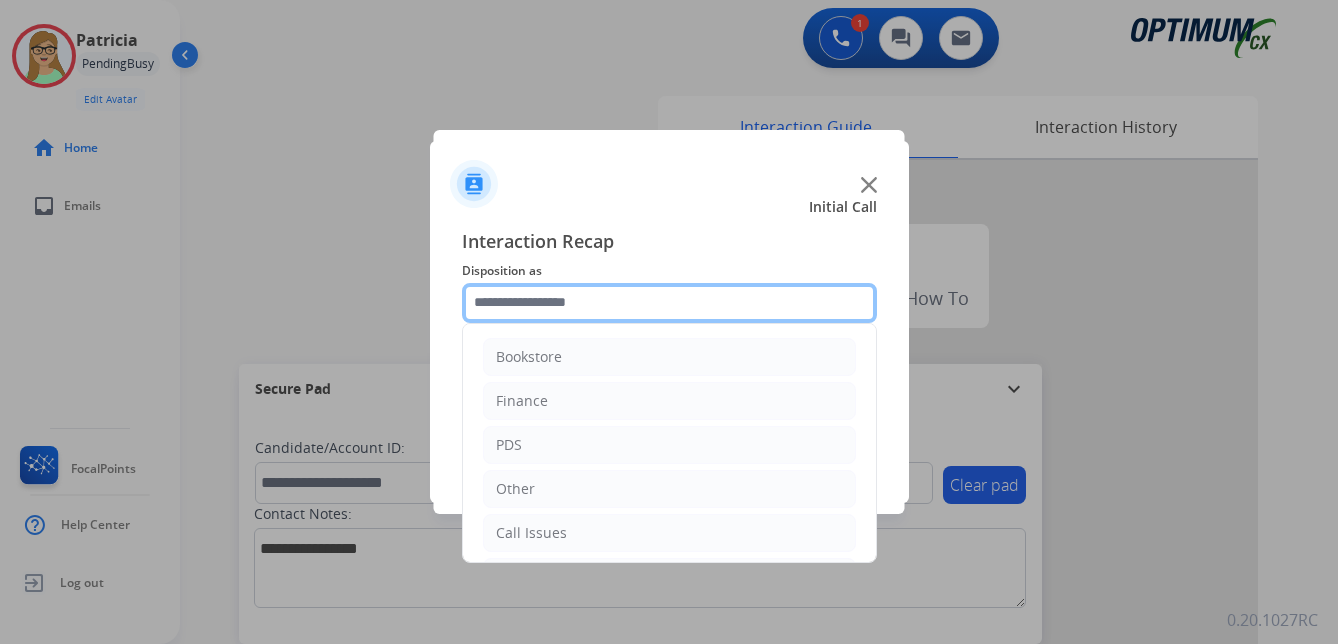 click 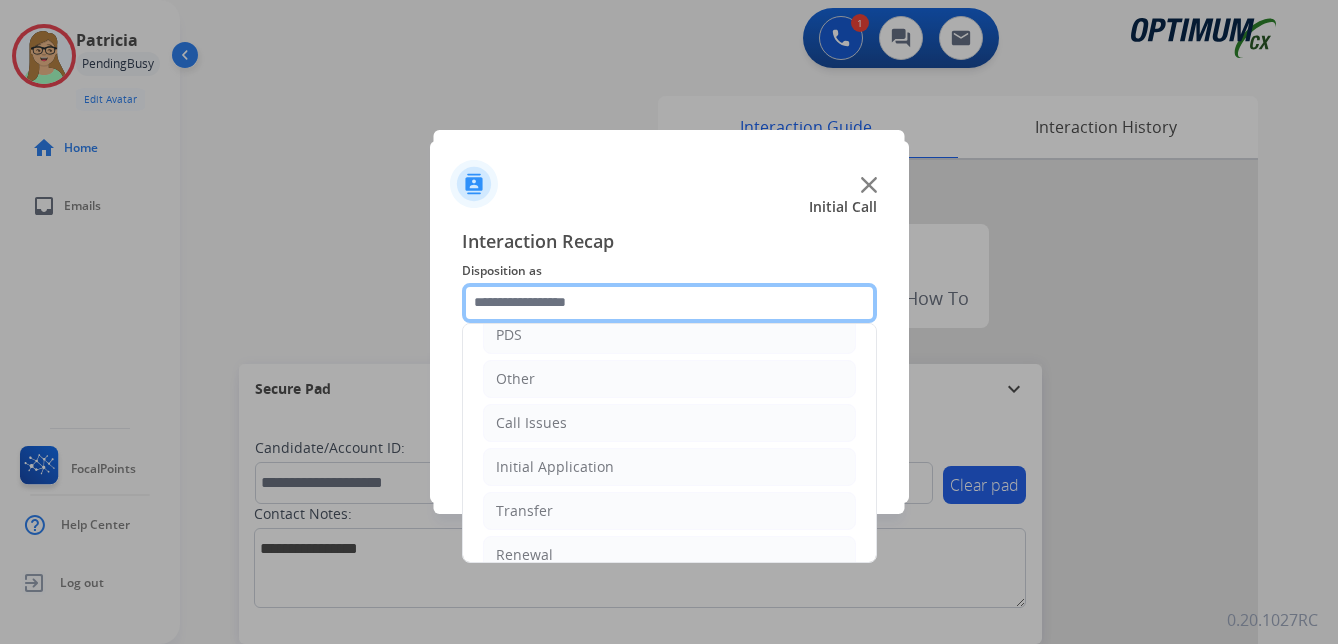 scroll, scrollTop: 136, scrollLeft: 0, axis: vertical 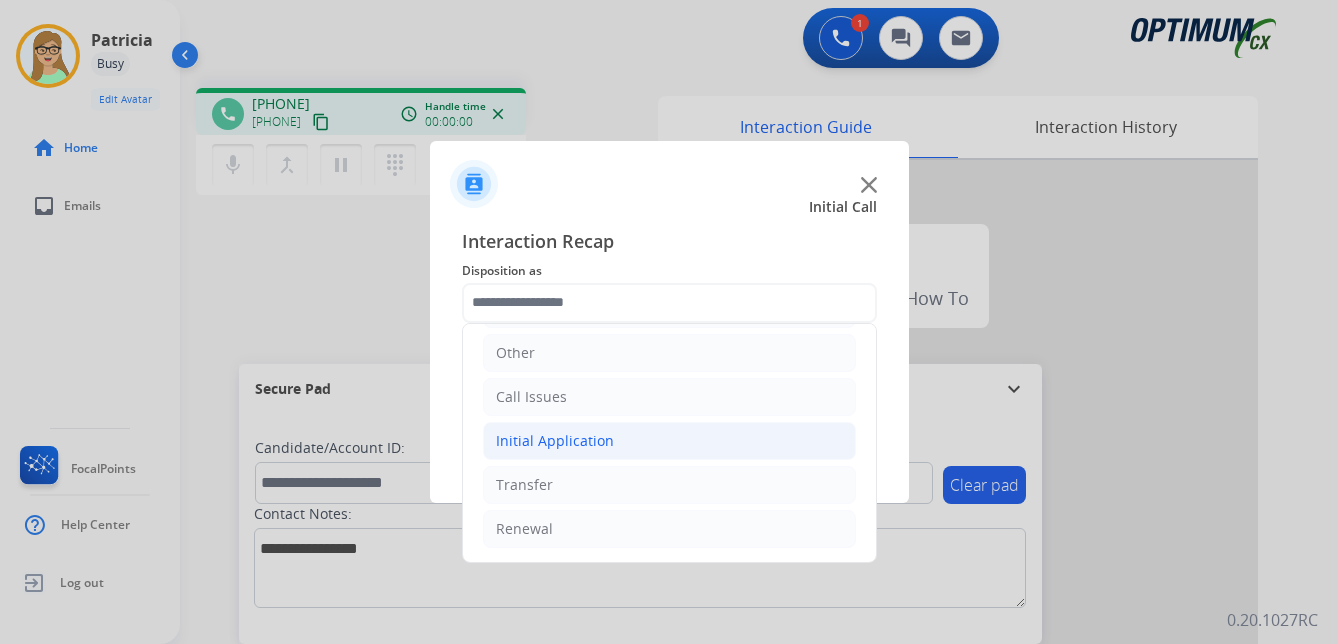 click on "Initial Application" 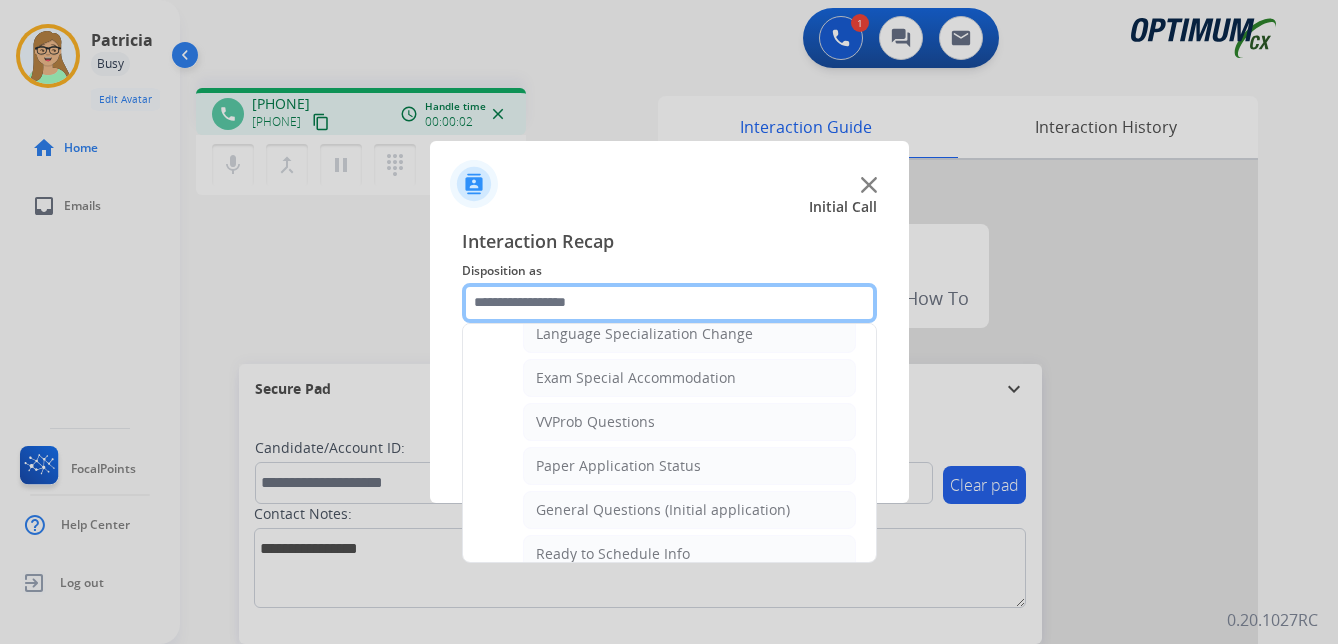 scroll, scrollTop: 1036, scrollLeft: 0, axis: vertical 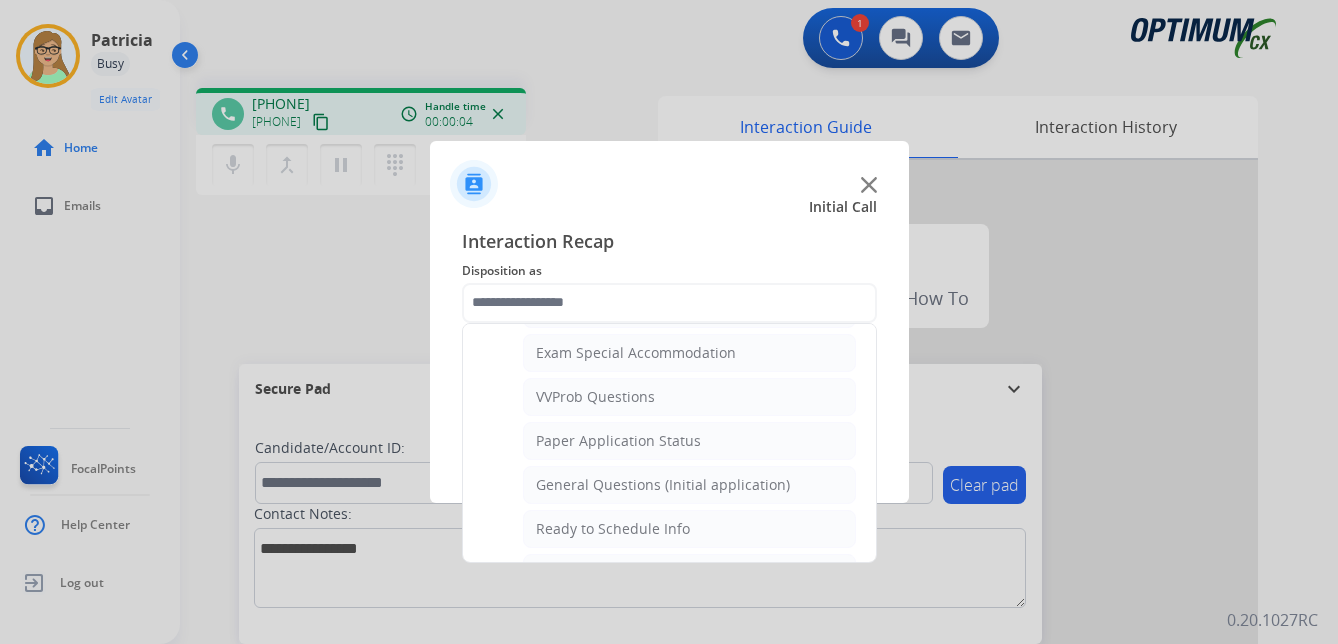 click on "General Questions (Initial application)" 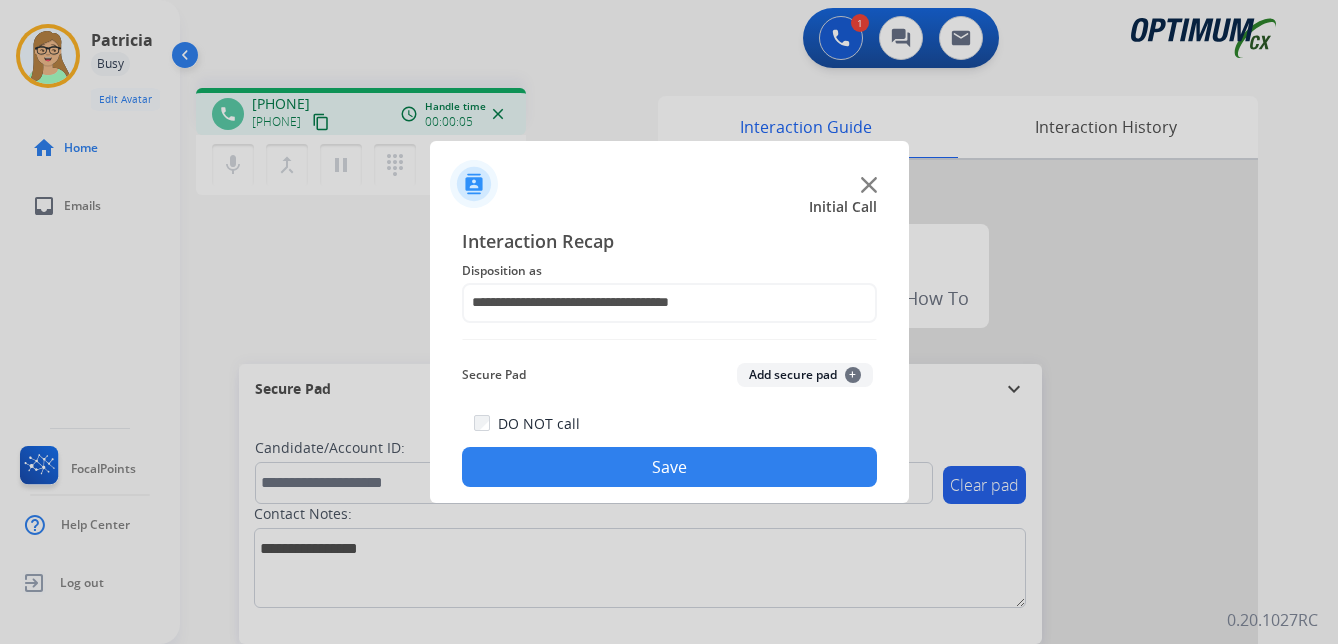 click on "Save" 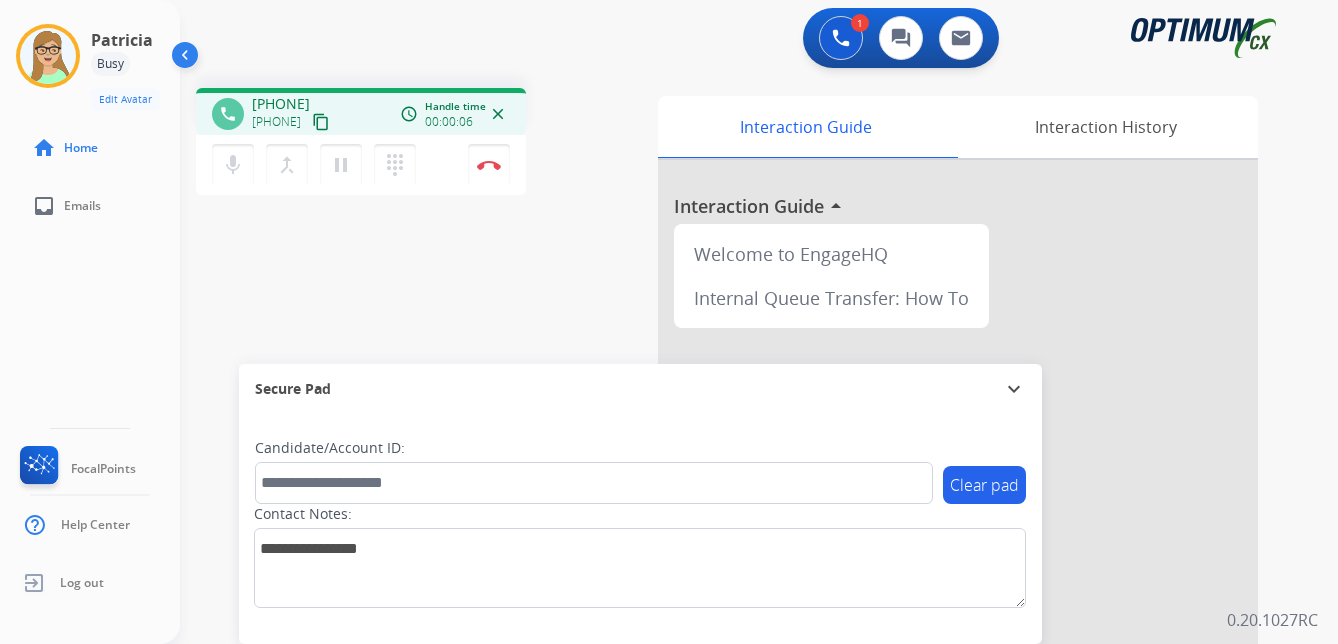 click on "content_copy" at bounding box center (321, 122) 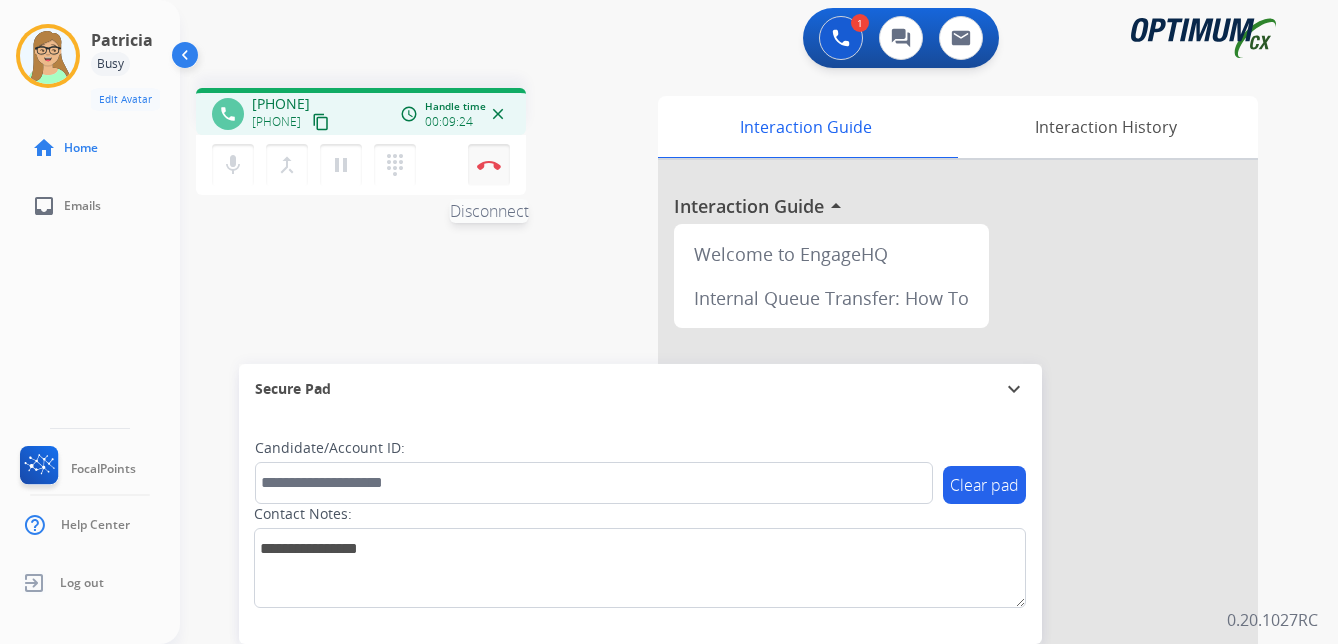 click at bounding box center [489, 165] 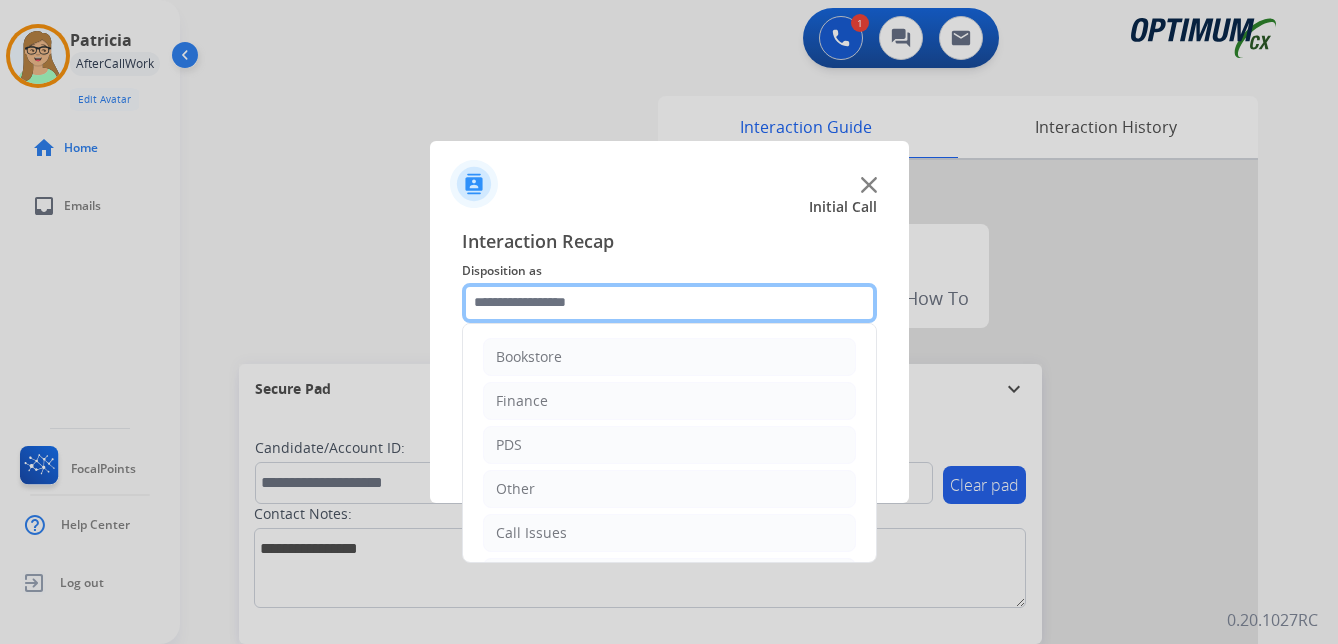 click 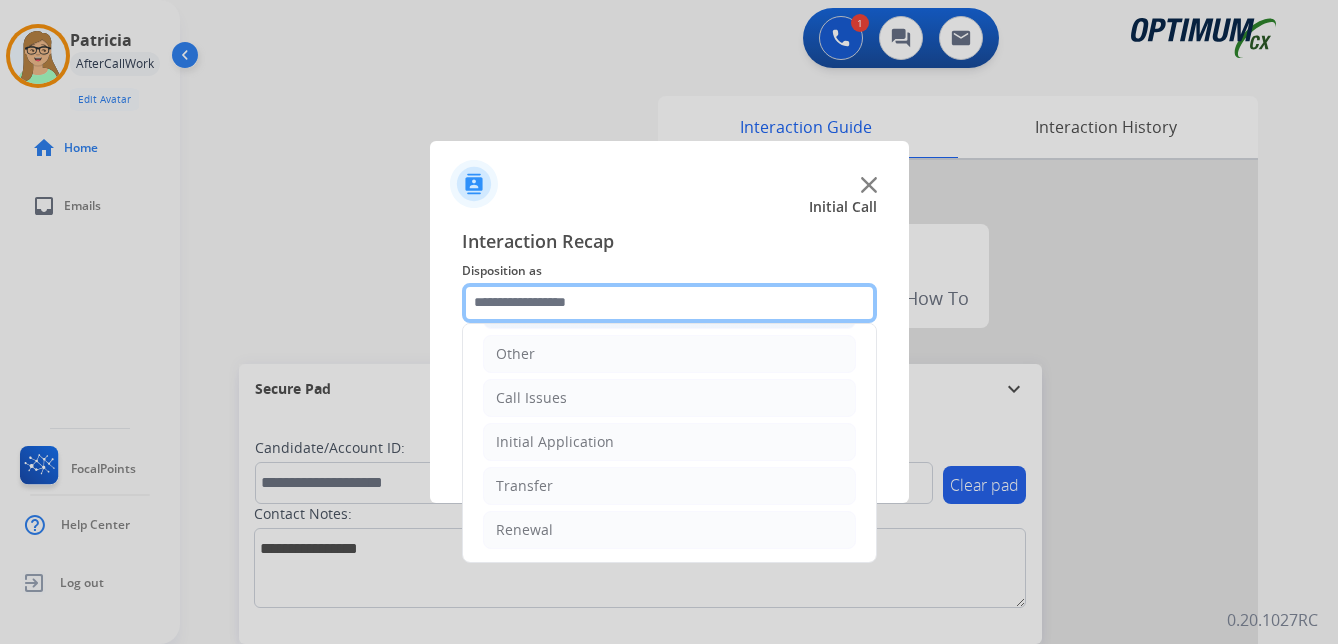 scroll, scrollTop: 136, scrollLeft: 0, axis: vertical 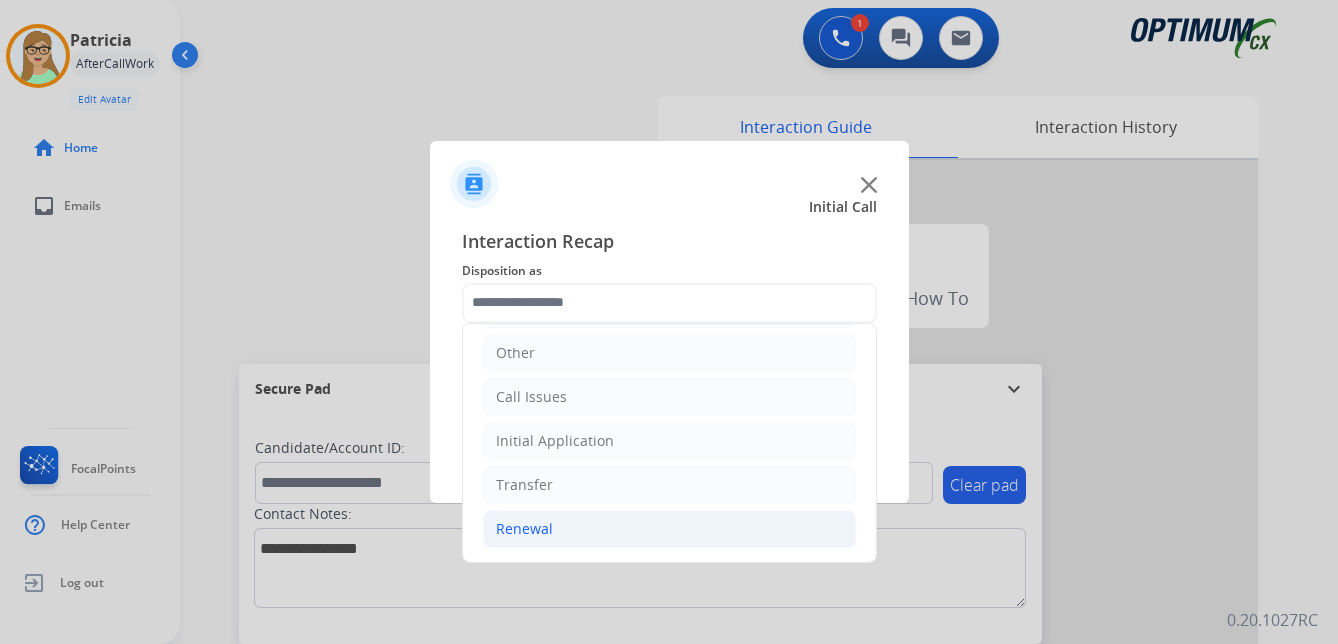 click on "Renewal" 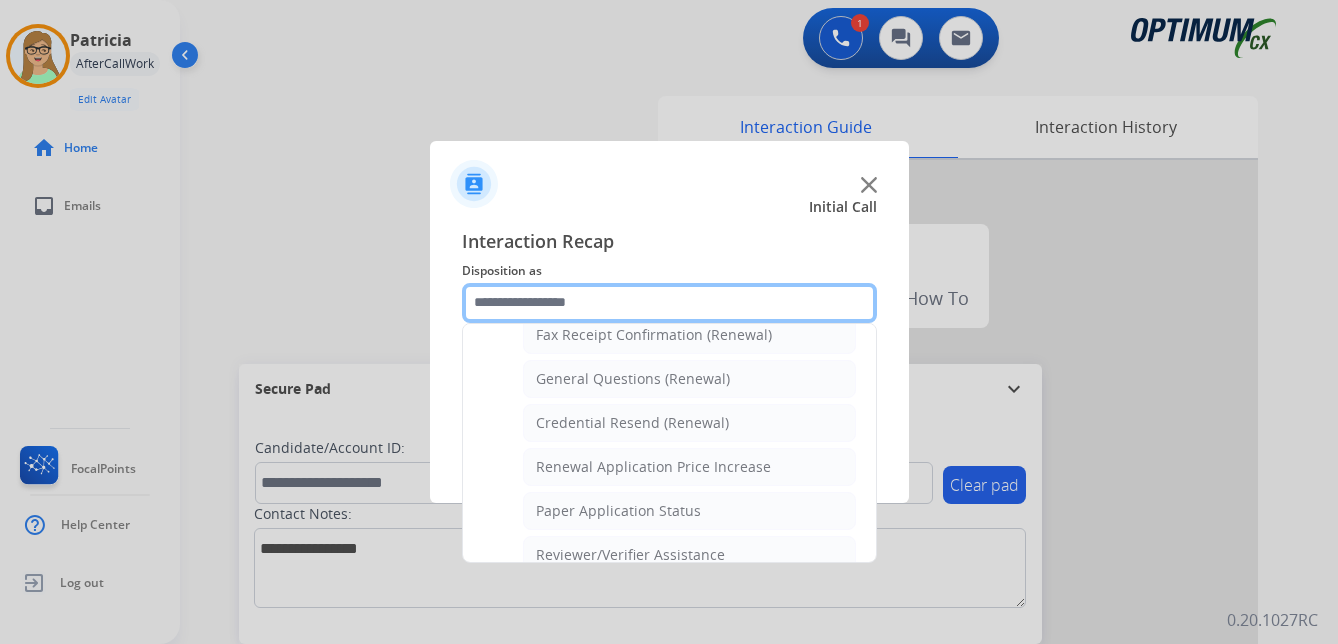 scroll, scrollTop: 536, scrollLeft: 0, axis: vertical 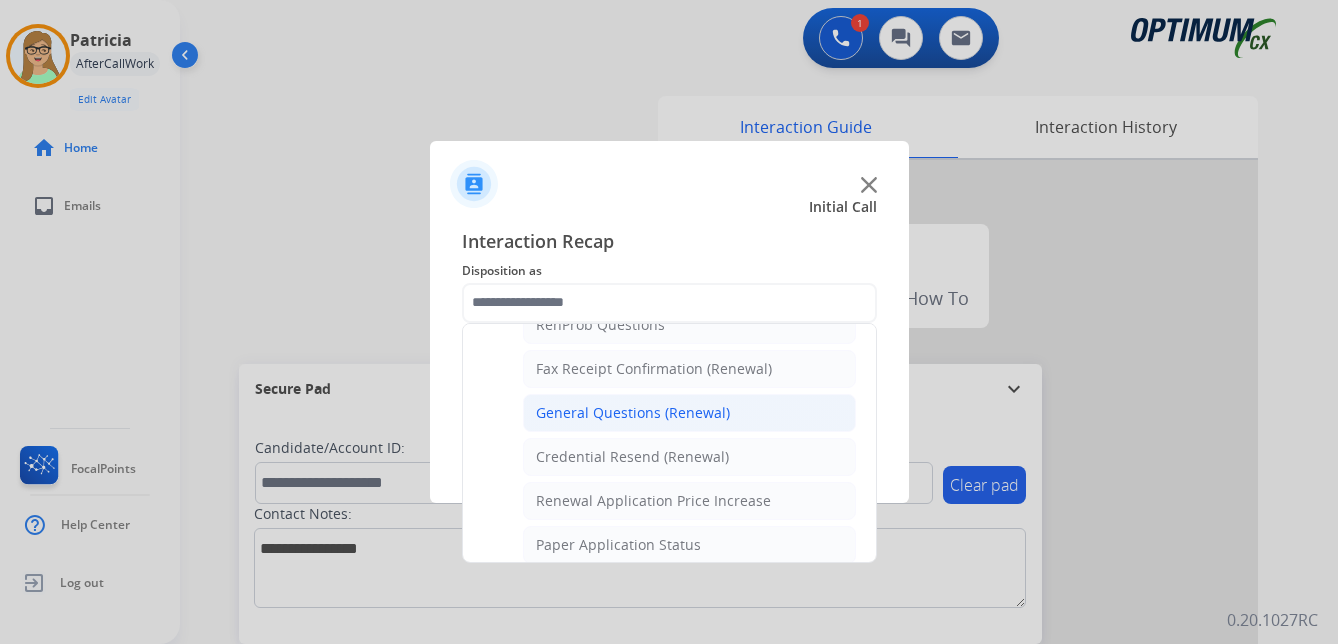 click on "General Questions (Renewal)" 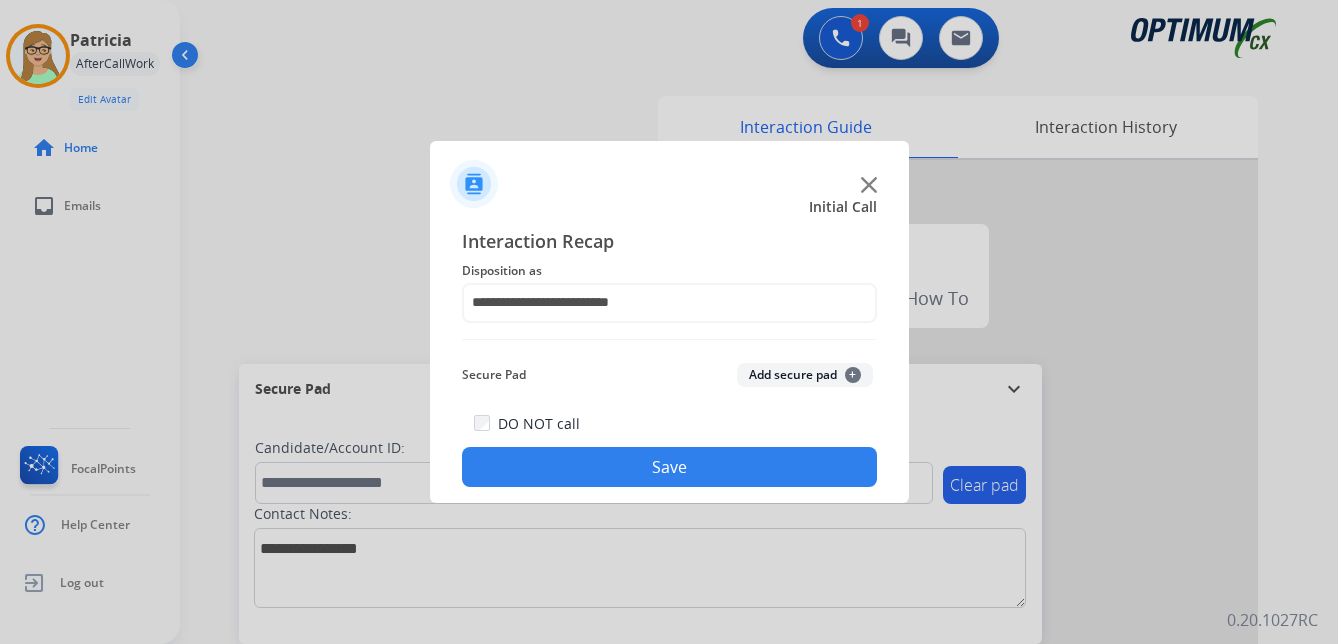 click on "Save" 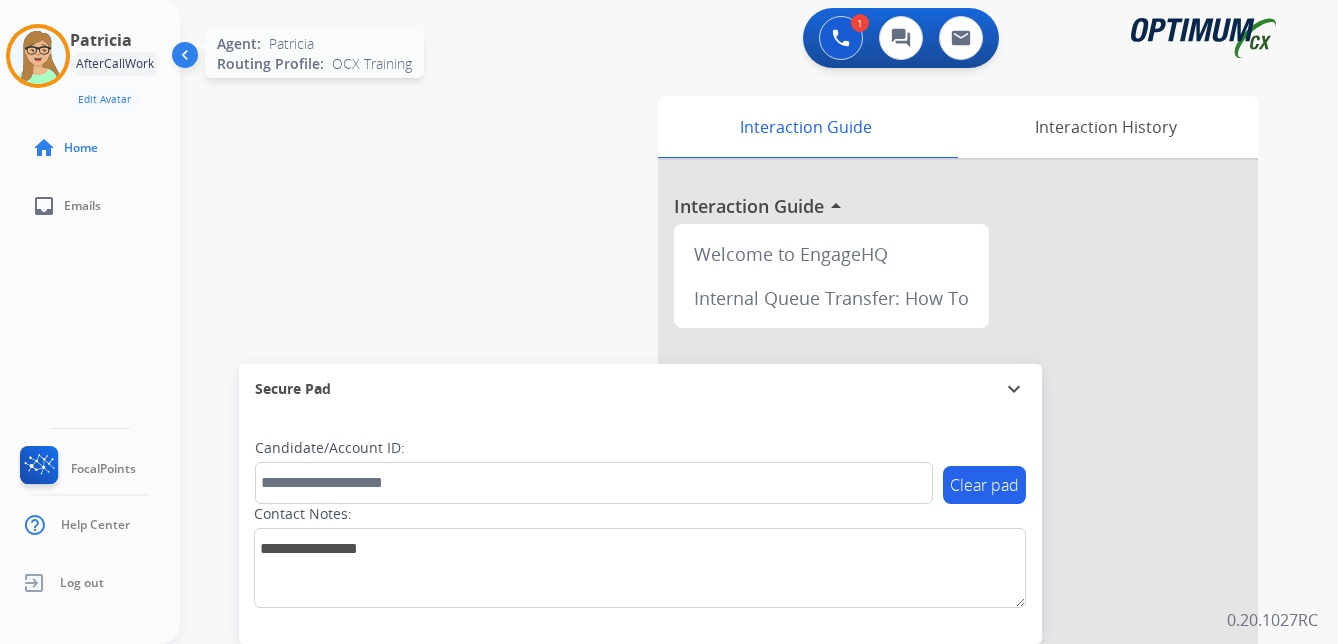 click at bounding box center (38, 56) 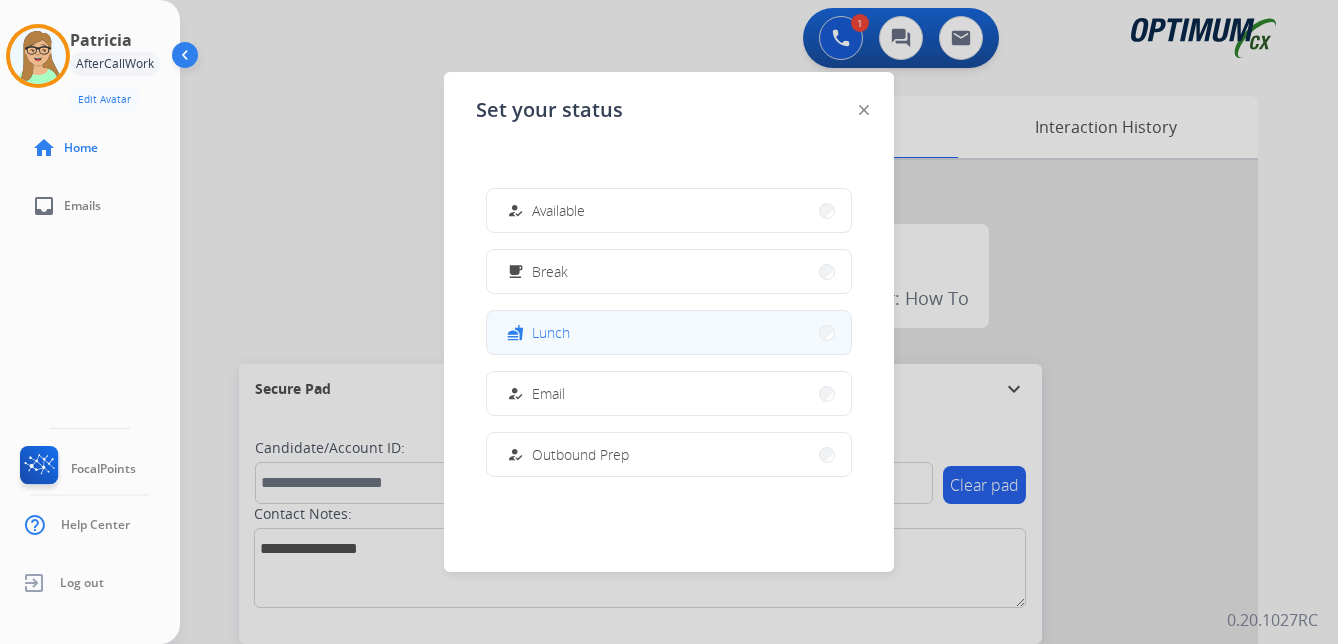 click on "Lunch" at bounding box center [551, 332] 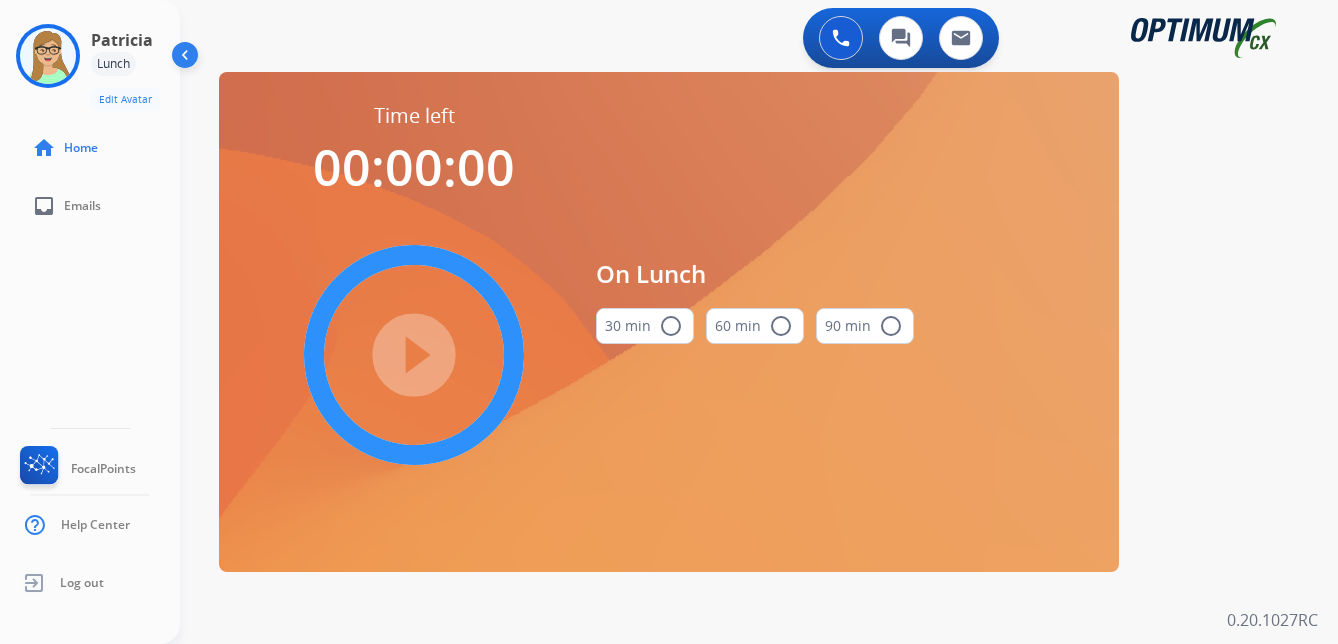 click on "radio_button_unchecked" at bounding box center [671, 326] 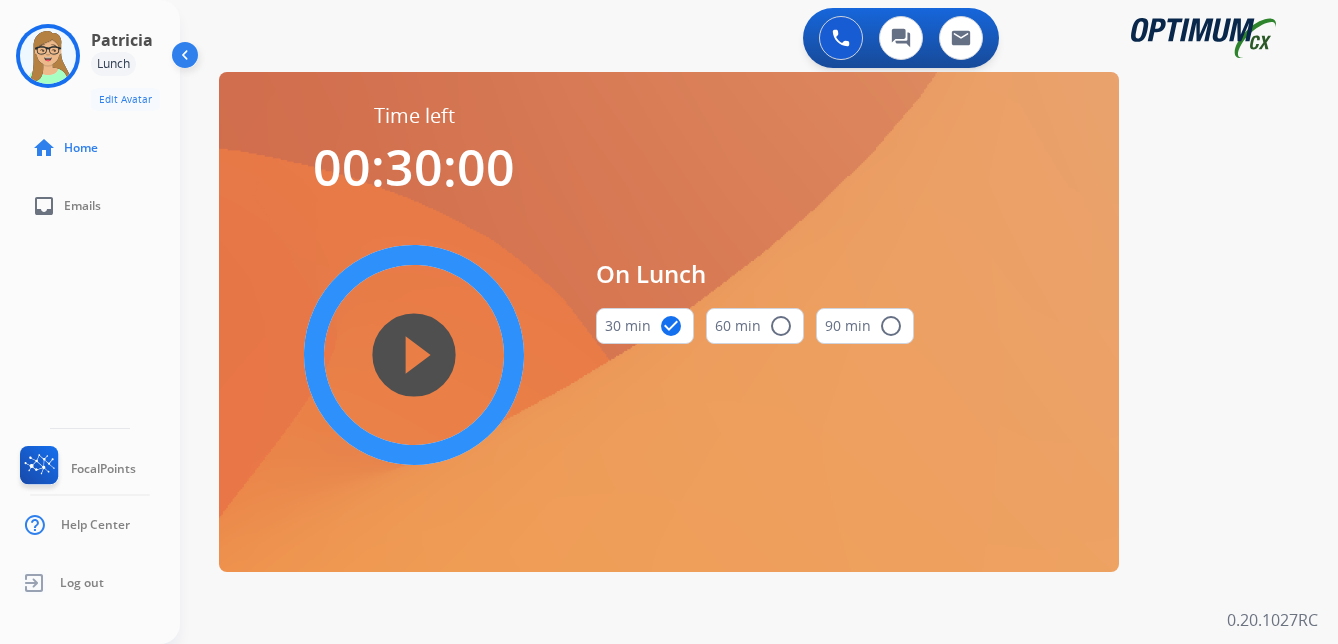 click on "play_circle_filled" at bounding box center [414, 355] 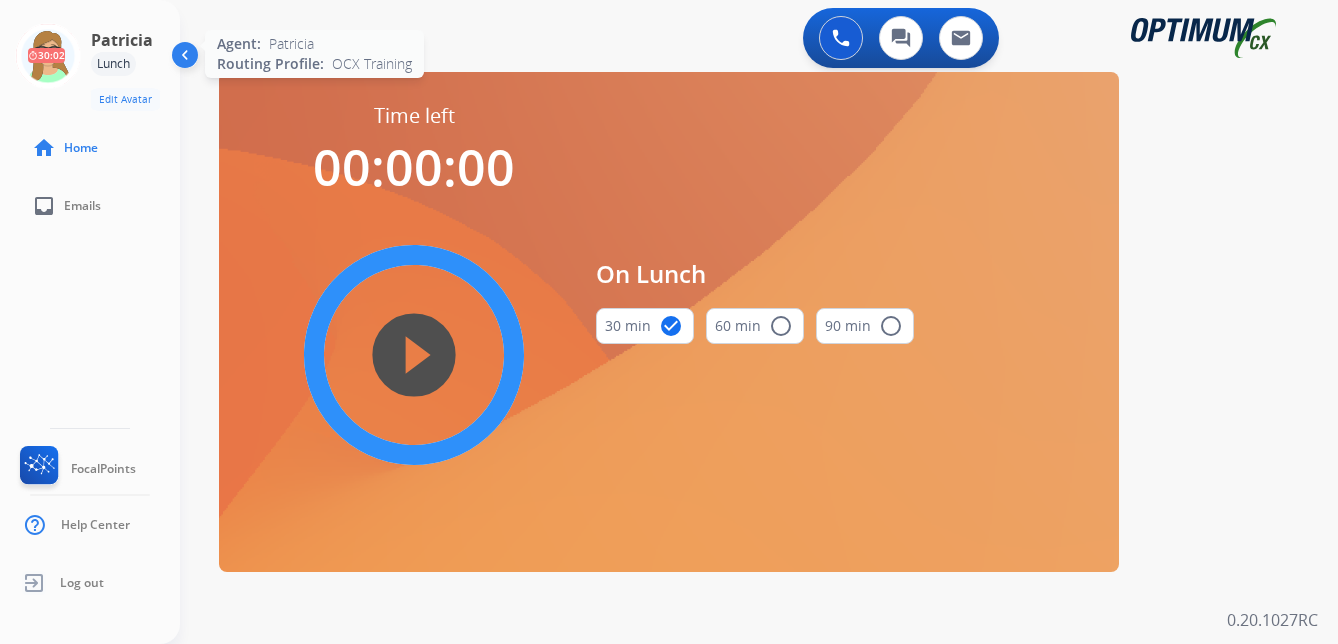click 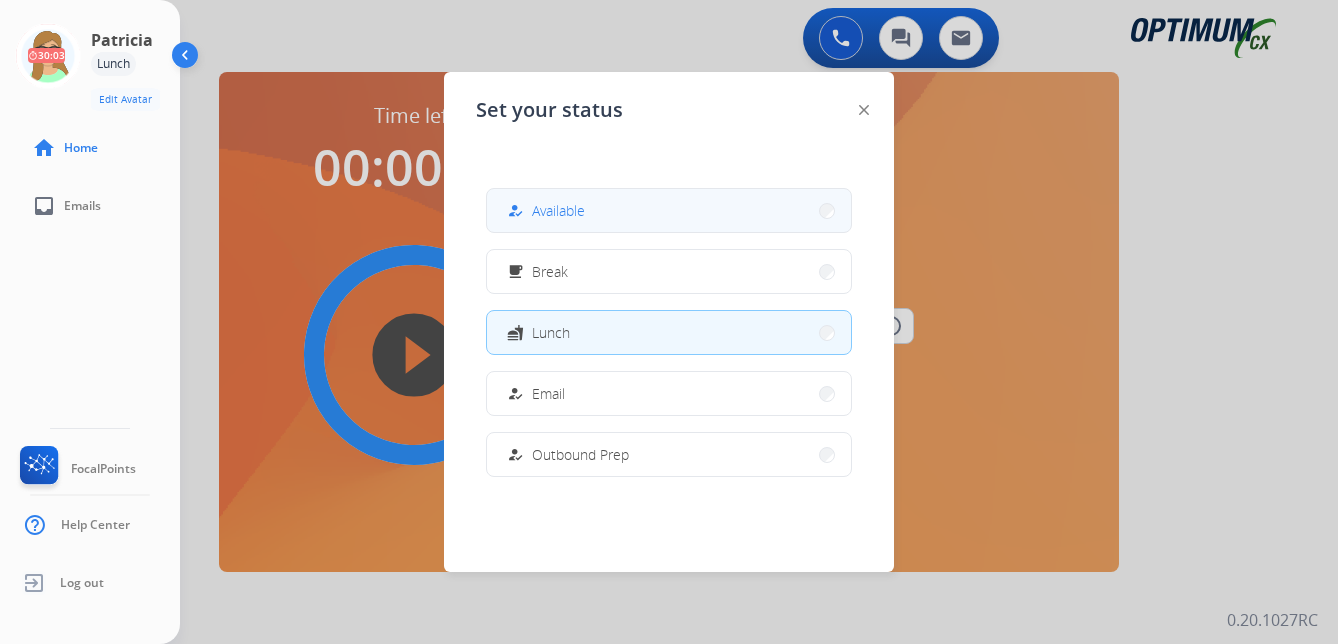 click on "Available" at bounding box center [558, 210] 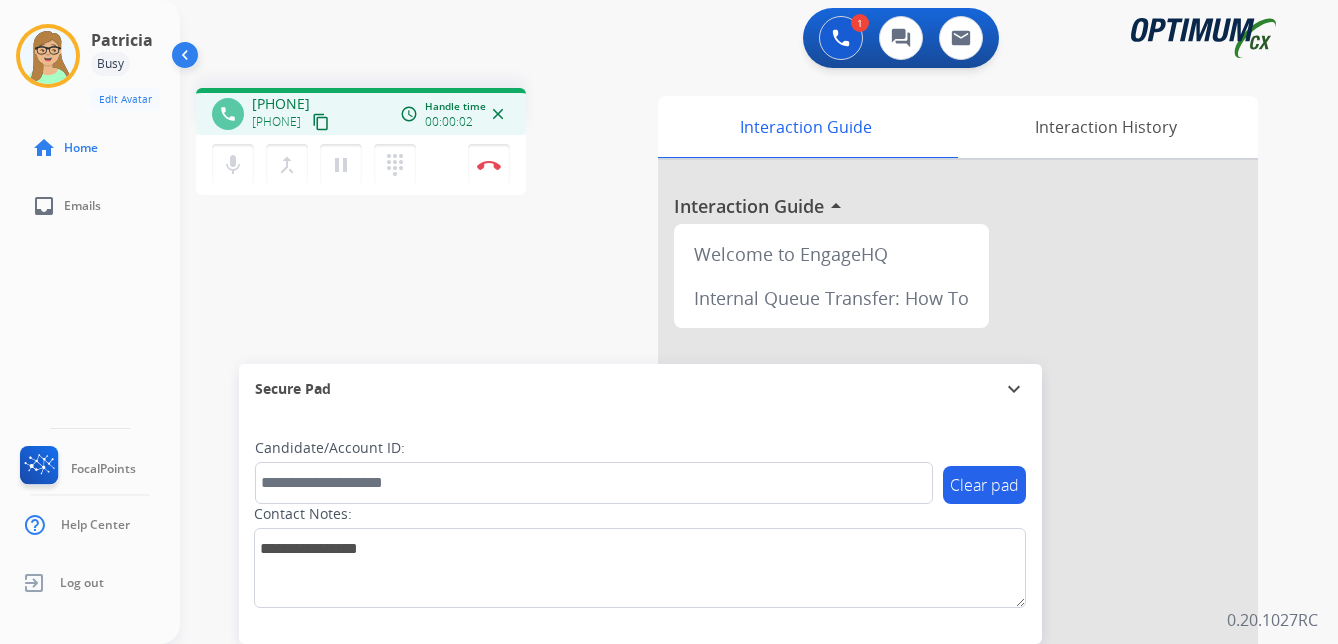 click on "content_copy" at bounding box center [321, 122] 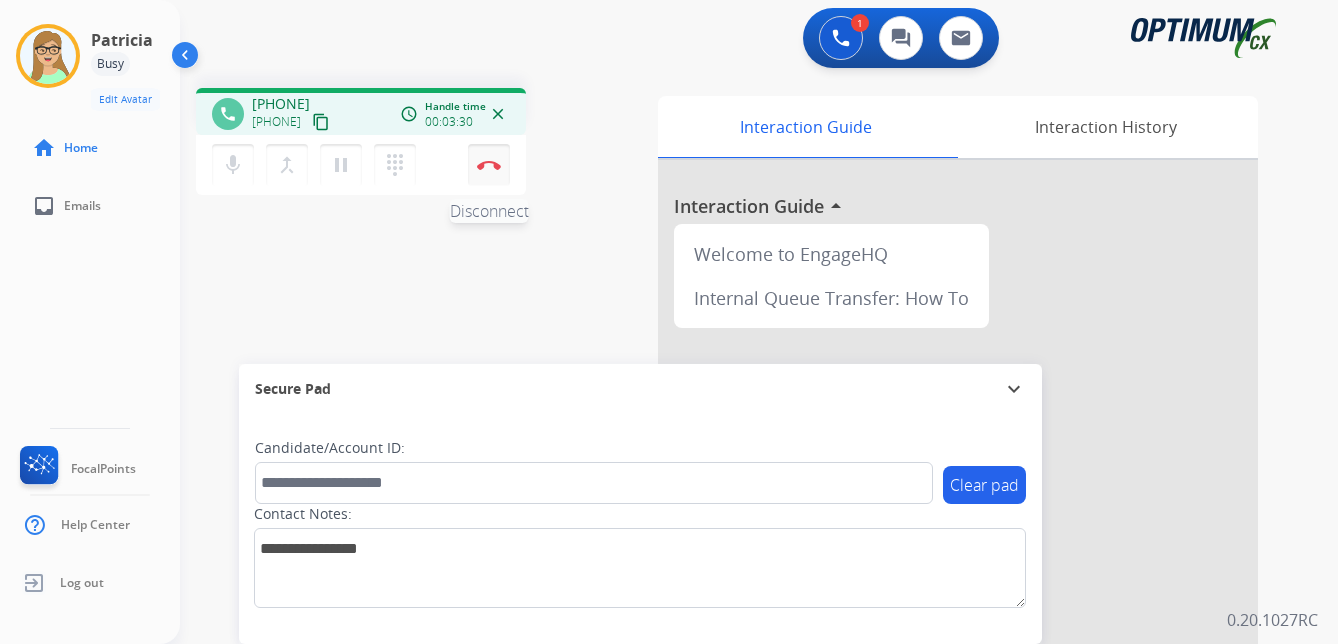 click at bounding box center (489, 165) 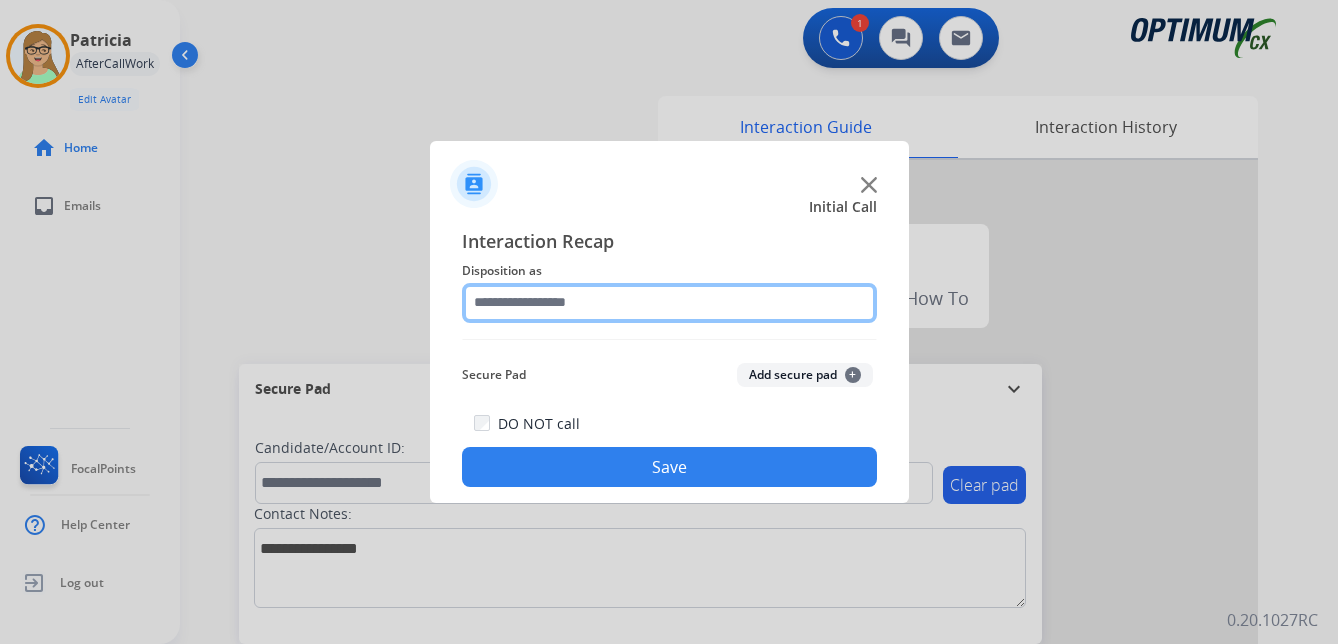 click 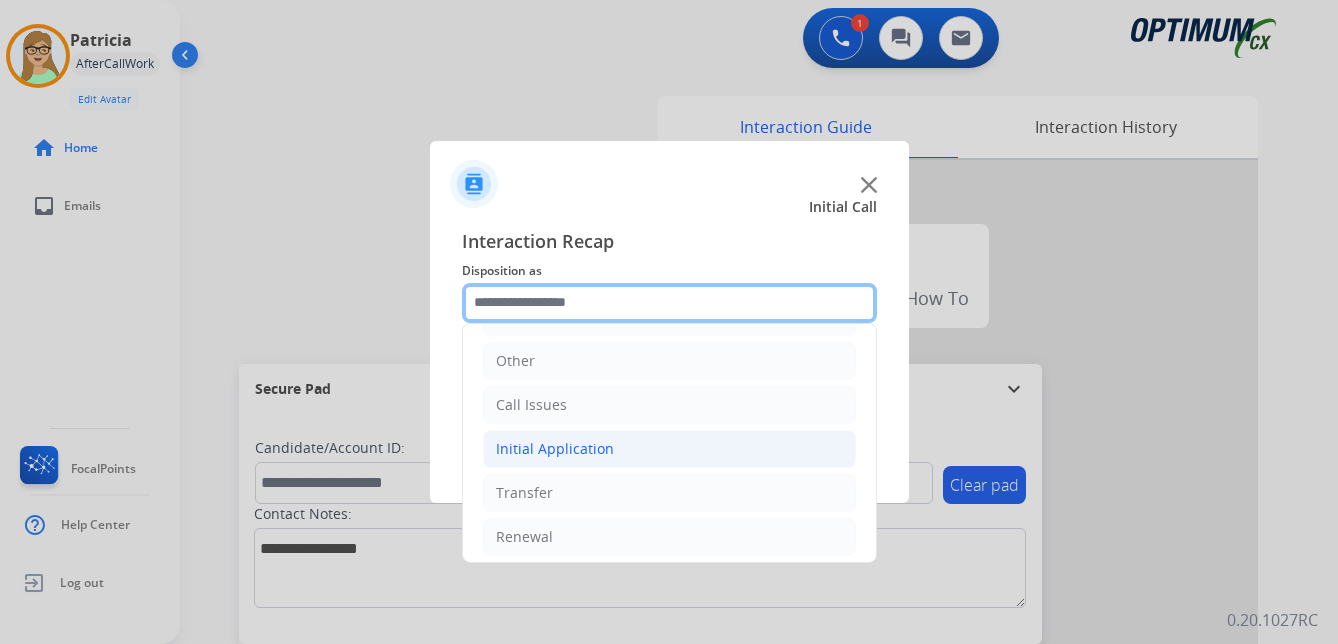 scroll, scrollTop: 136, scrollLeft: 0, axis: vertical 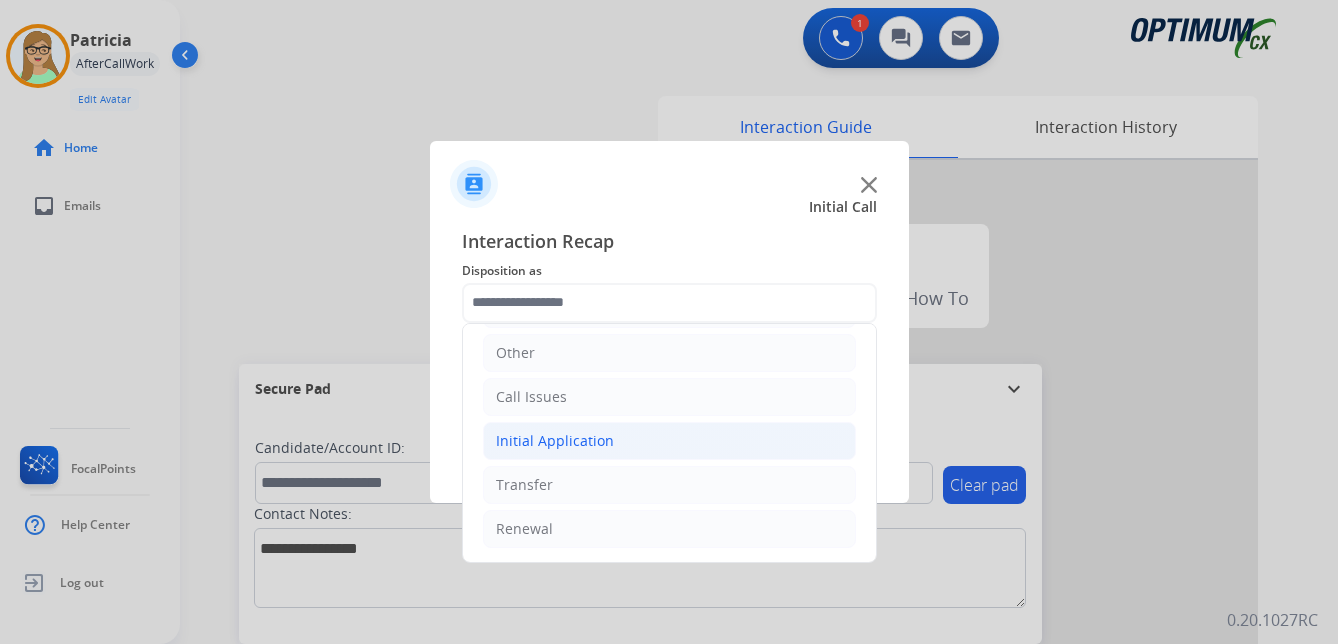 click on "Initial Application" 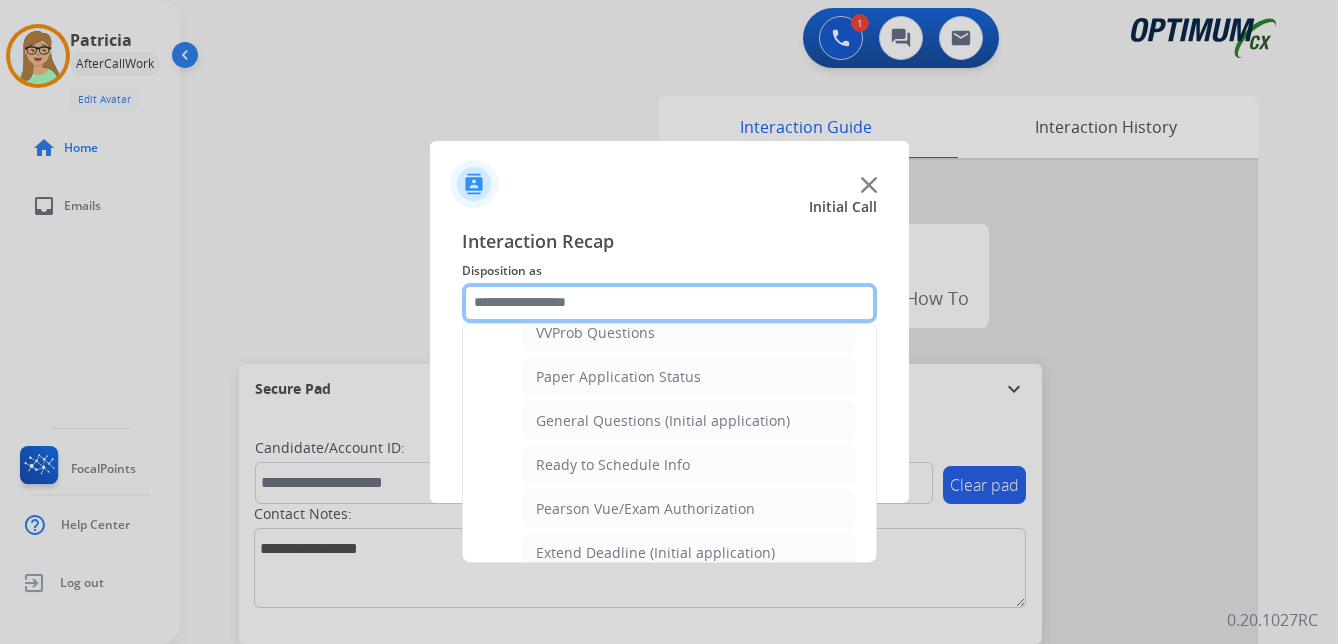scroll, scrollTop: 1136, scrollLeft: 0, axis: vertical 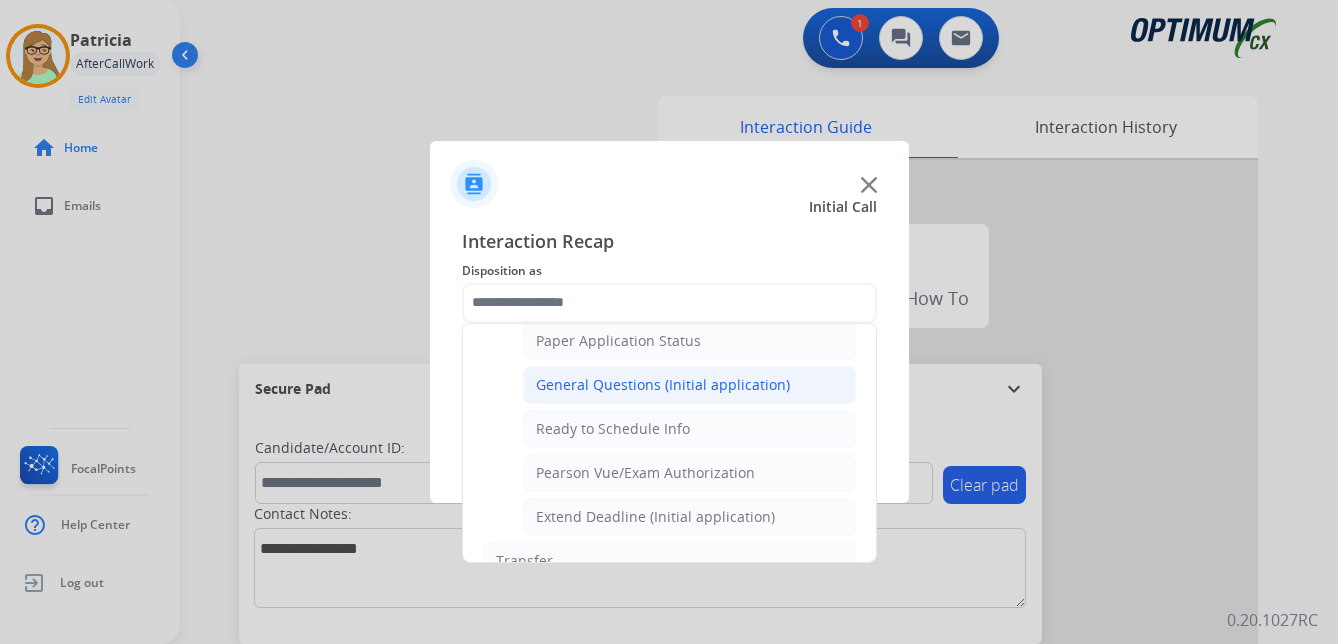 click on "General Questions (Initial application)" 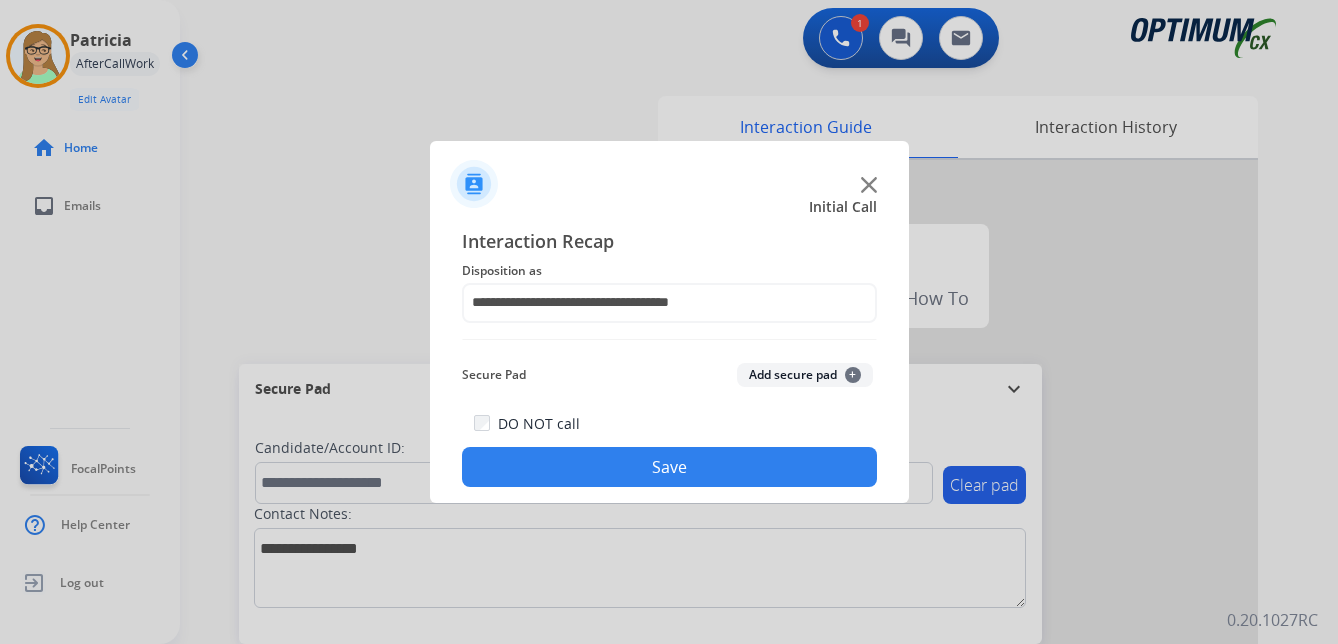 click on "Save" 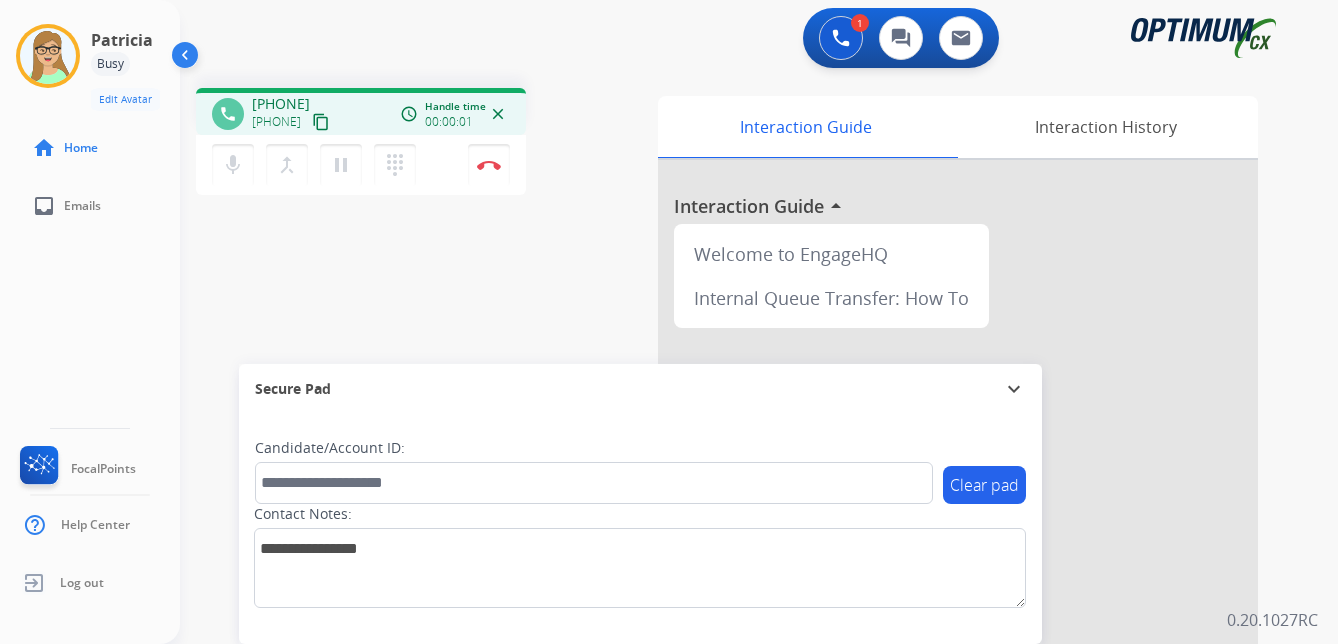 click on "content_copy" at bounding box center (321, 122) 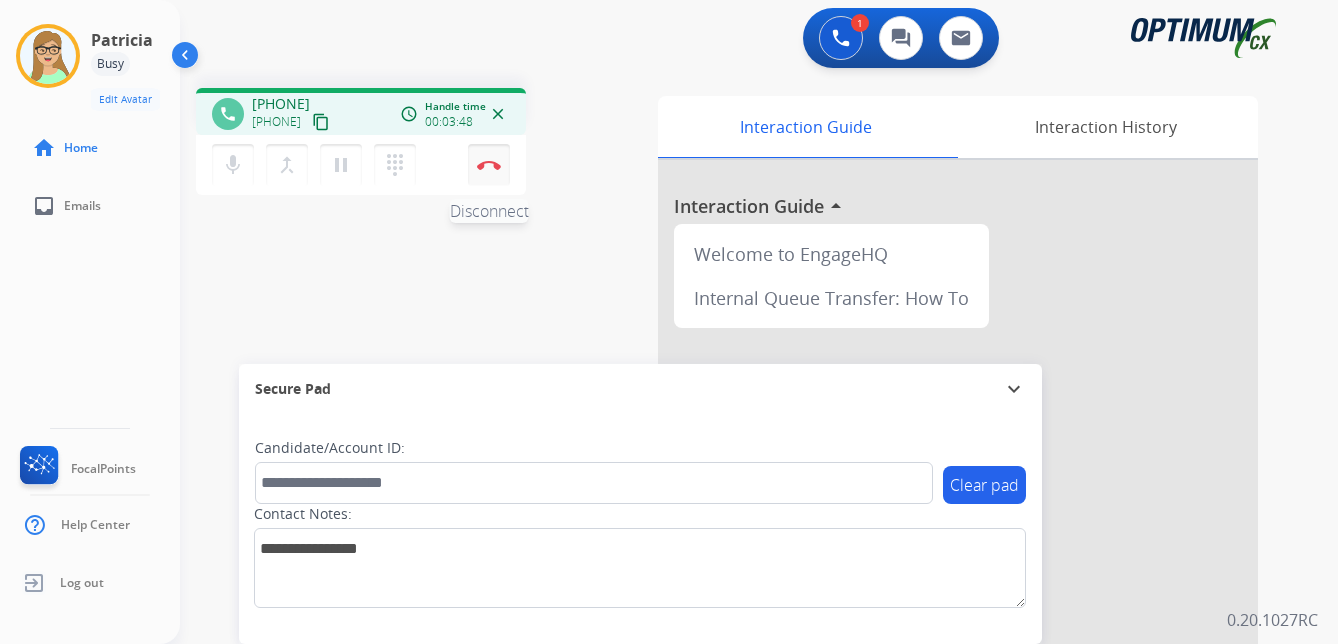 click on "Disconnect" at bounding box center (489, 165) 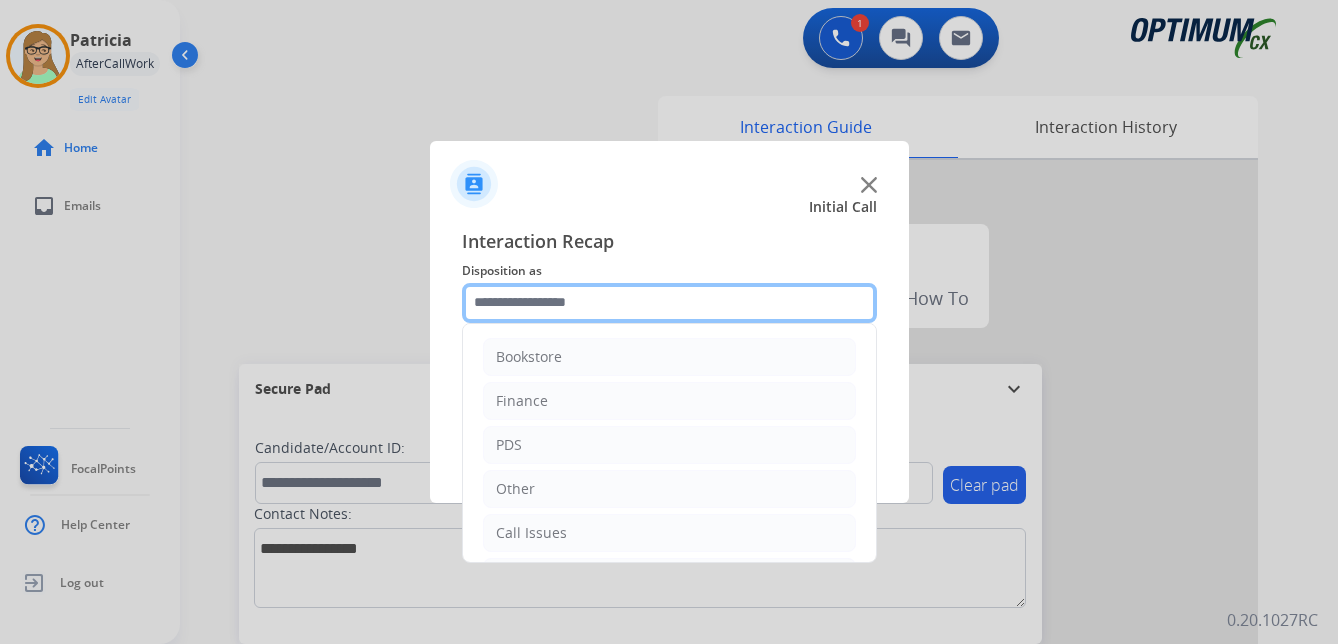 click 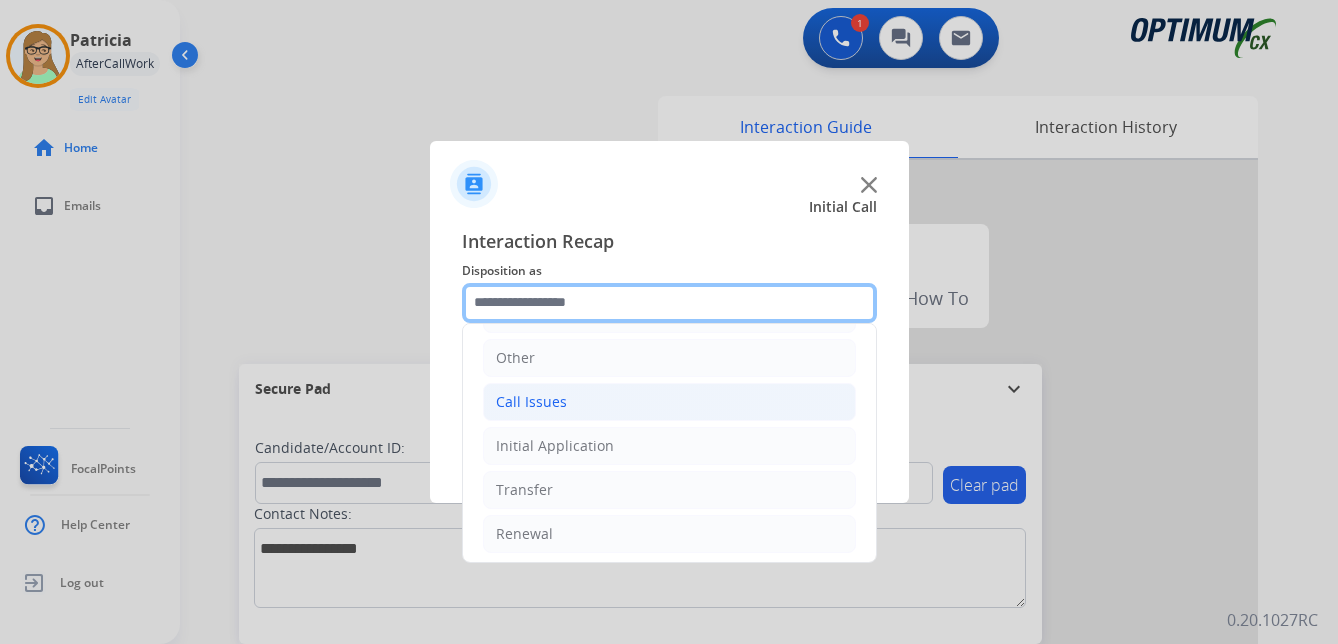 scroll, scrollTop: 136, scrollLeft: 0, axis: vertical 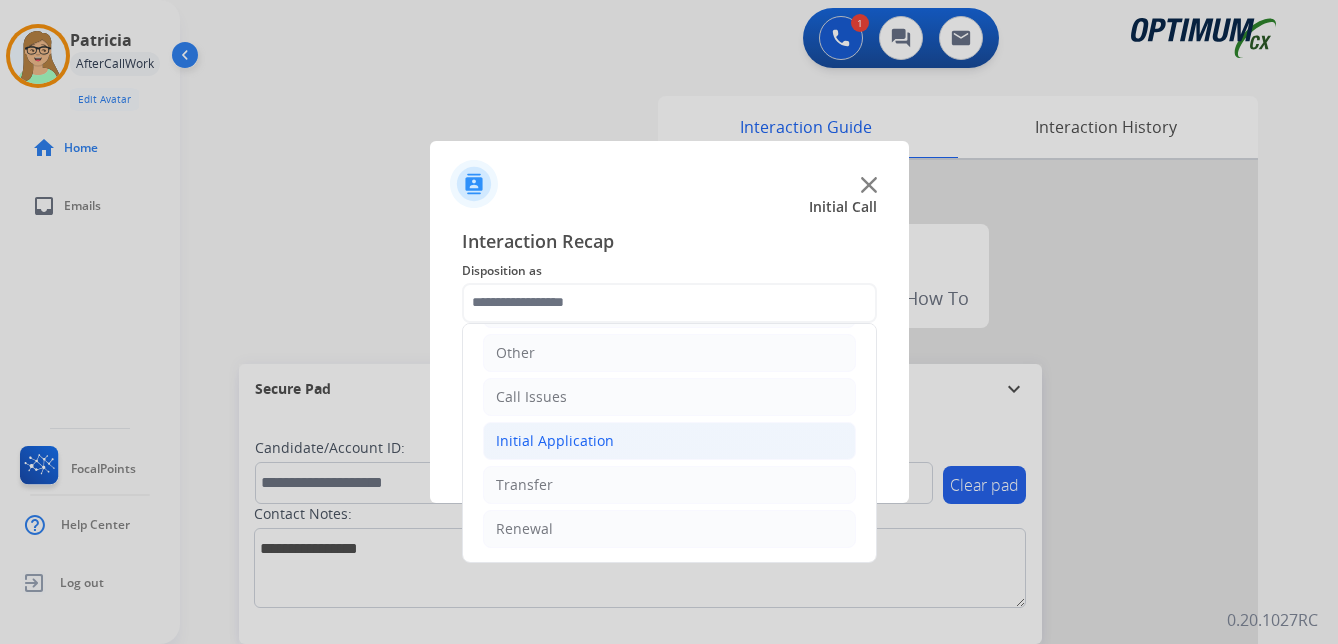 click on "Initial Application" 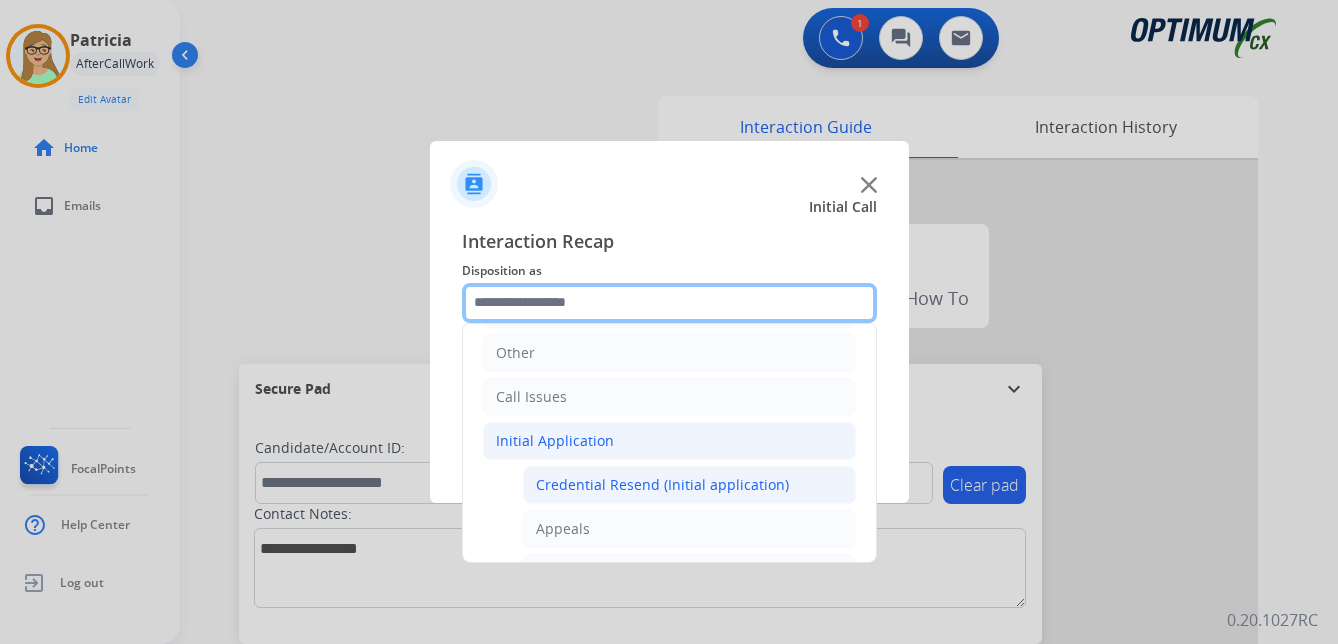 scroll, scrollTop: 236, scrollLeft: 0, axis: vertical 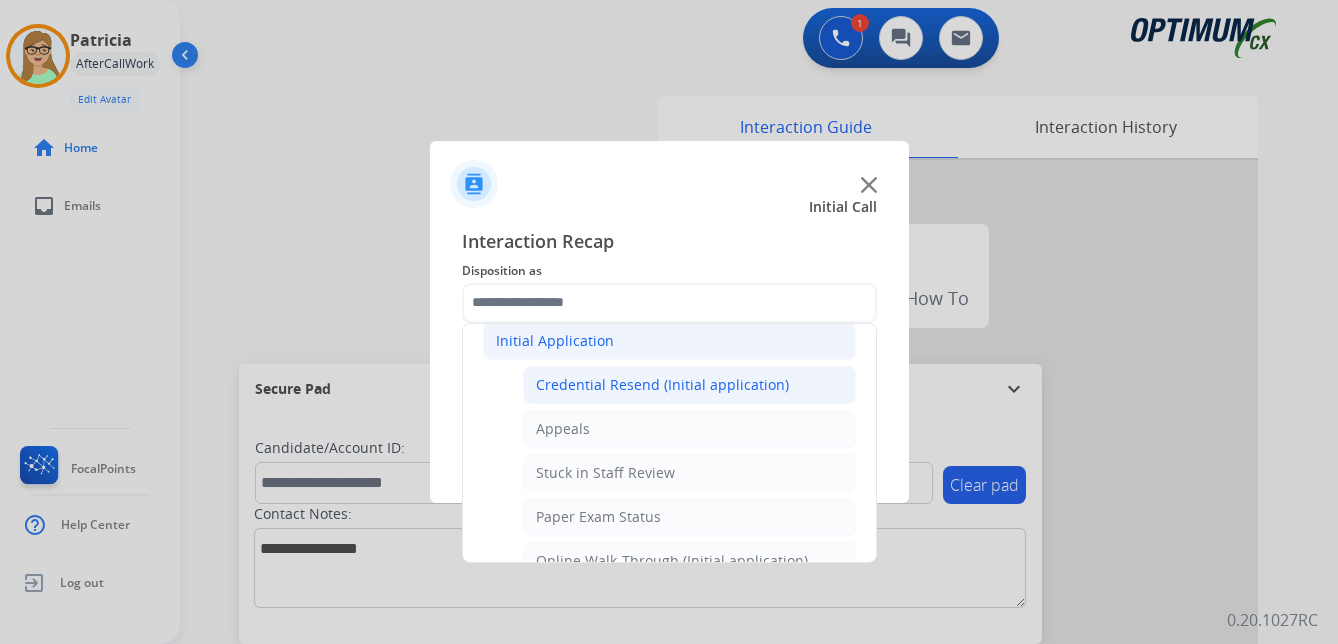 click on "Credential Resend (Initial application)" 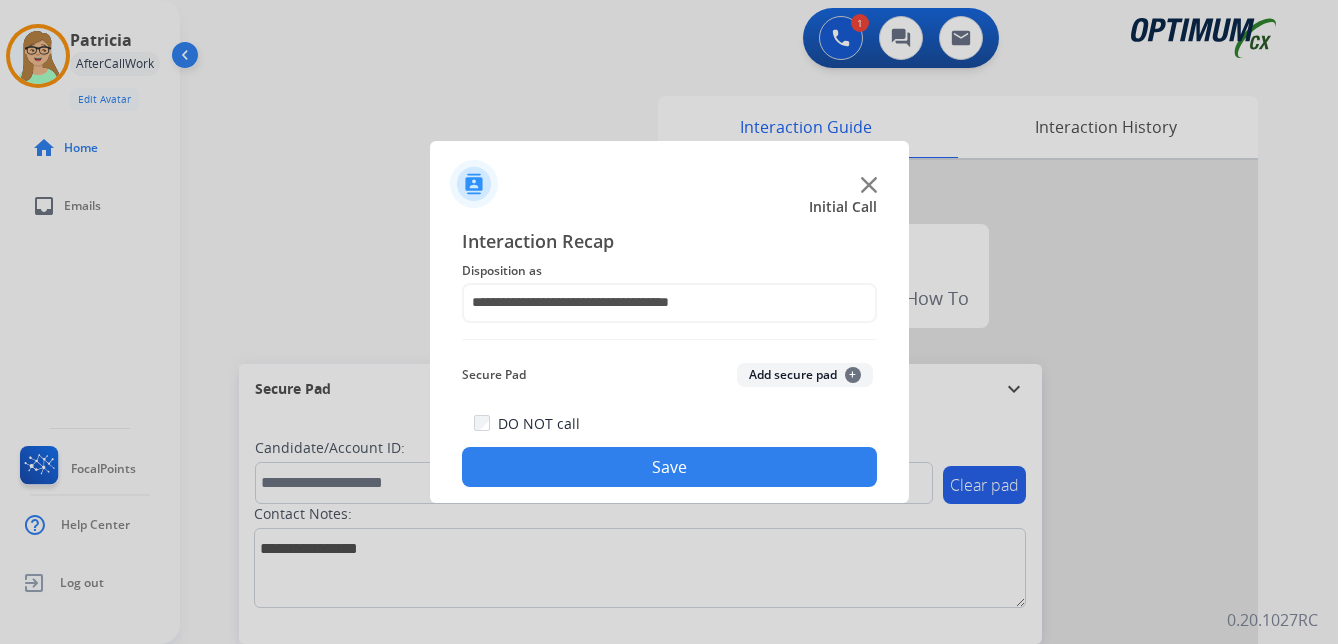 click on "Save" 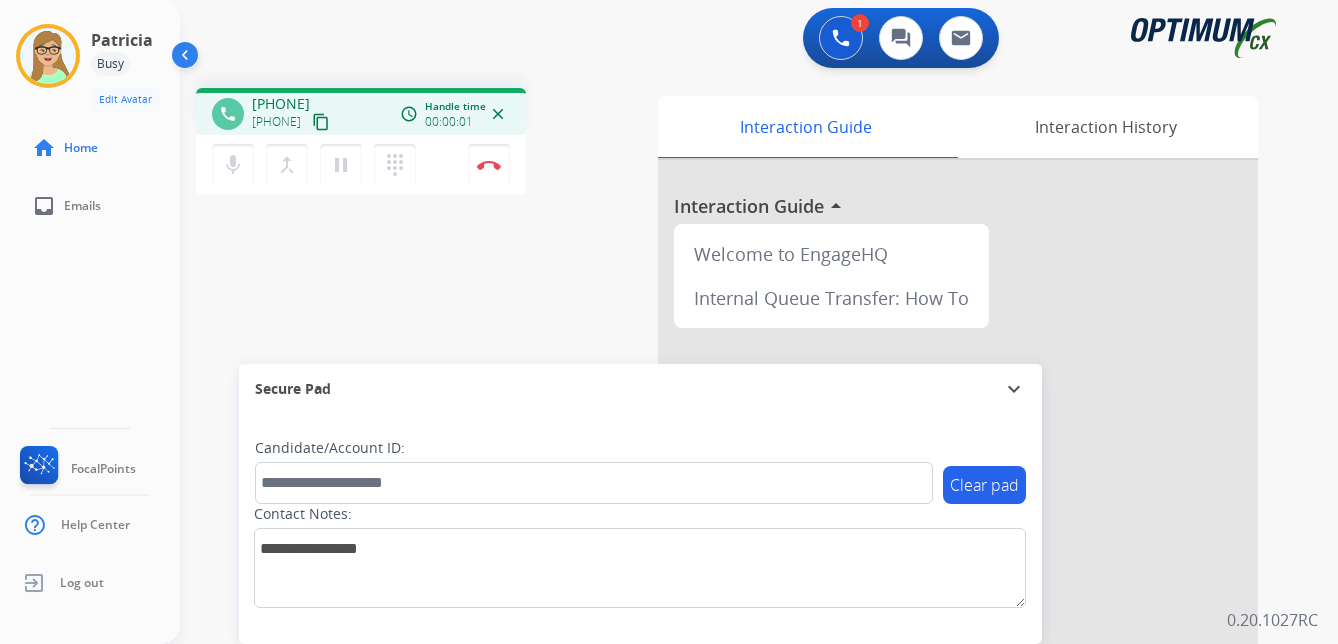 click on "content_copy" at bounding box center [321, 122] 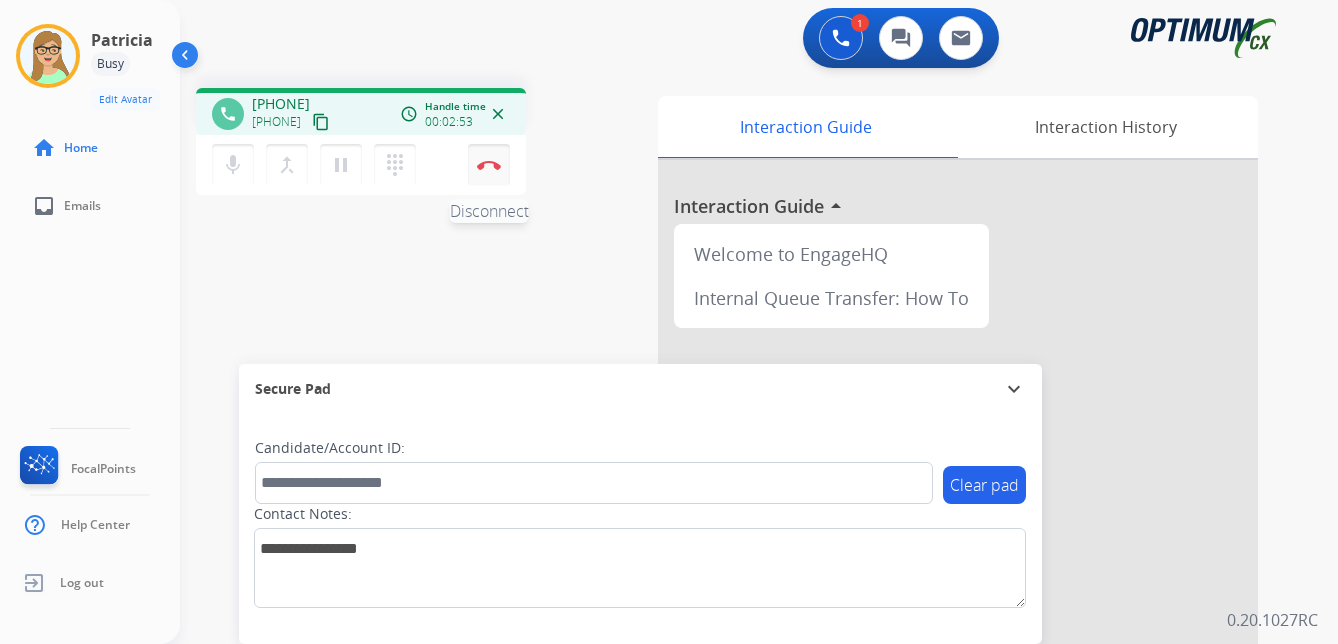 click at bounding box center (489, 165) 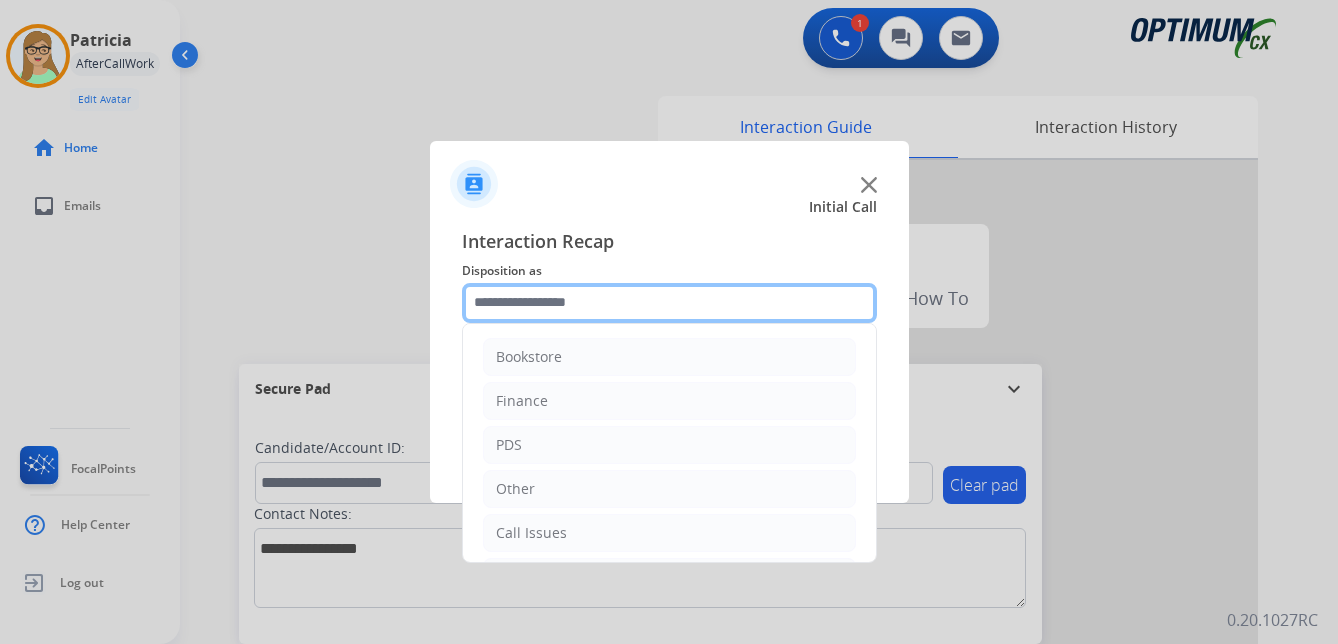 click 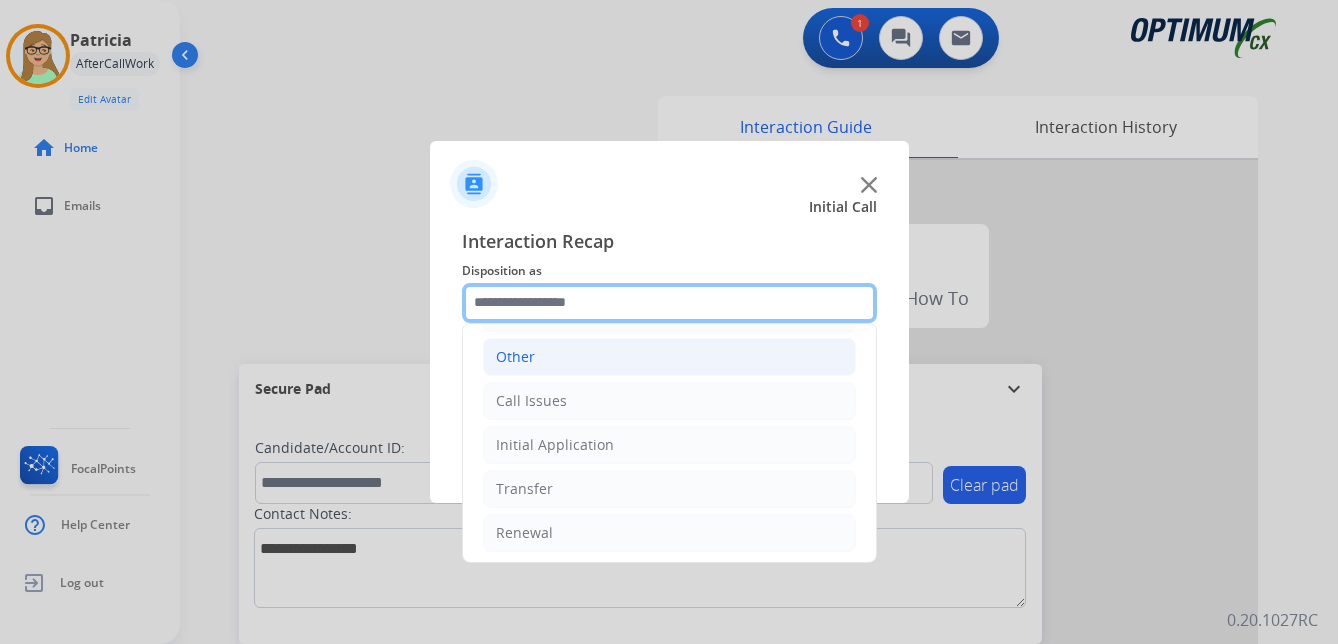 scroll, scrollTop: 136, scrollLeft: 0, axis: vertical 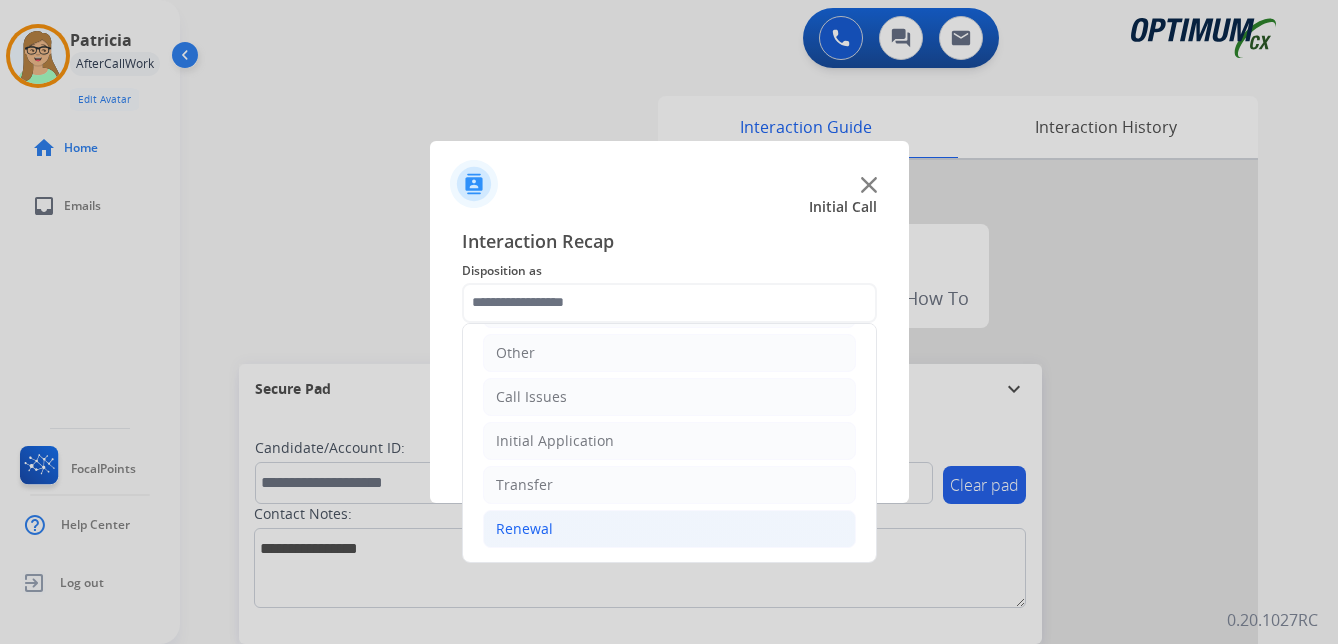 click on "Renewal" 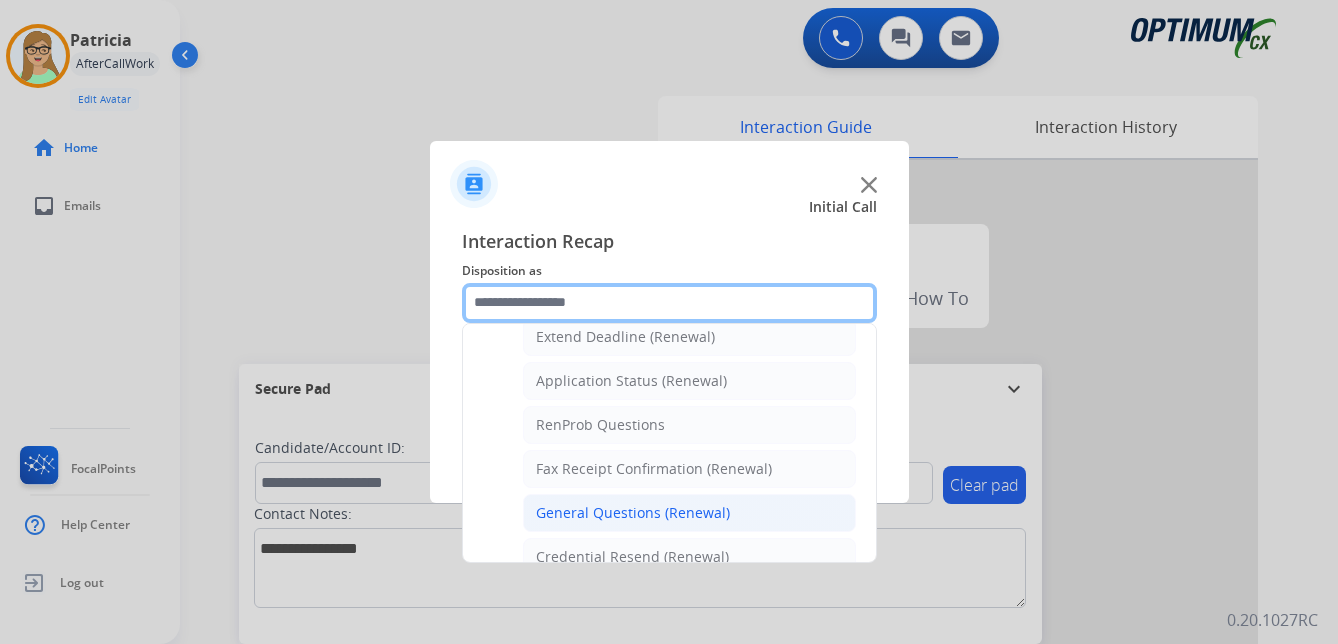 scroll, scrollTop: 536, scrollLeft: 0, axis: vertical 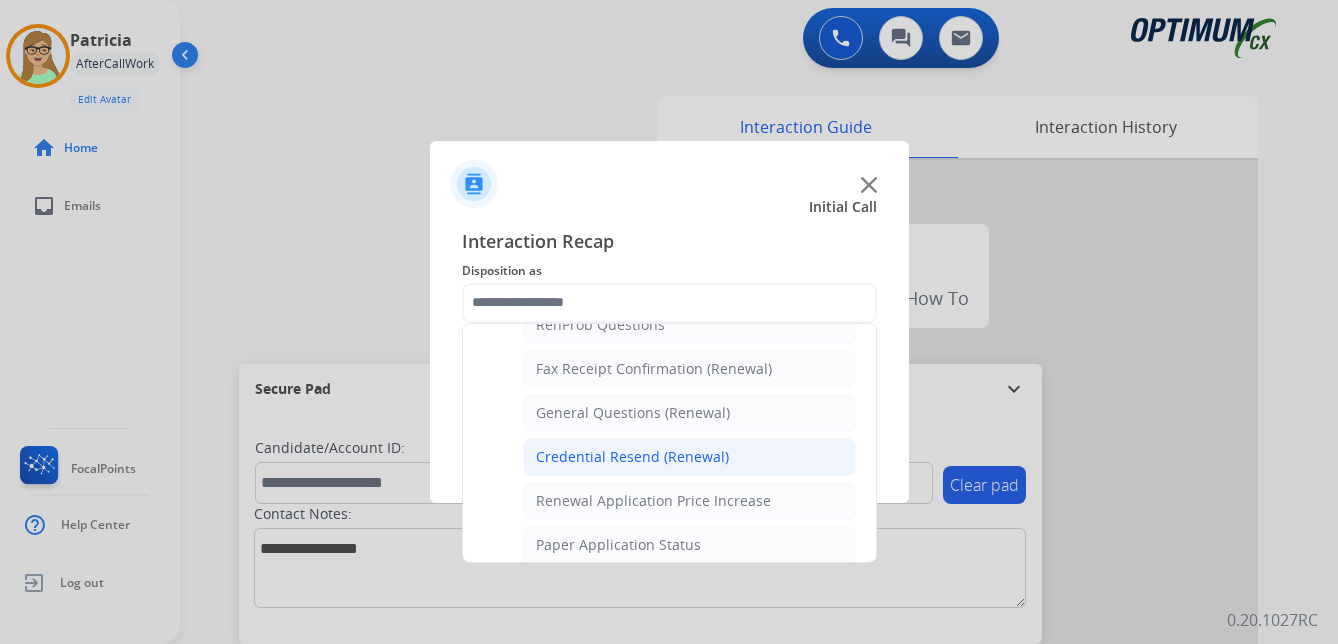 click on "Credential Resend (Renewal)" 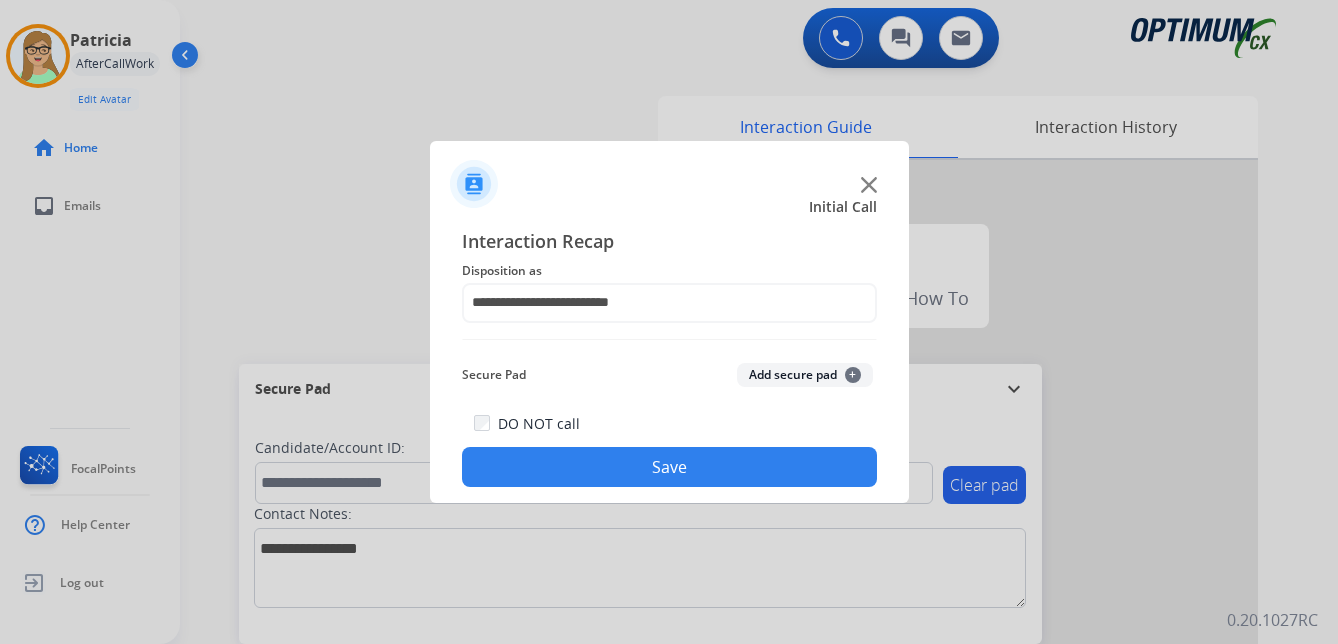 click on "Save" 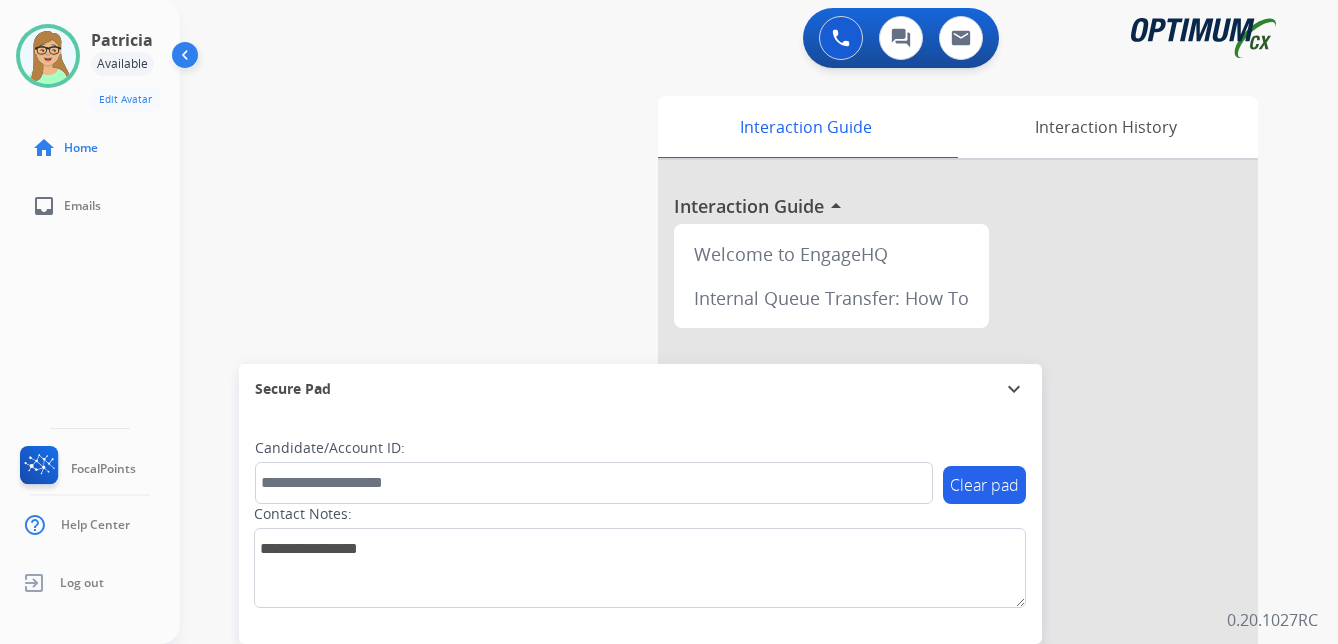 drag, startPoint x: 52, startPoint y: 43, endPoint x: 89, endPoint y: 53, distance: 38.327538 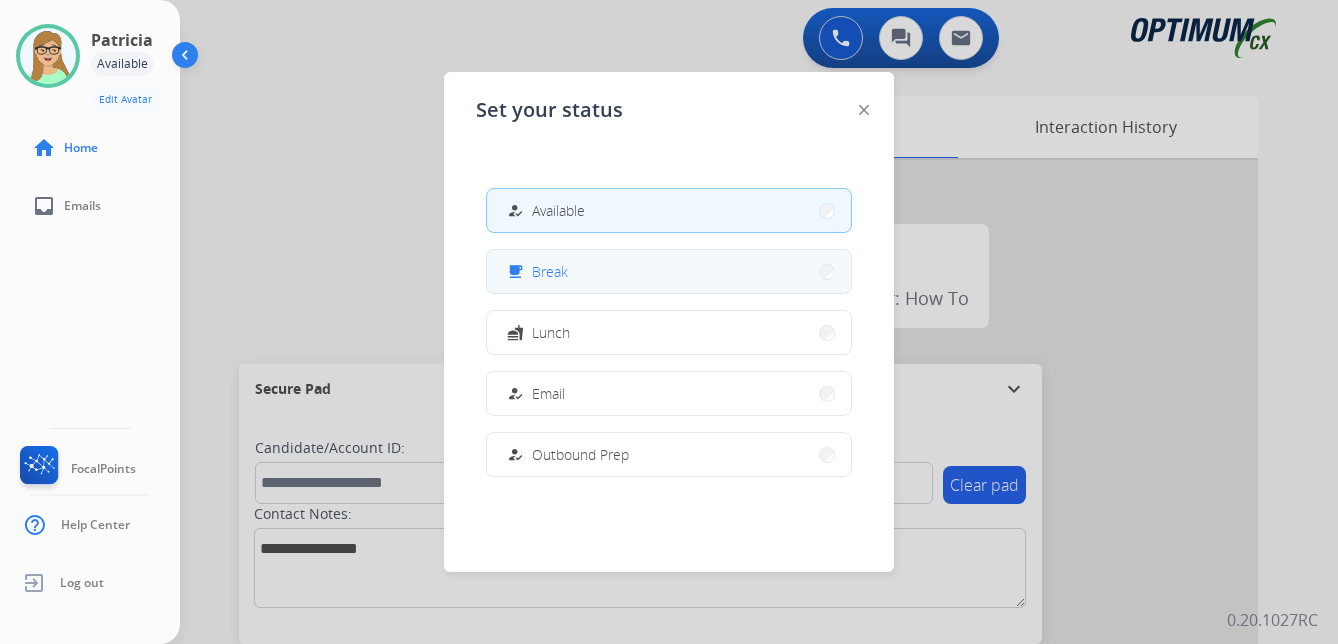 click on "Break" at bounding box center (550, 271) 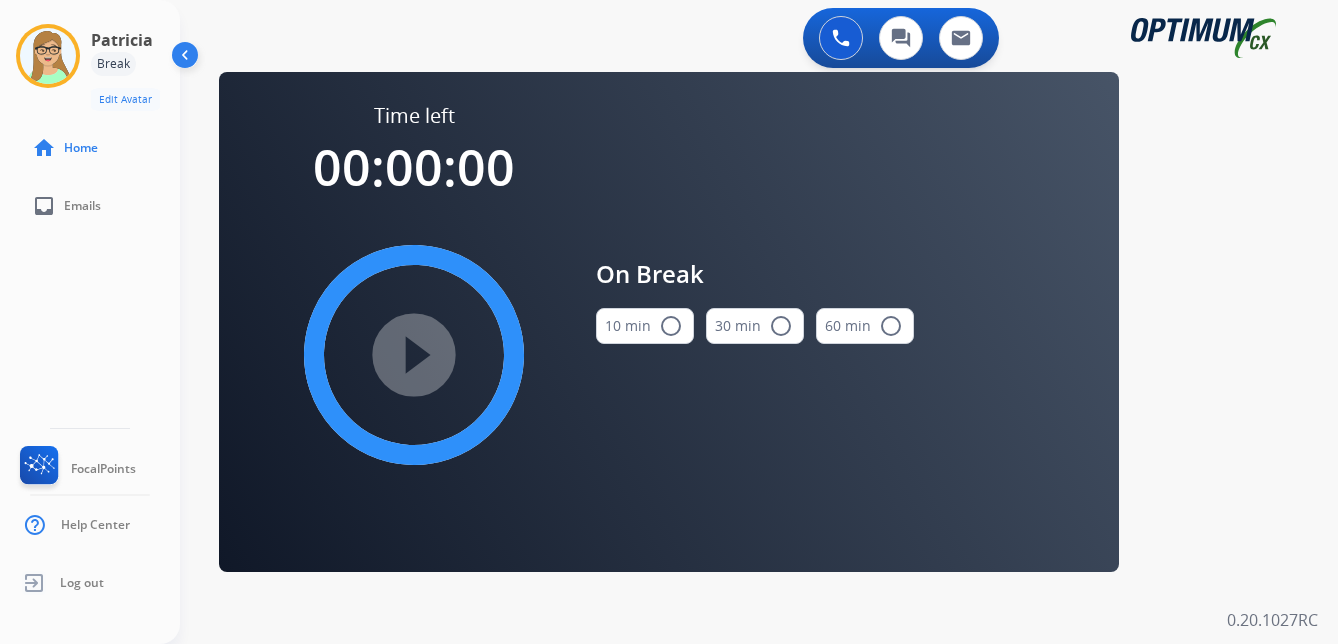 click on "radio_button_unchecked" at bounding box center (671, 326) 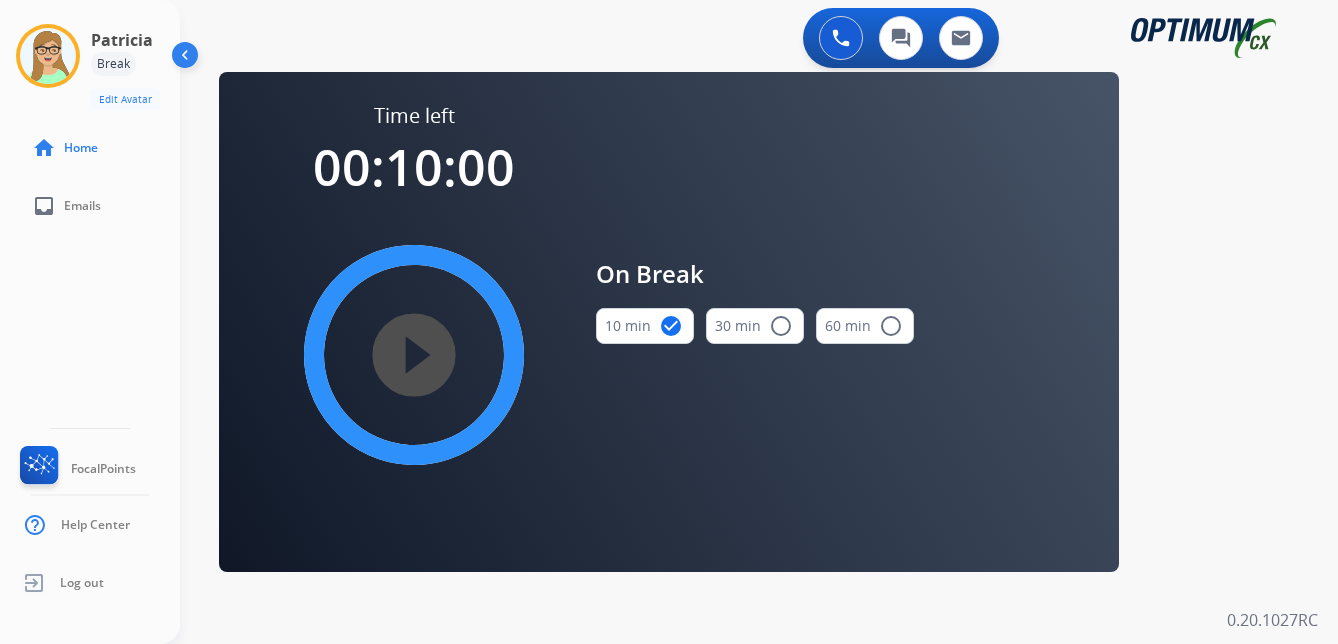 click on "play_circle_filled" at bounding box center (414, 355) 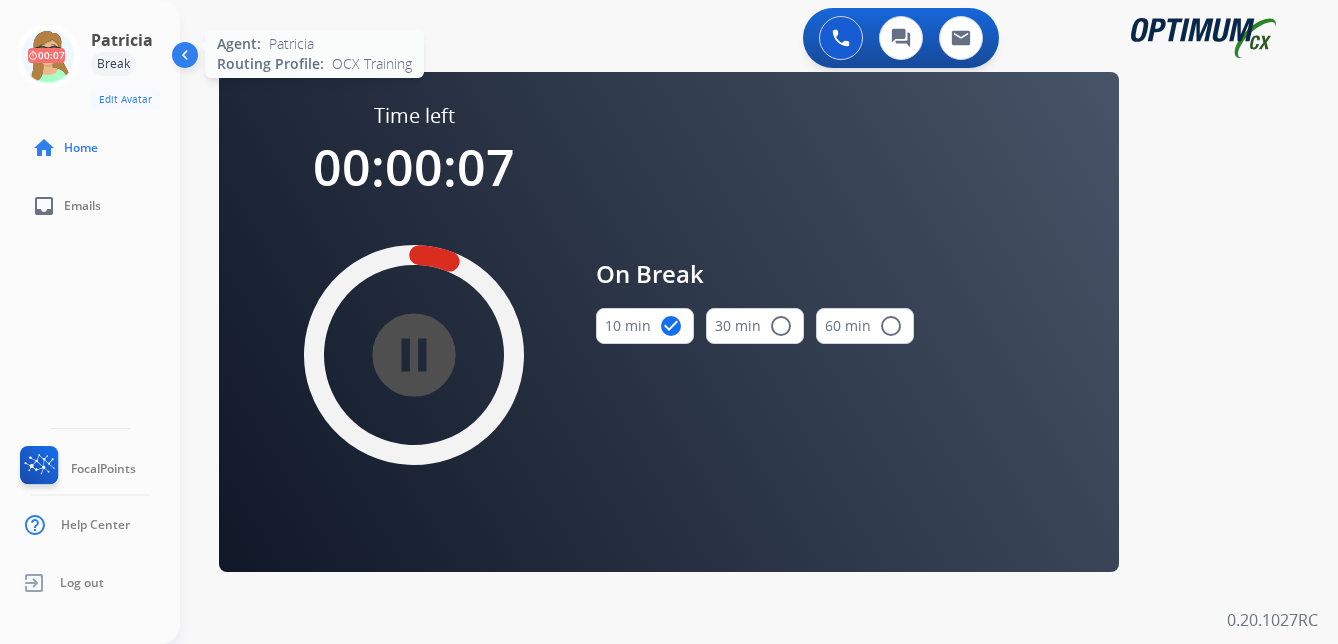 click 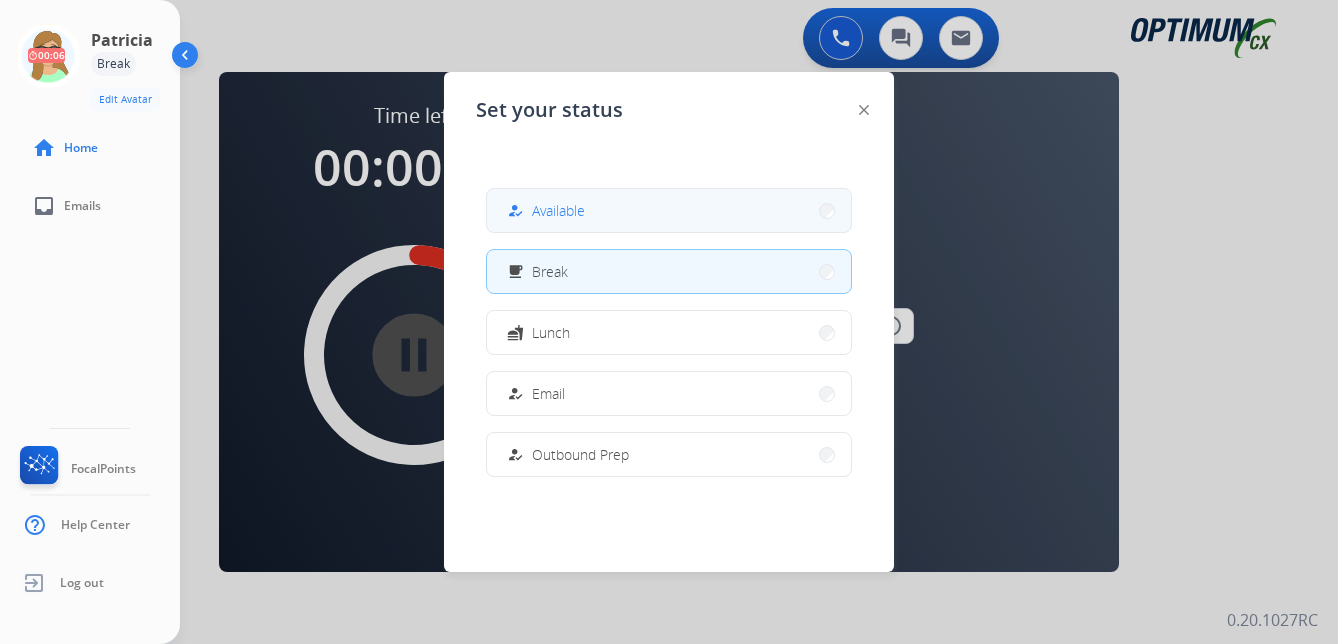 click on "Available" at bounding box center [558, 210] 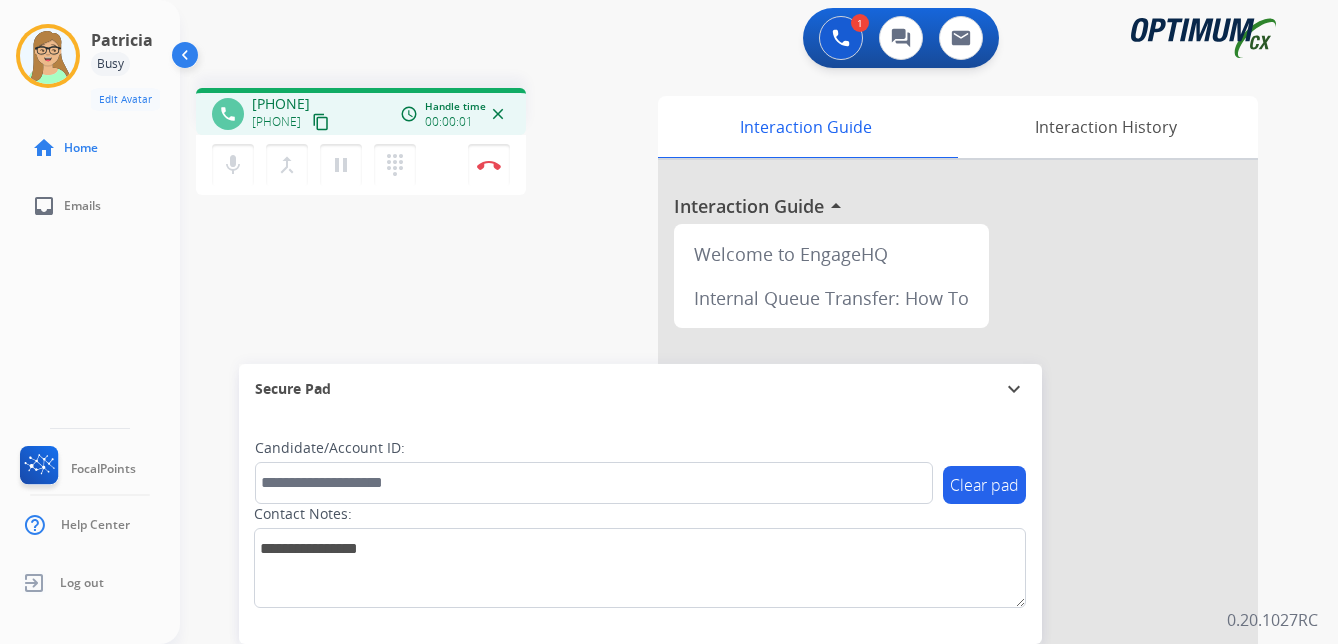 click on "content_copy" at bounding box center (321, 122) 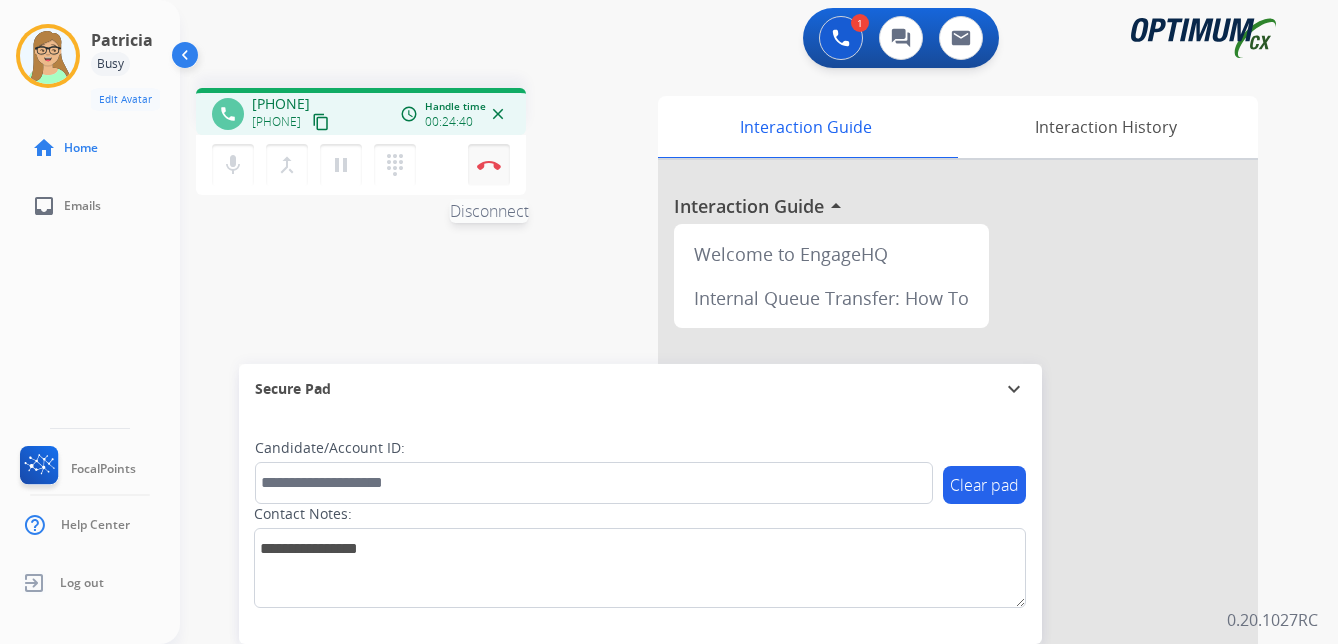 click at bounding box center [489, 165] 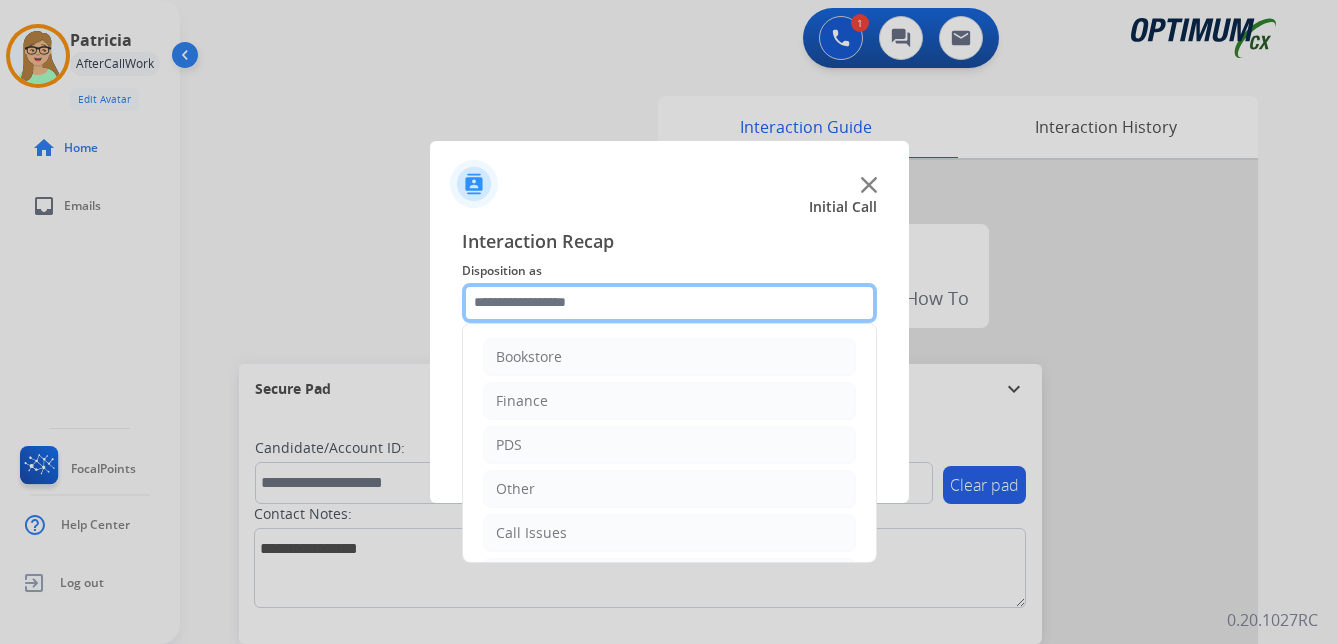 click 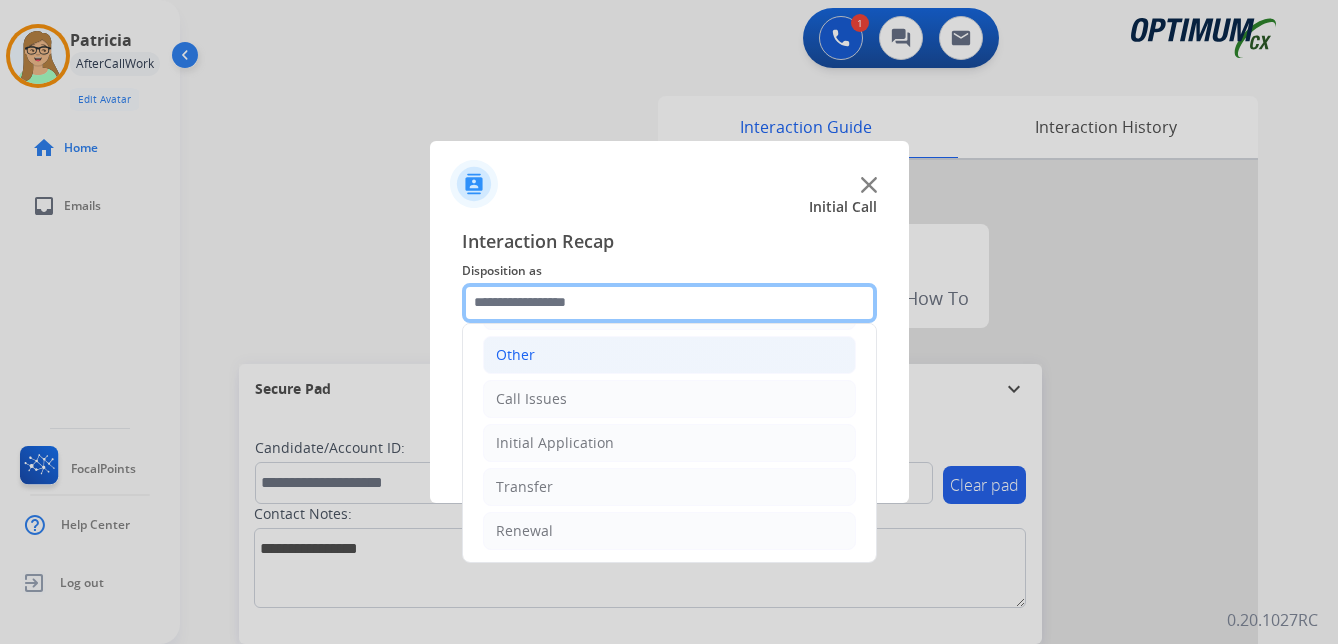 scroll, scrollTop: 136, scrollLeft: 0, axis: vertical 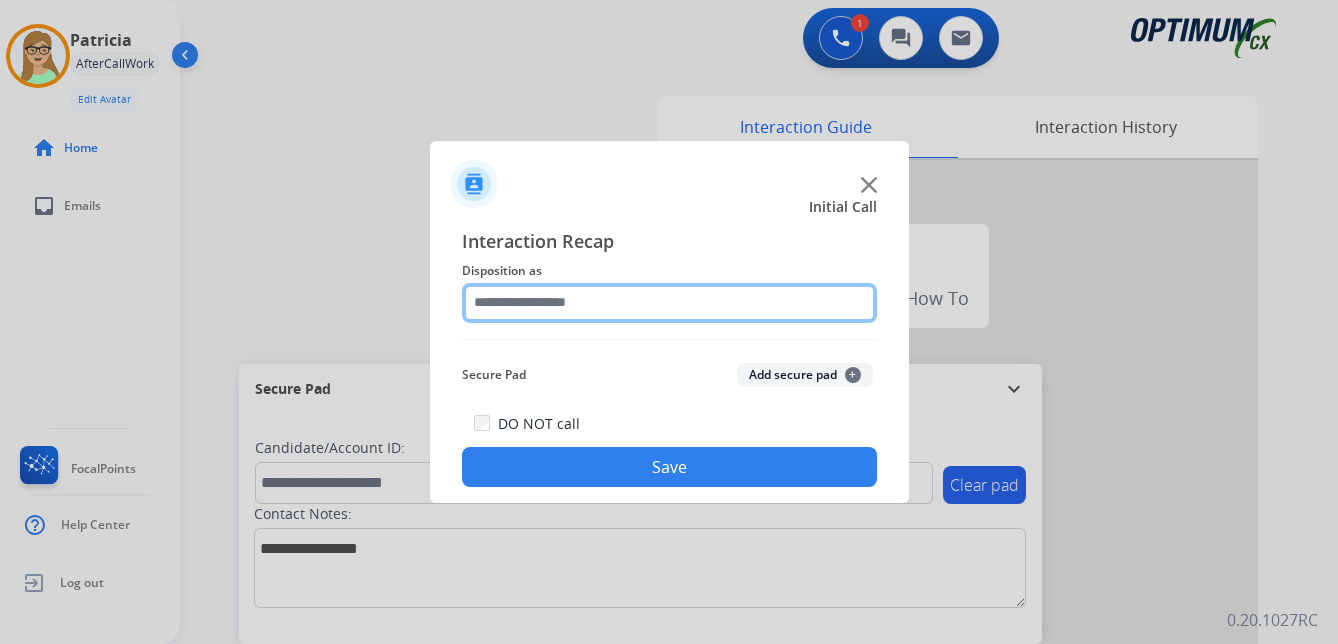 click 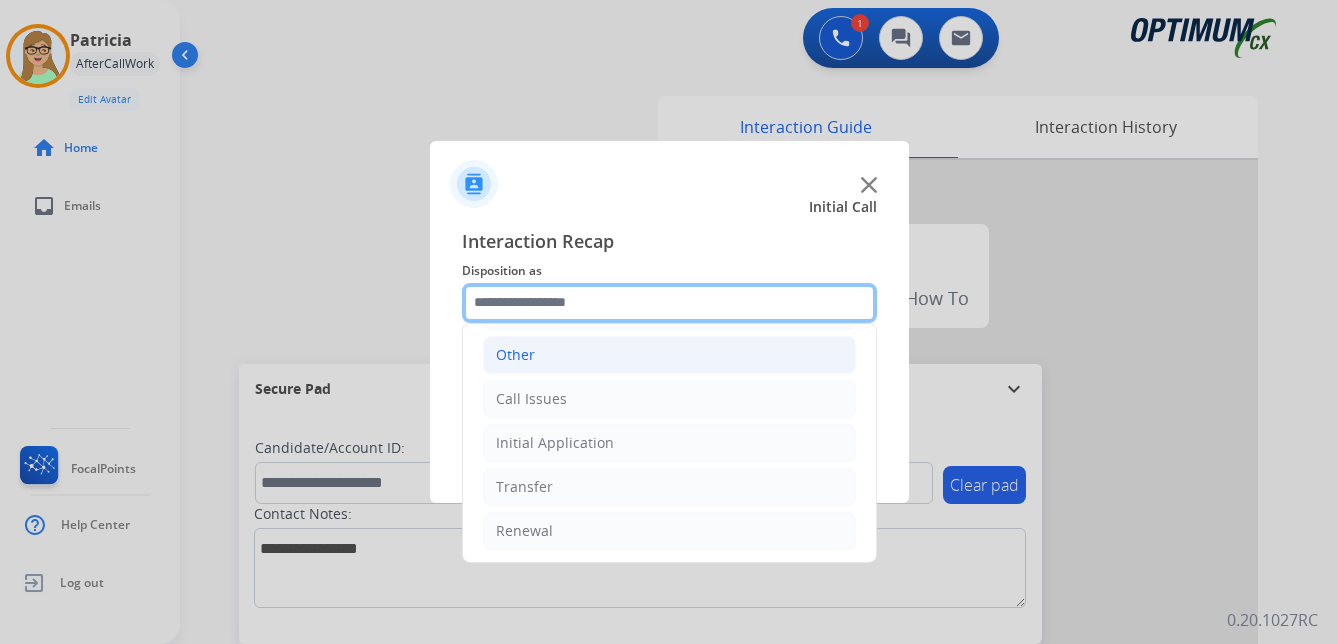 scroll, scrollTop: 136, scrollLeft: 0, axis: vertical 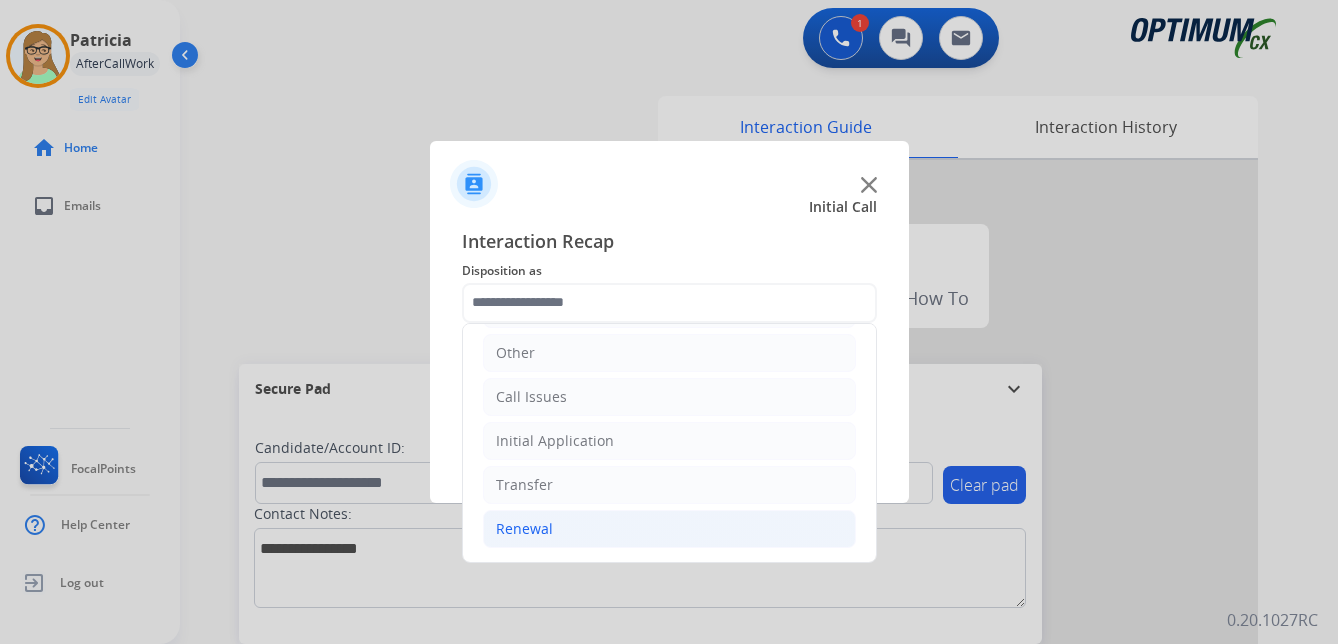 click on "Renewal" 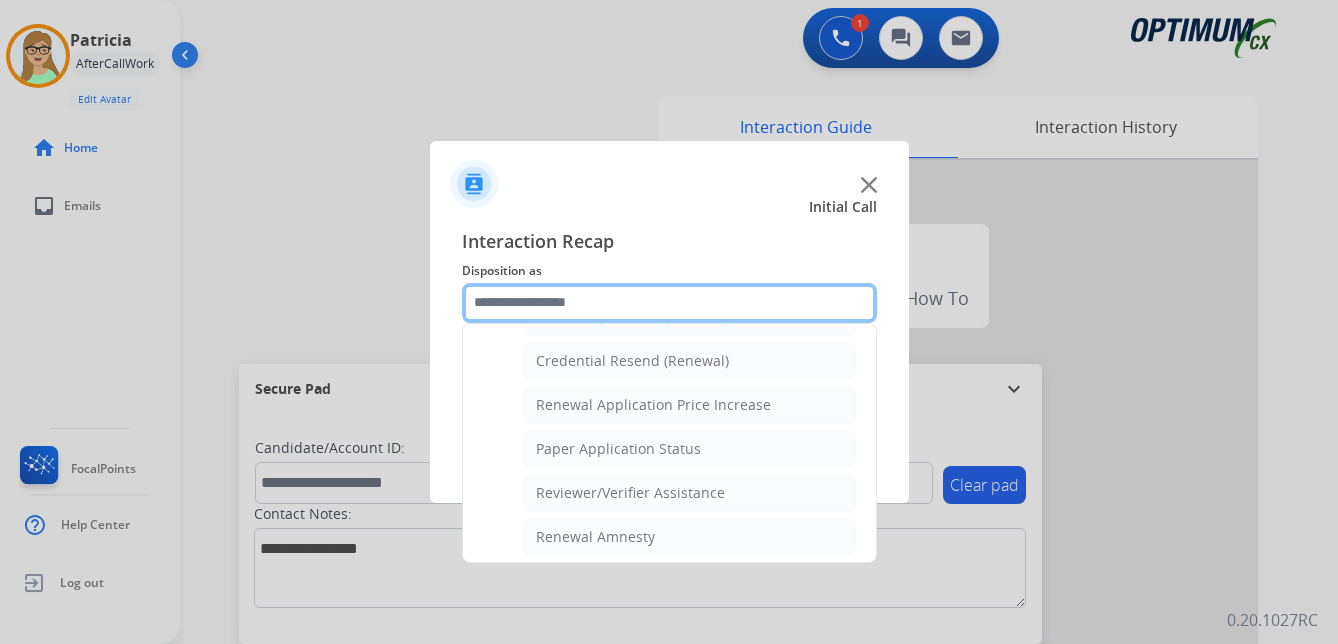 scroll, scrollTop: 572, scrollLeft: 0, axis: vertical 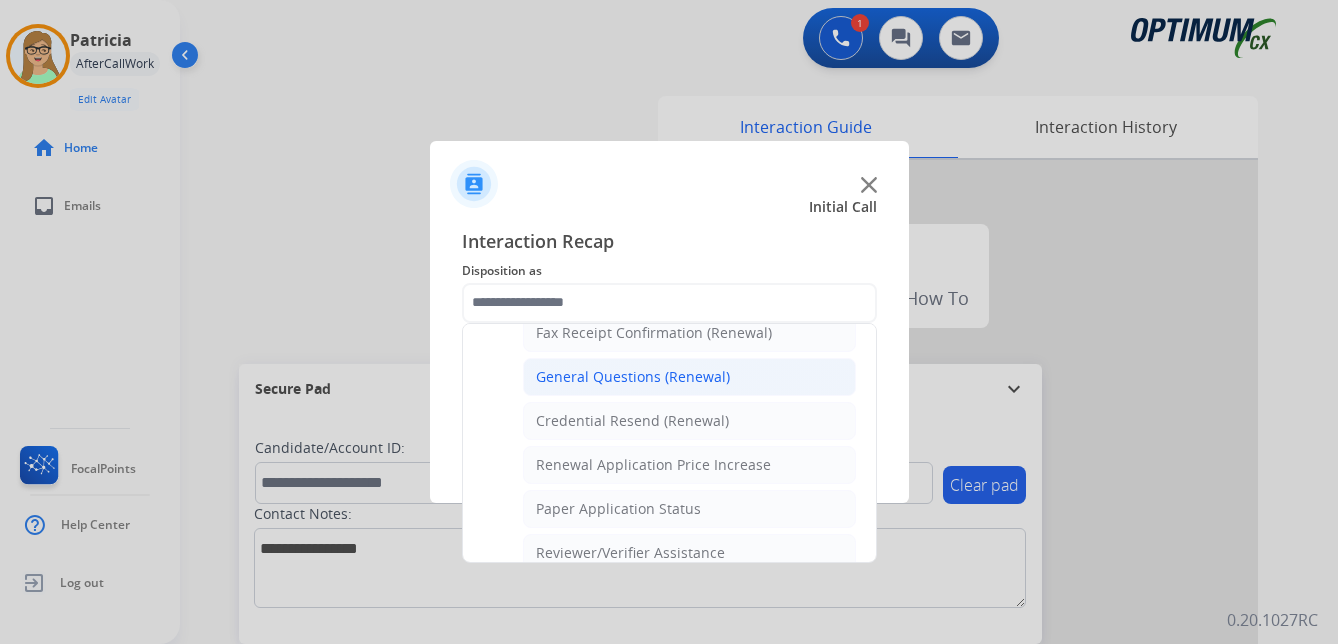 click on "General Questions (Renewal)" 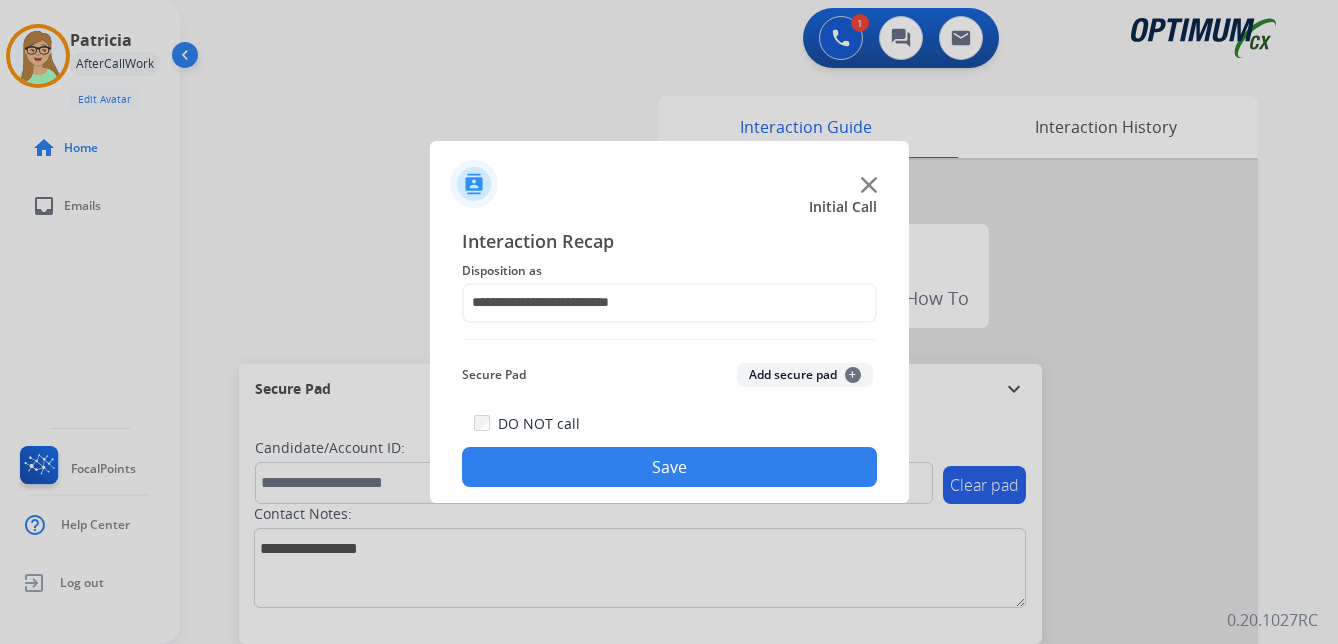 click on "Save" 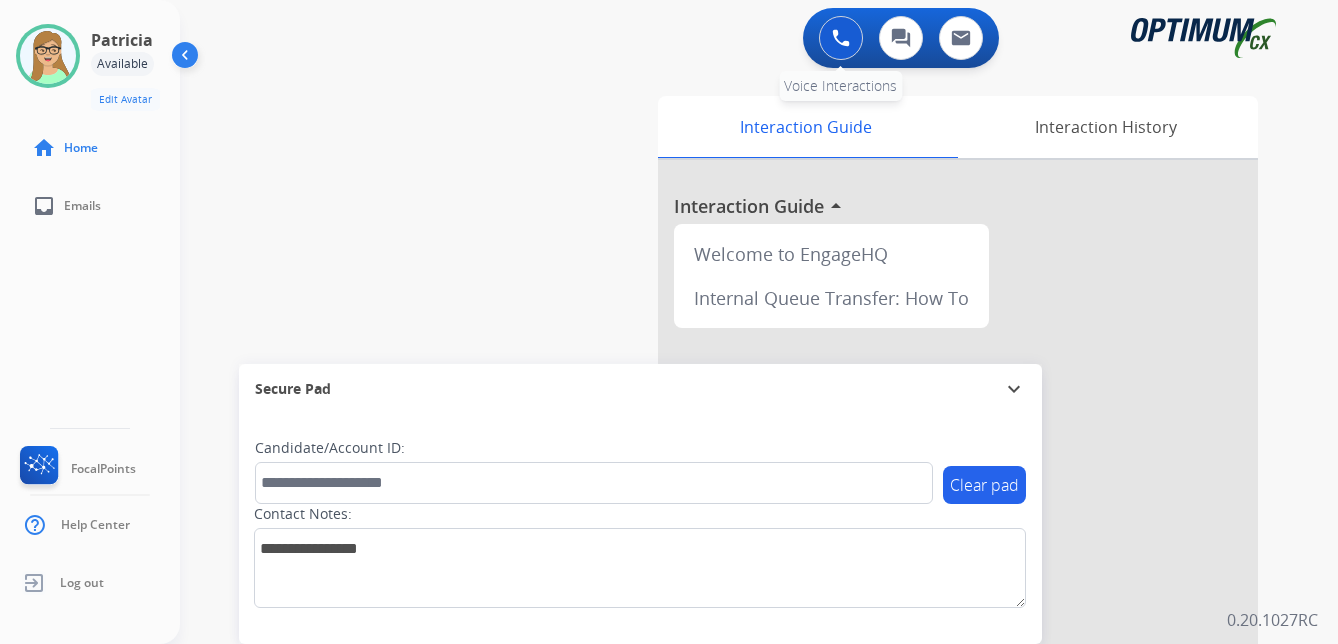 click at bounding box center (841, 38) 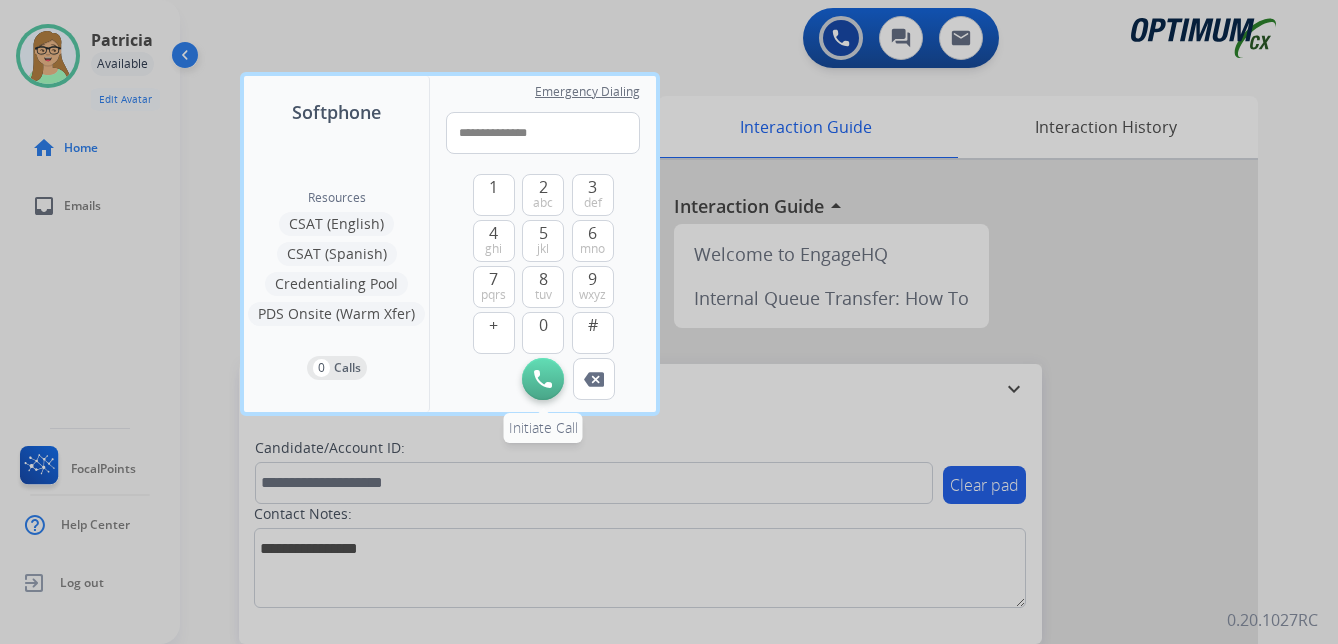 type on "**********" 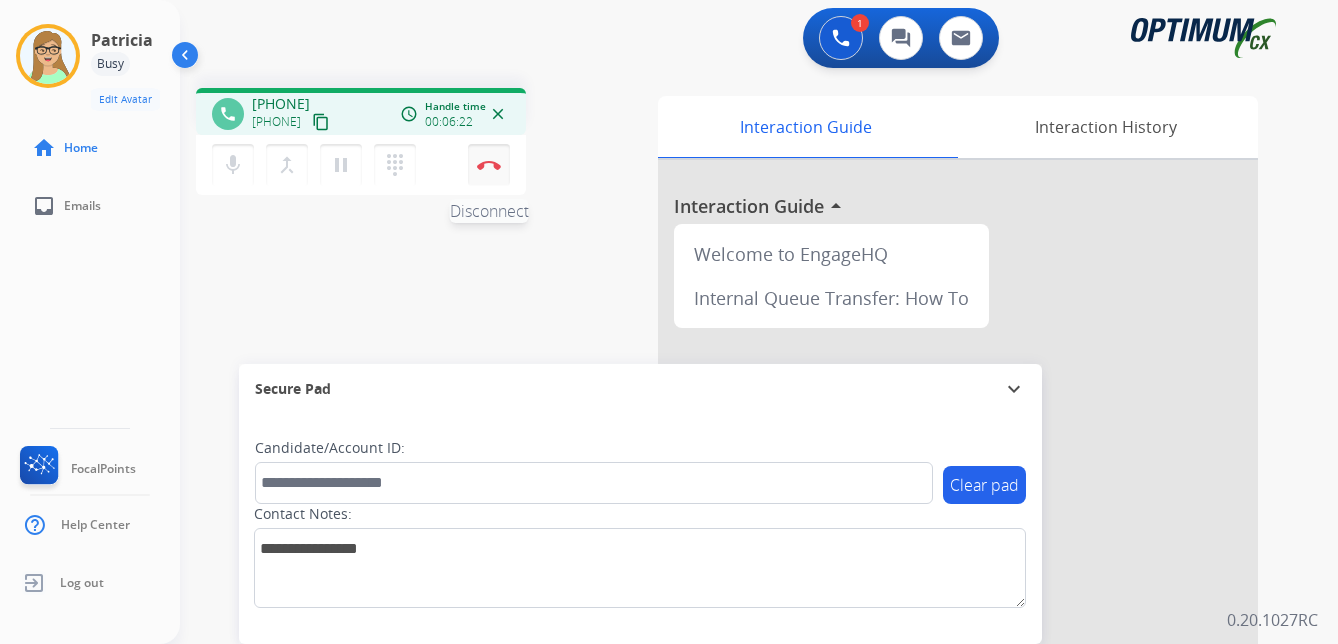 click at bounding box center (489, 165) 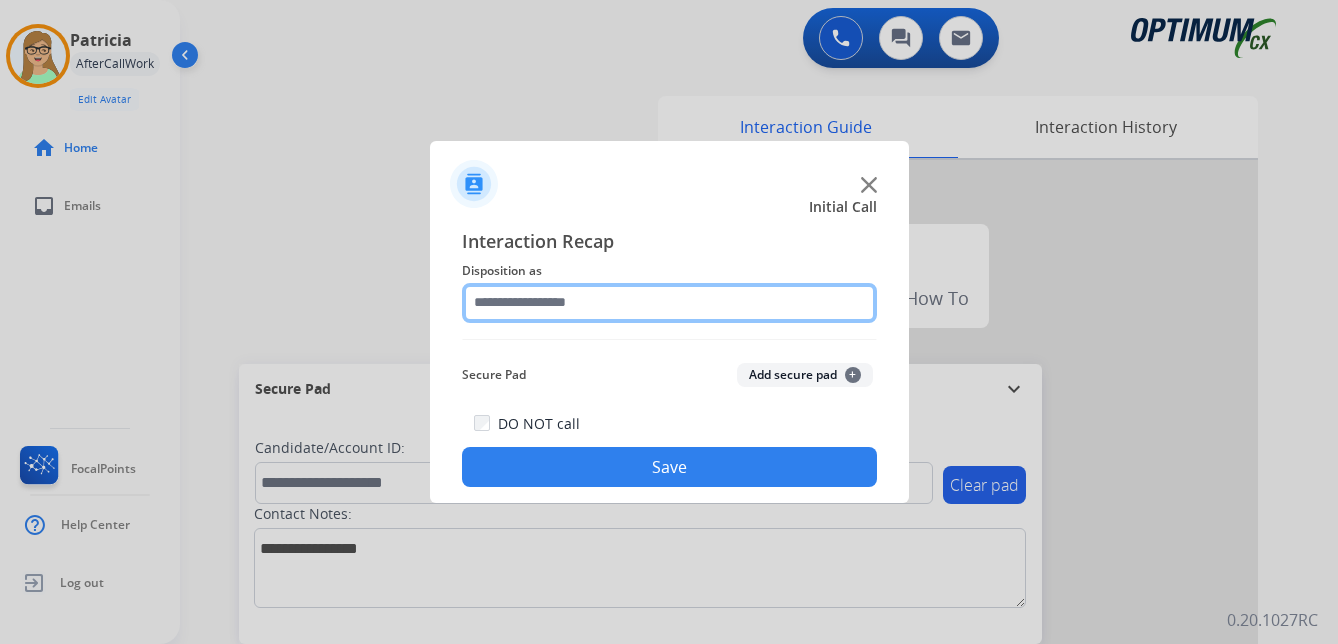 click 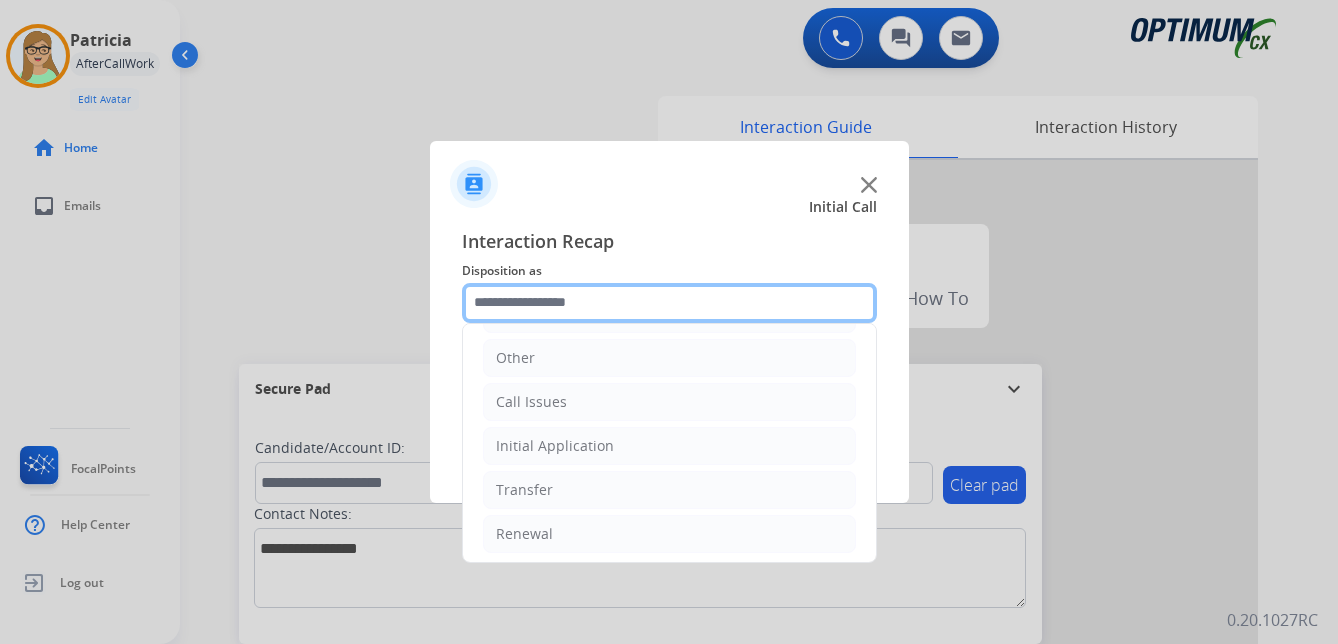 scroll, scrollTop: 136, scrollLeft: 0, axis: vertical 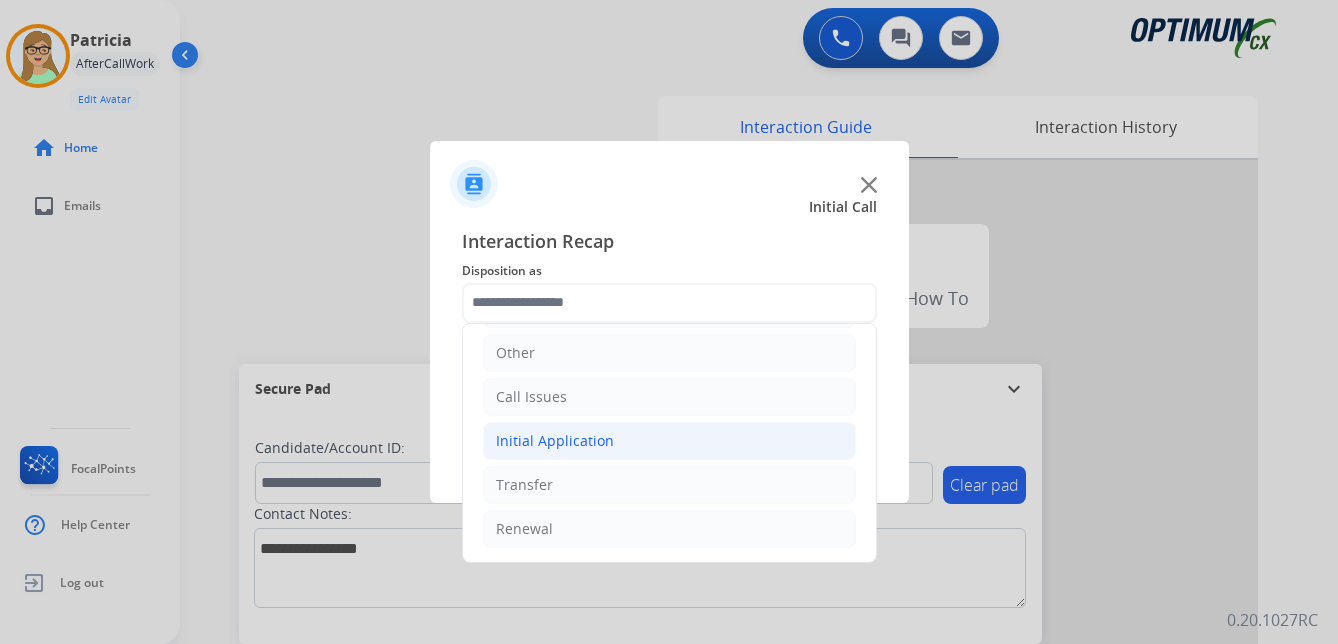 click on "Initial Application" 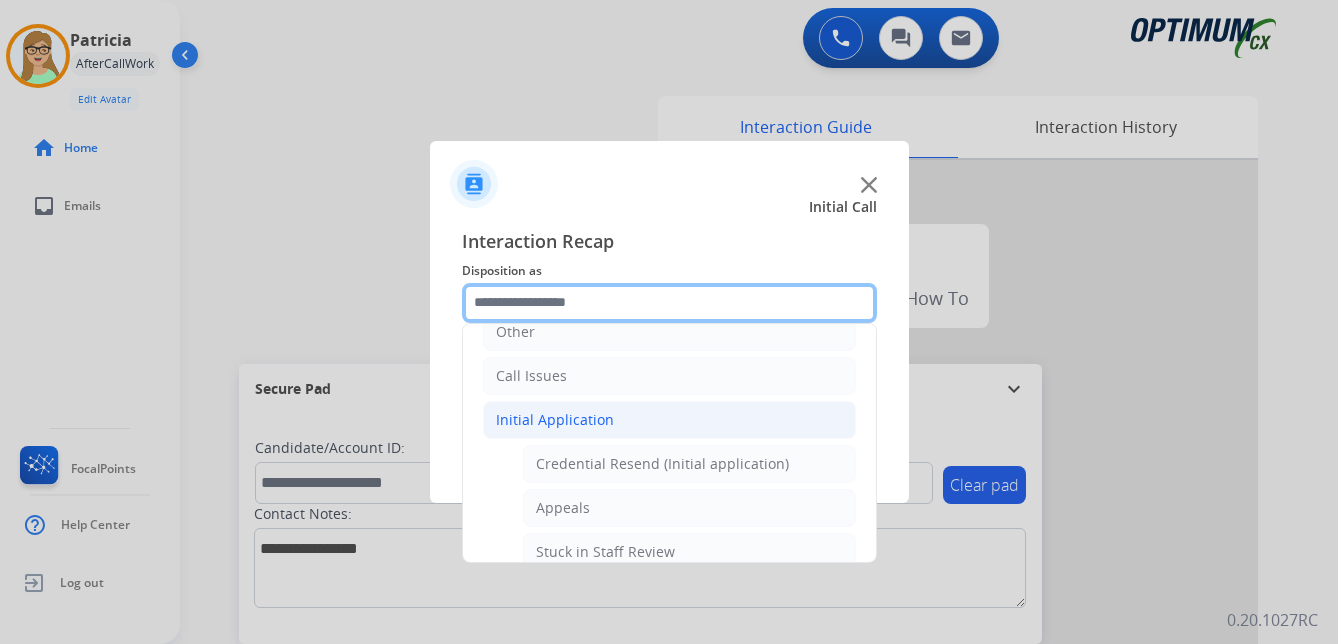 scroll, scrollTop: 136, scrollLeft: 0, axis: vertical 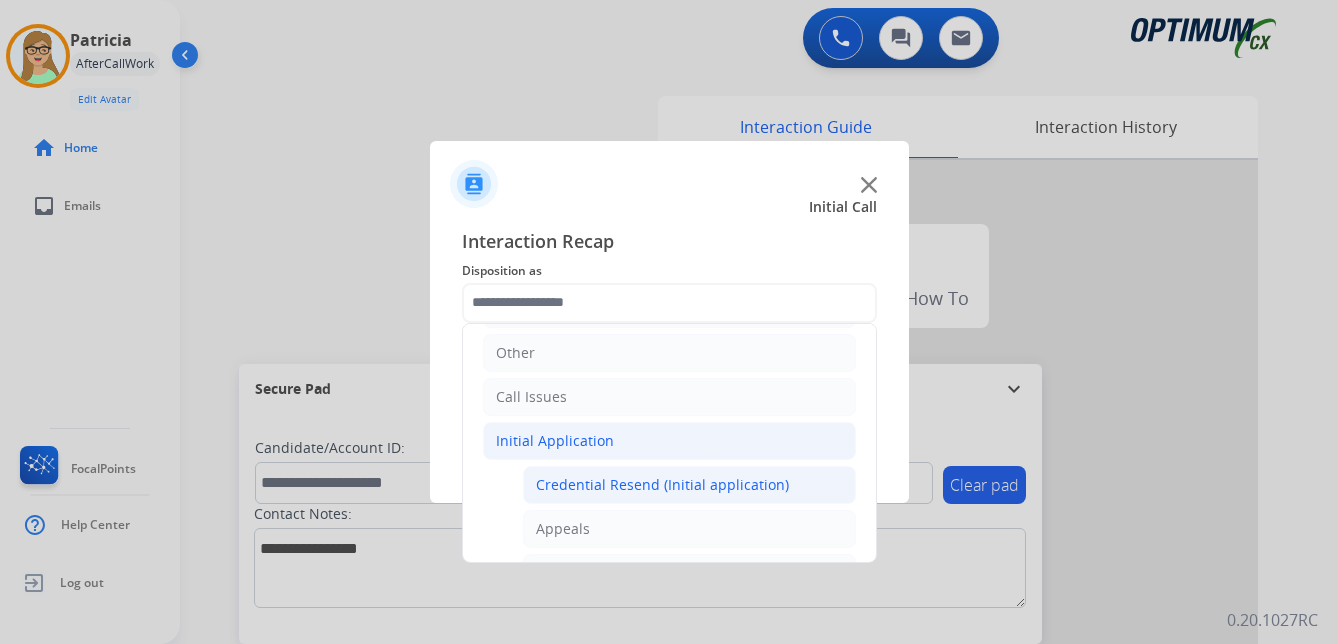 click on "Credential Resend (Initial application)" 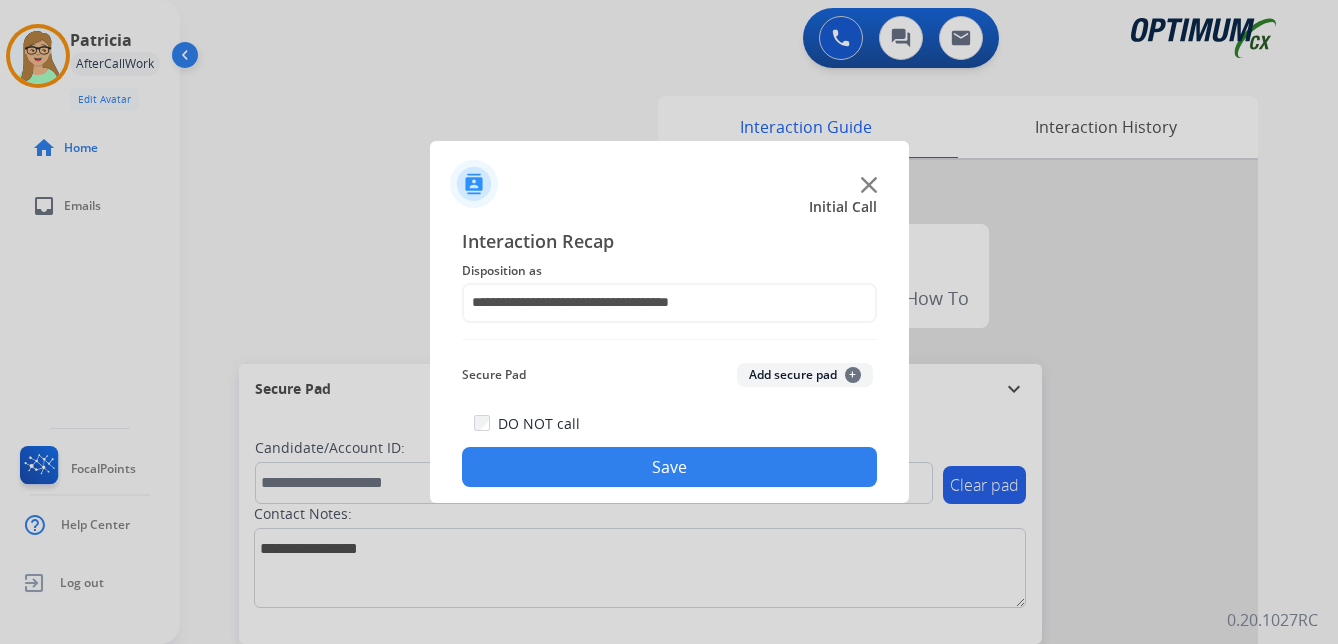 click on "Save" 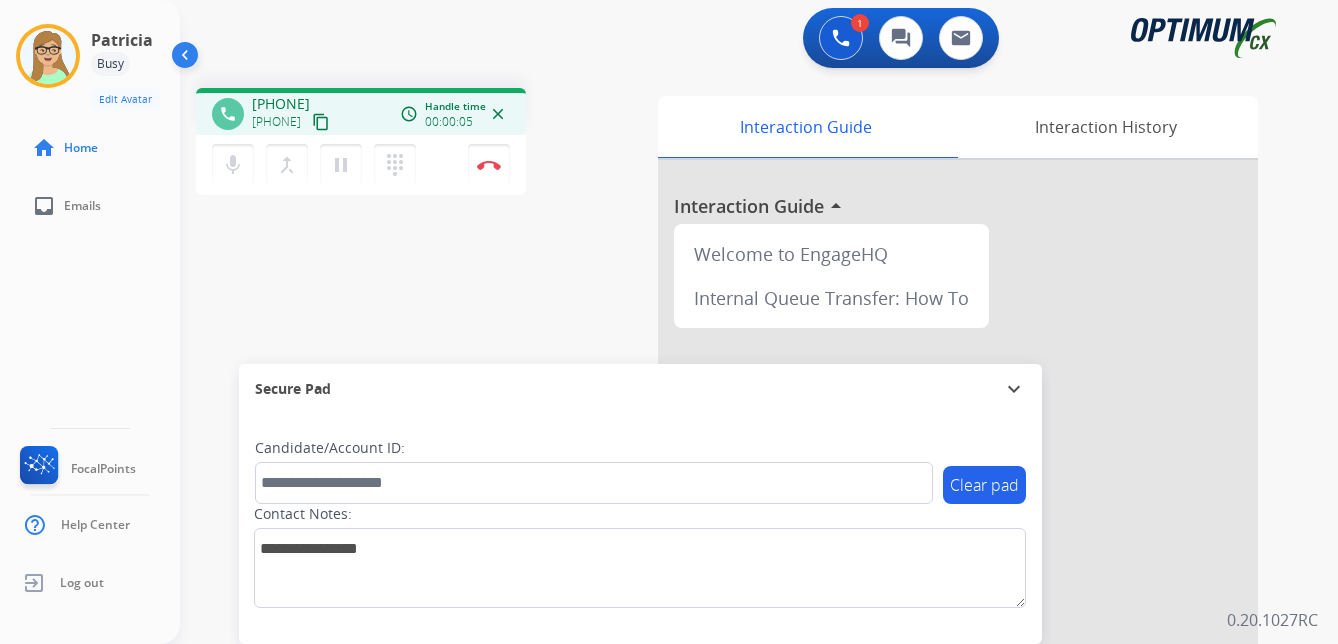 click on "content_copy" at bounding box center (321, 122) 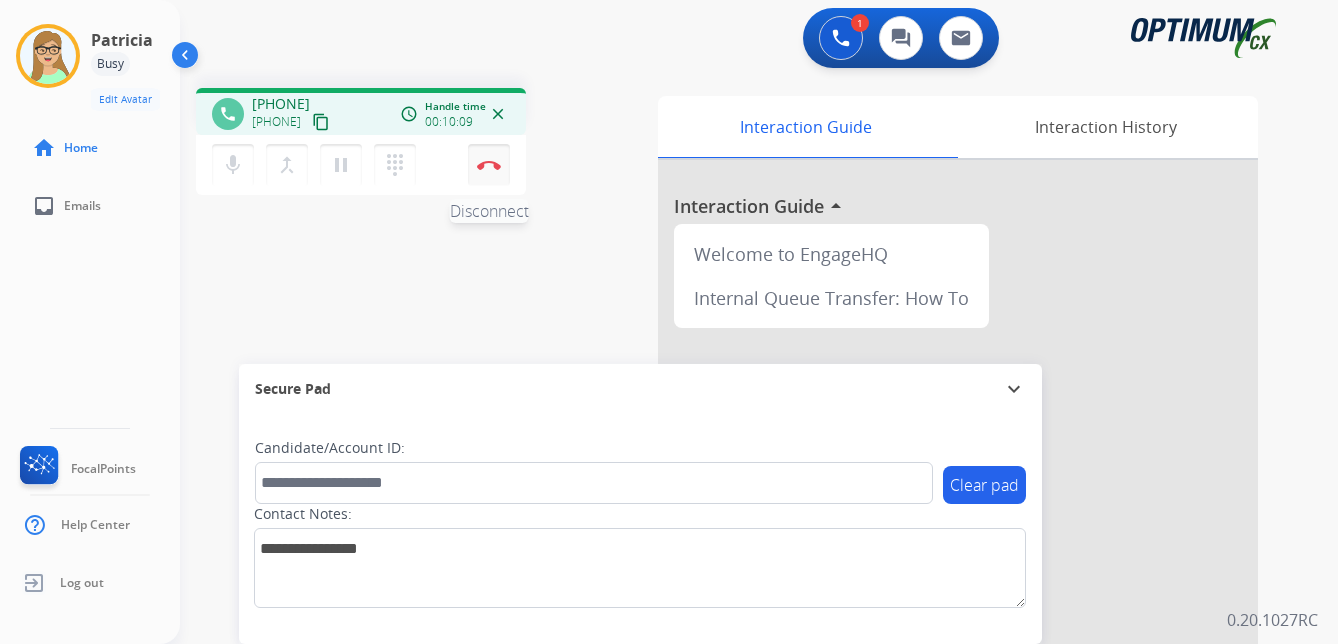 click at bounding box center [489, 165] 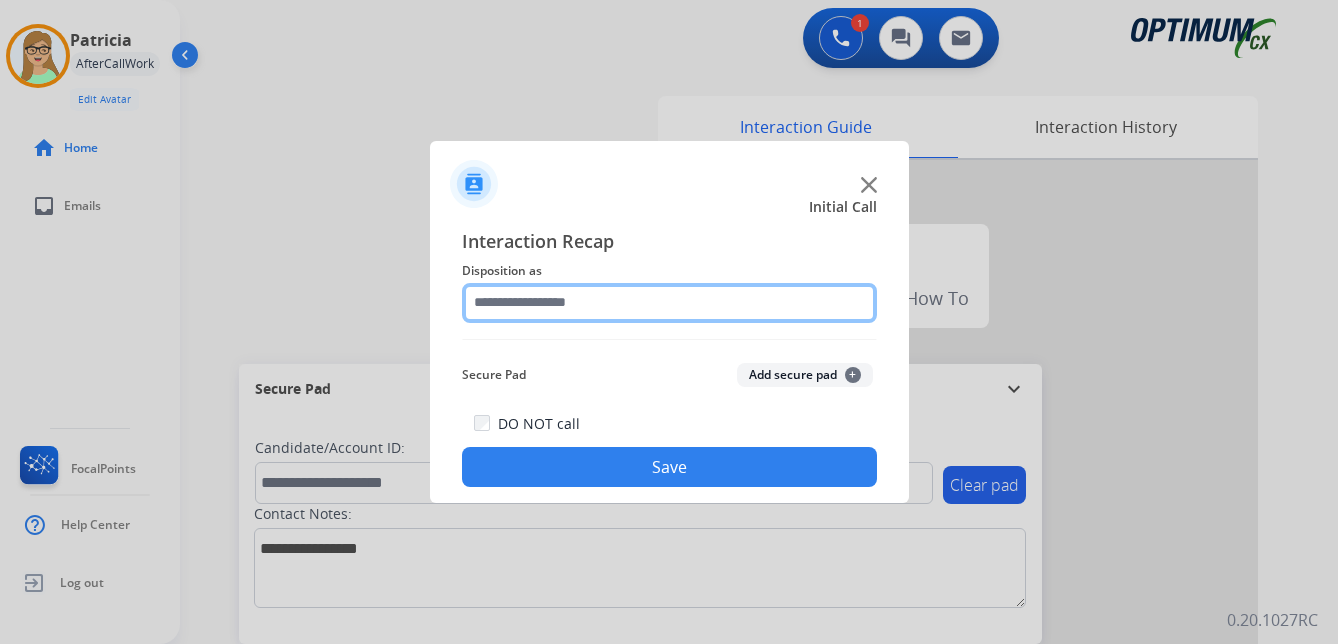 click 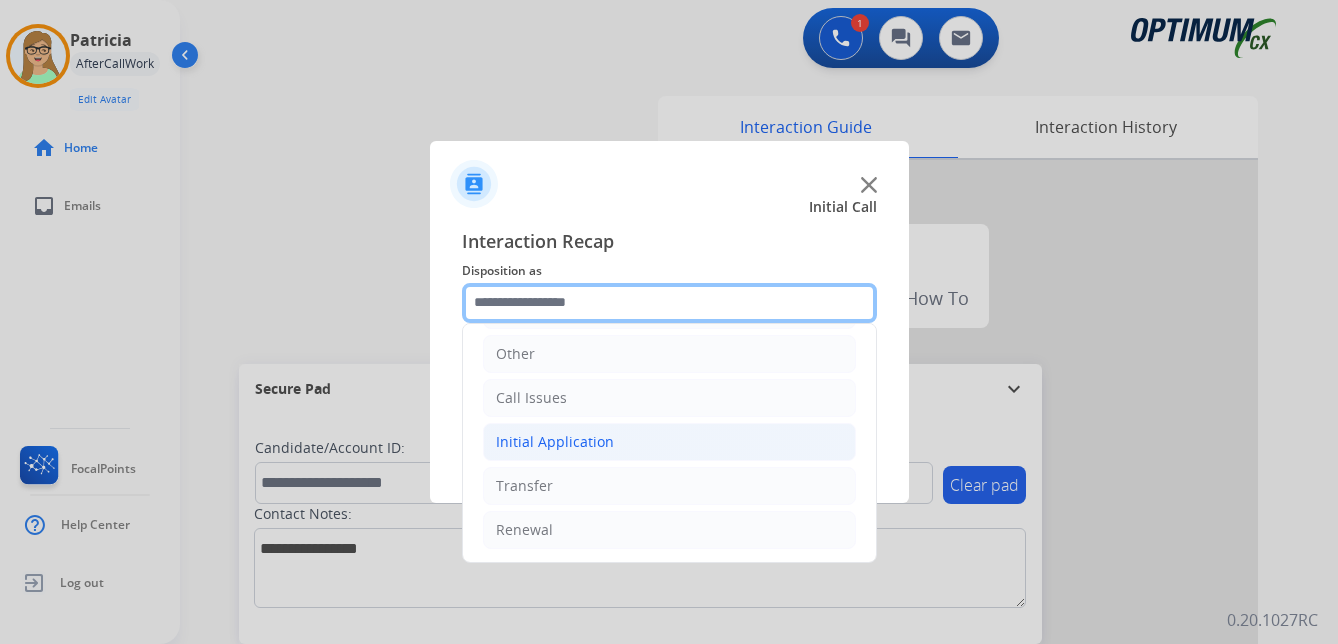 scroll, scrollTop: 136, scrollLeft: 0, axis: vertical 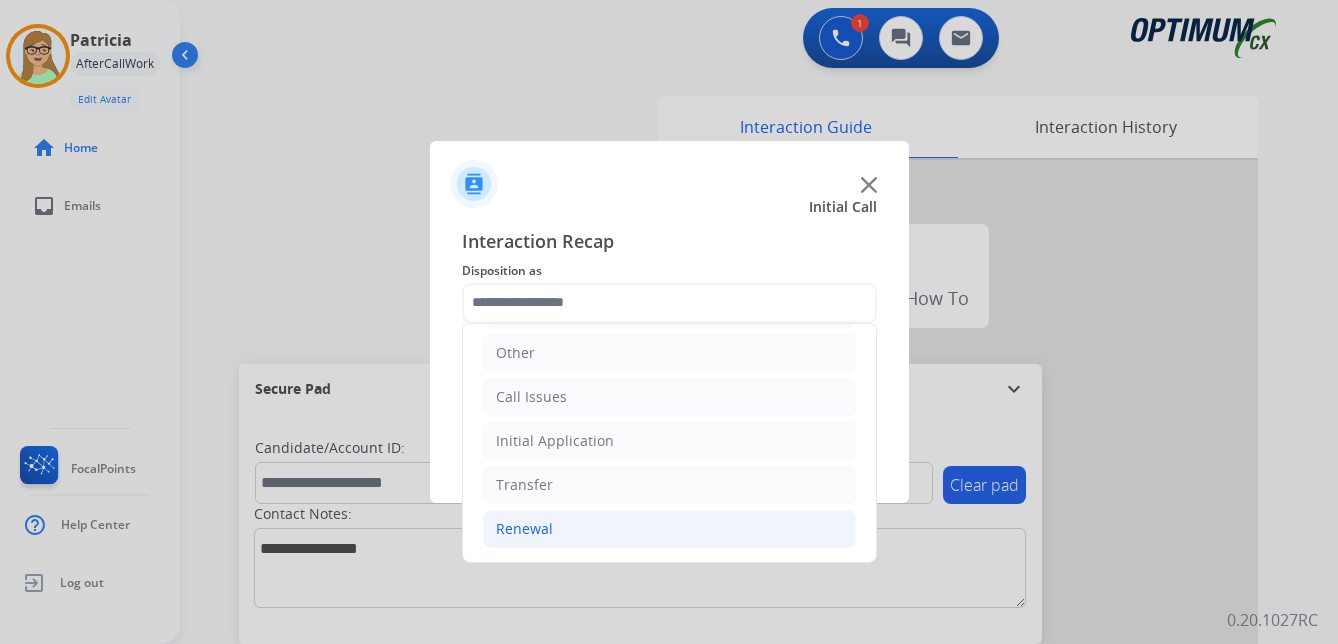 click on "Renewal" 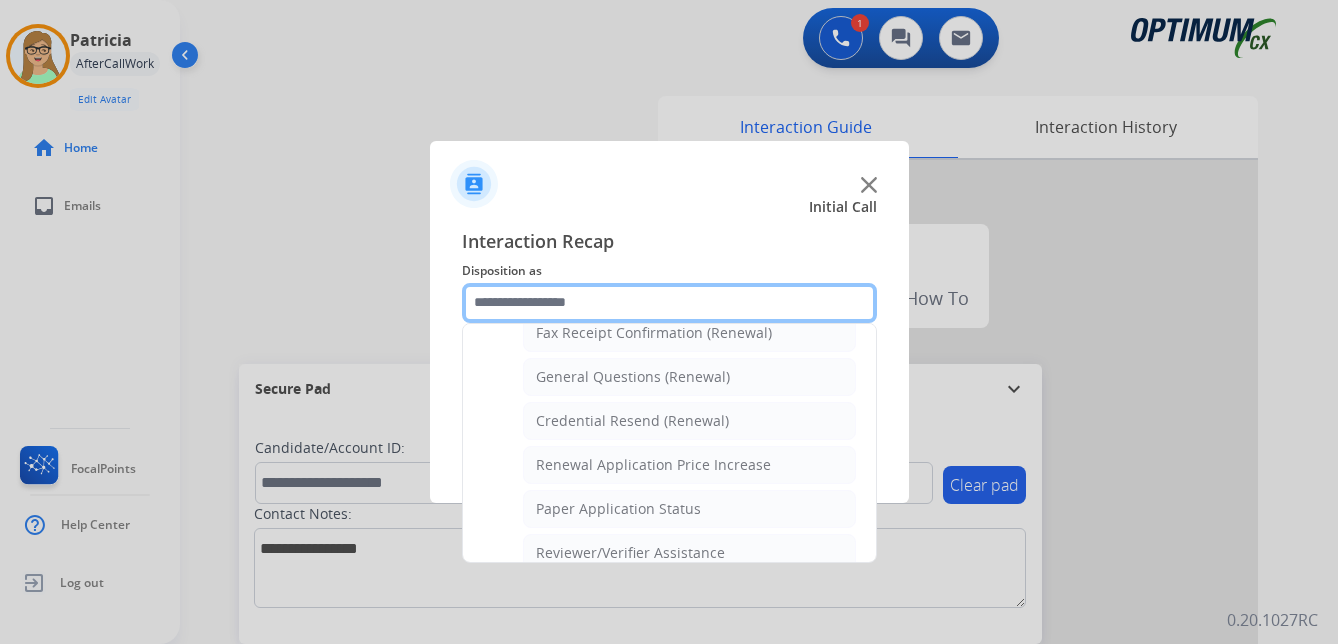 scroll, scrollTop: 536, scrollLeft: 0, axis: vertical 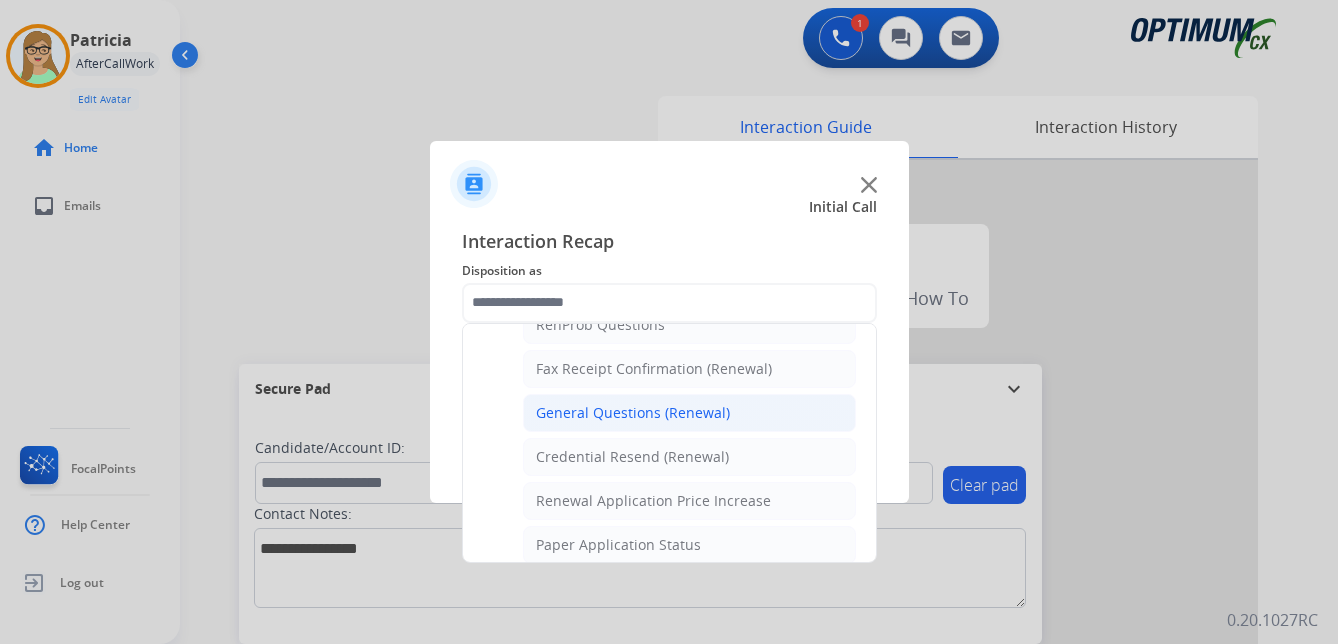 click on "General Questions (Renewal)" 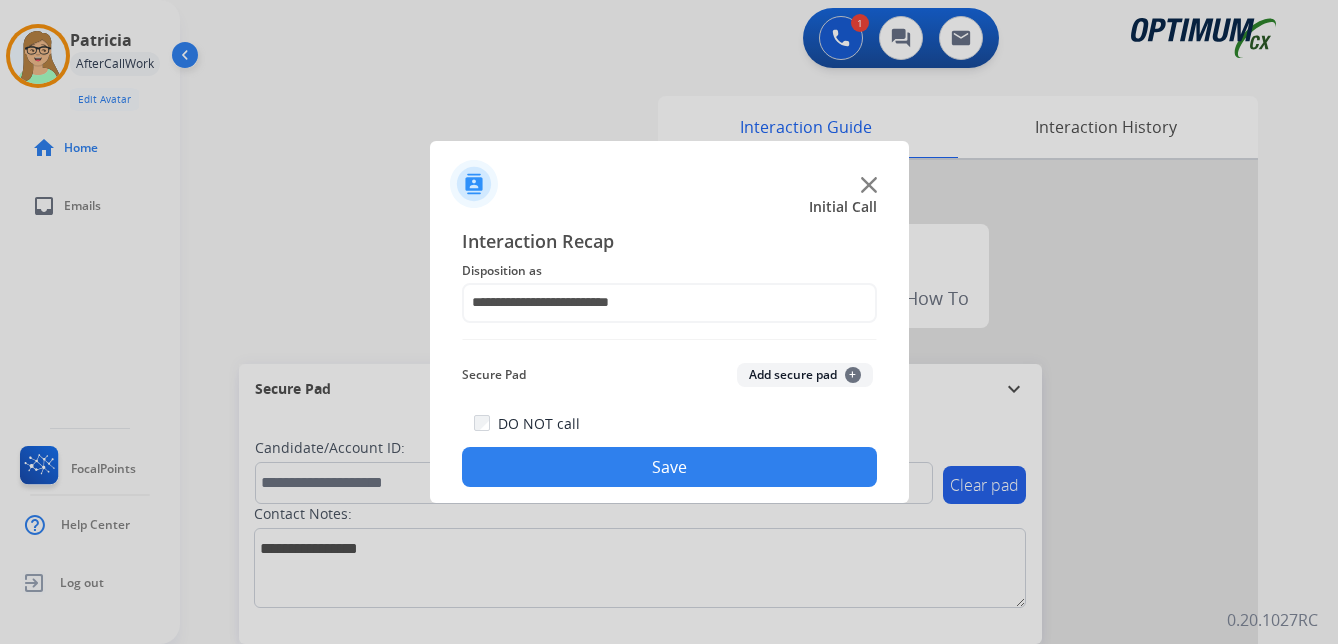drag, startPoint x: 609, startPoint y: 460, endPoint x: 591, endPoint y: 459, distance: 18.027756 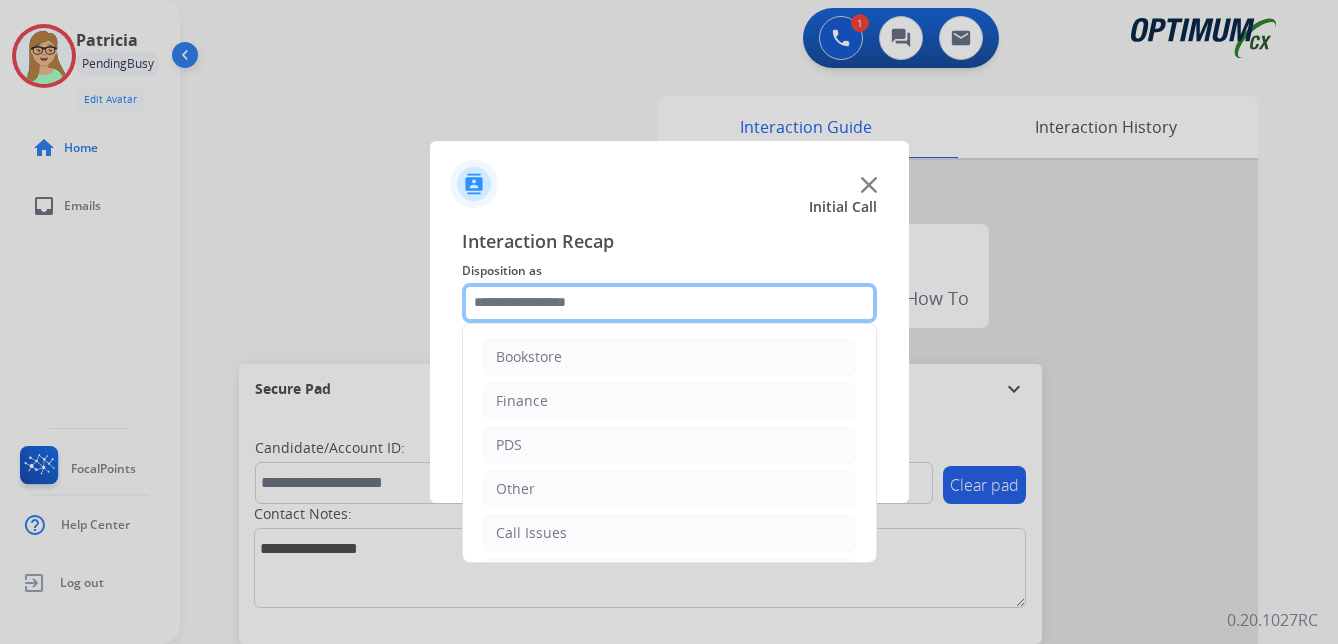 click 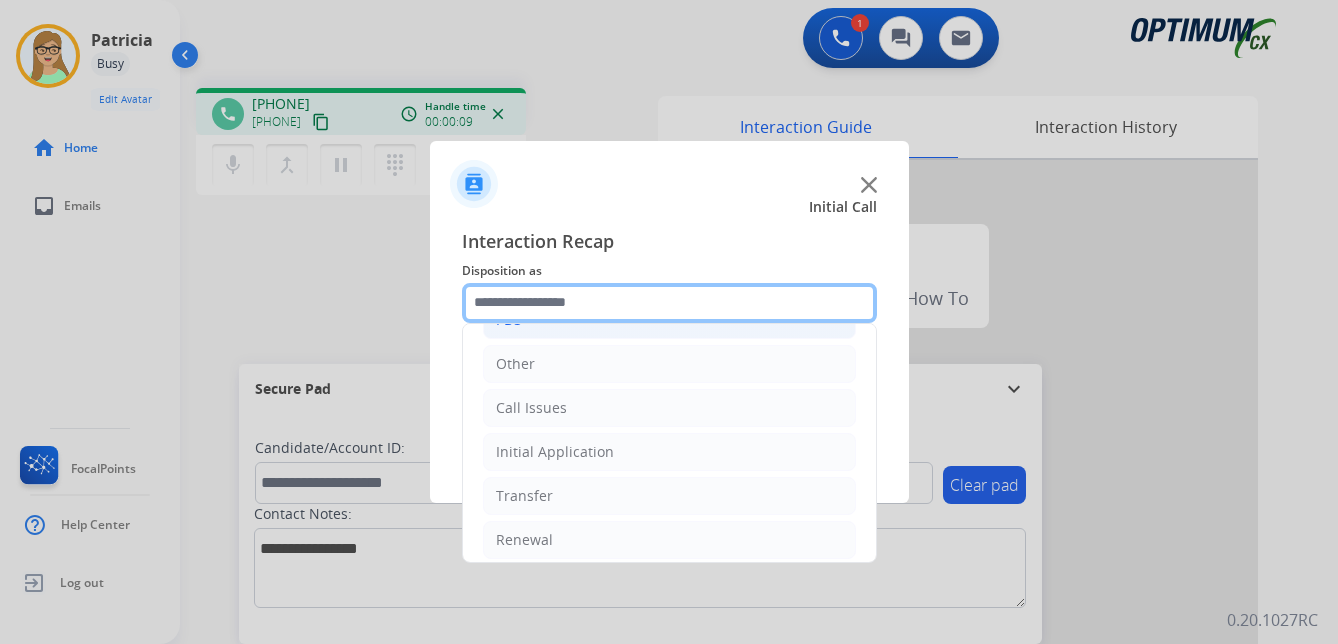 scroll, scrollTop: 136, scrollLeft: 0, axis: vertical 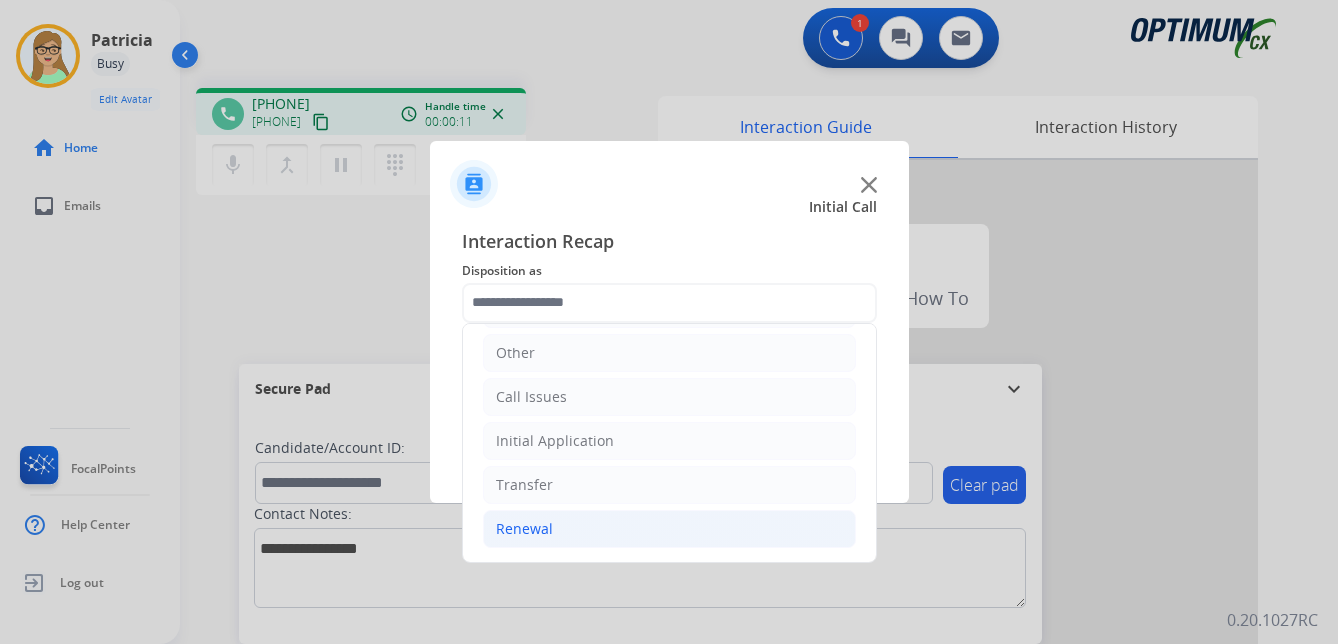 click on "Renewal" 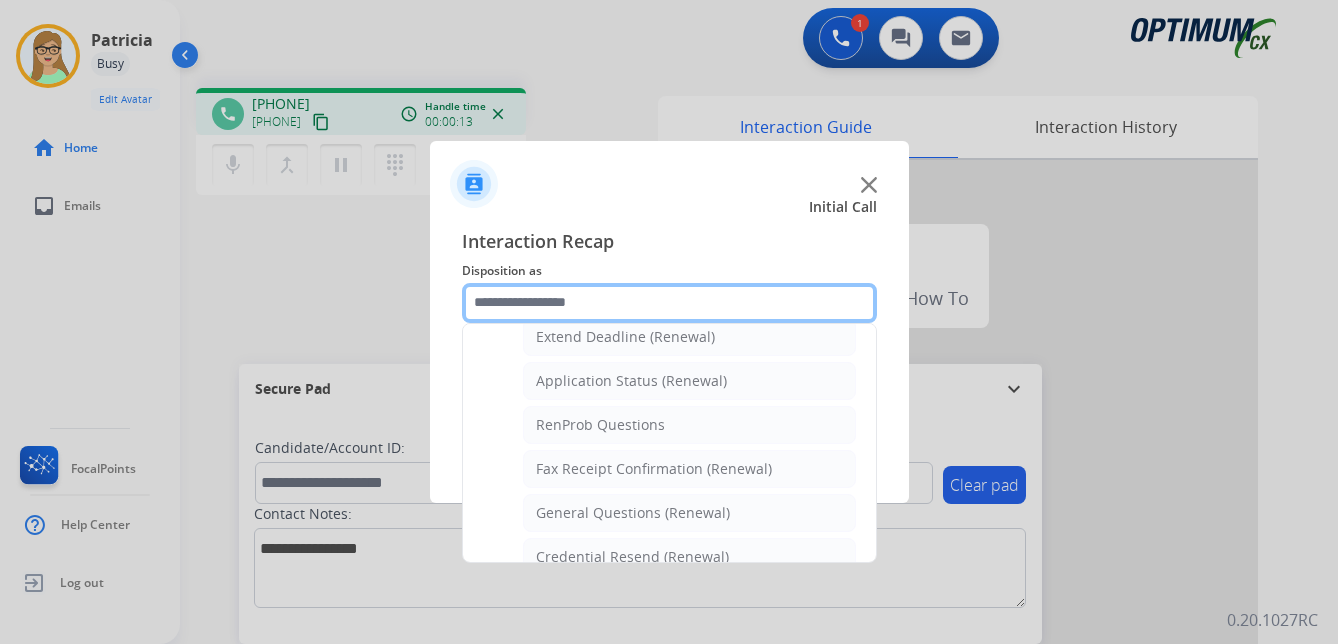 scroll, scrollTop: 536, scrollLeft: 0, axis: vertical 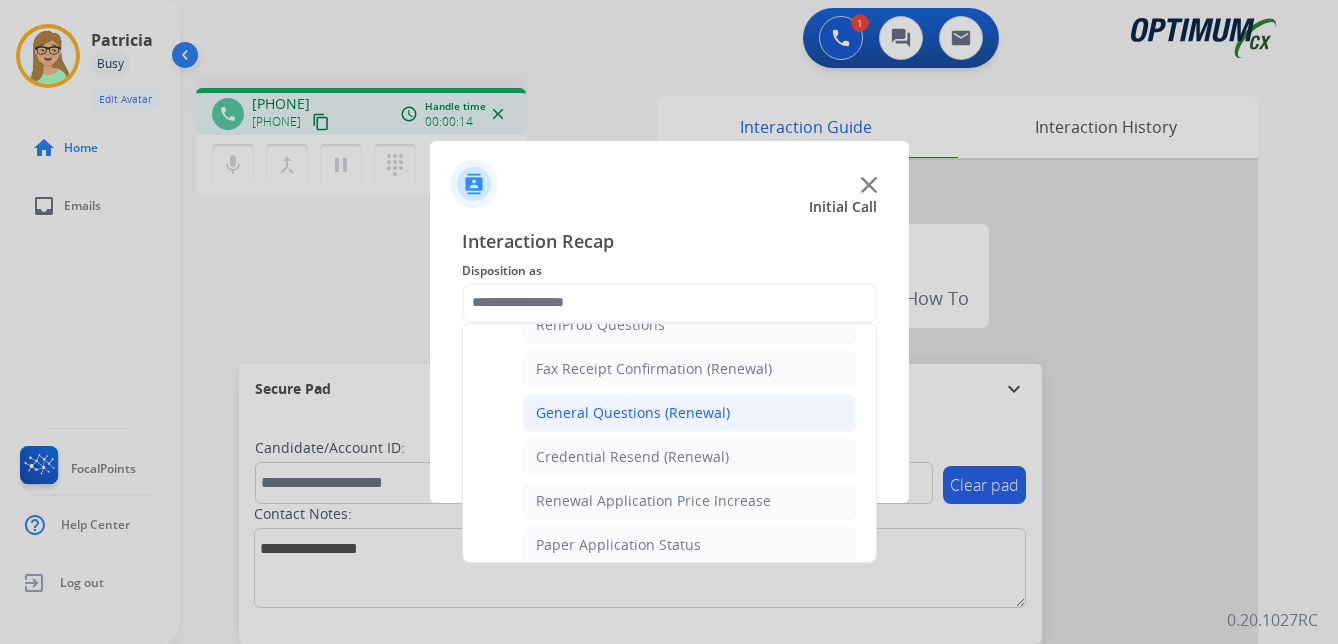 click on "General Questions (Renewal)" 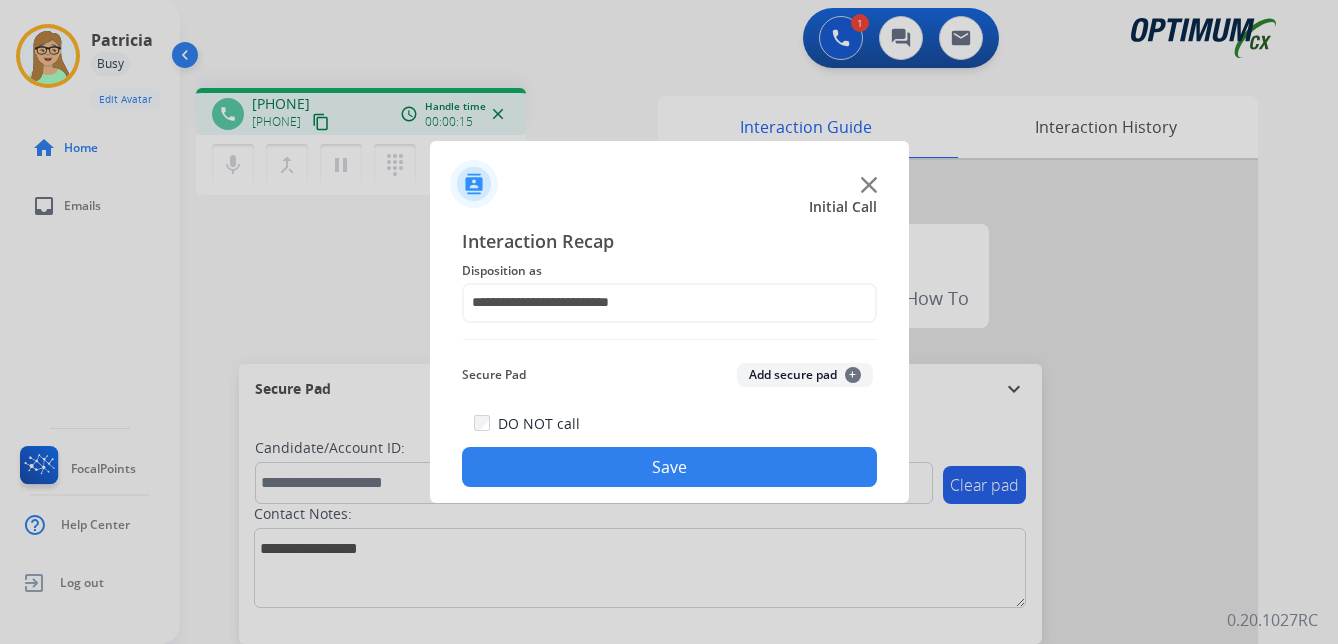 click on "Save" 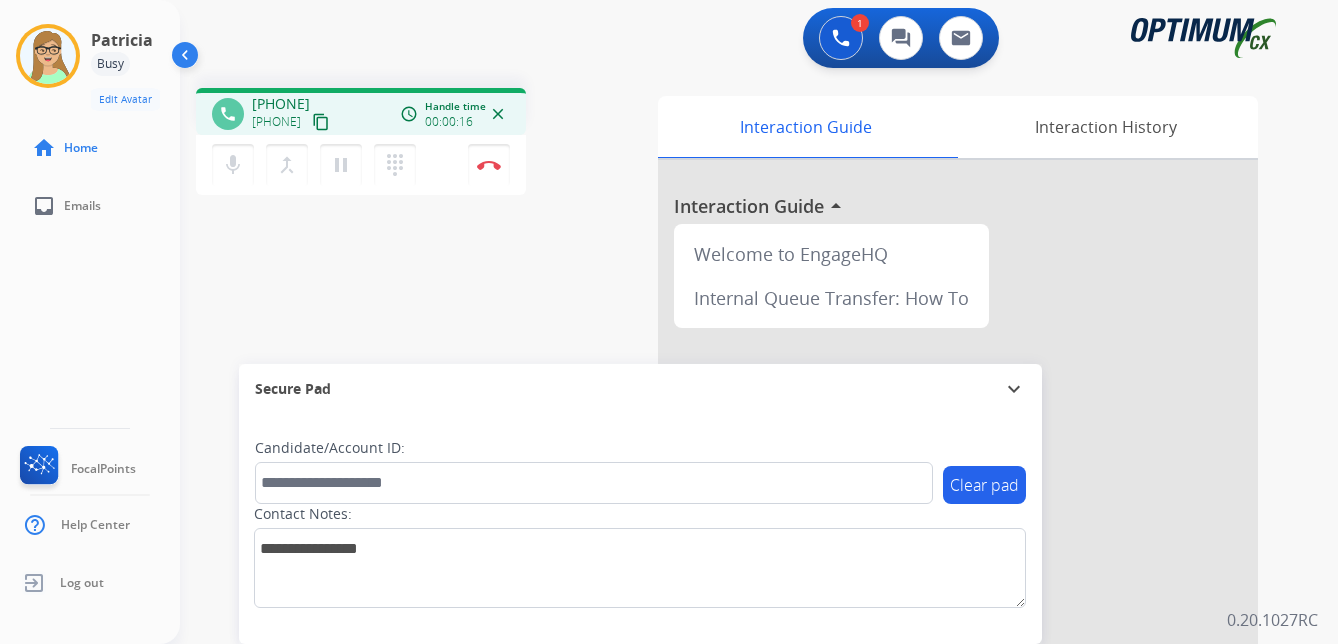 click on "content_copy" at bounding box center [321, 122] 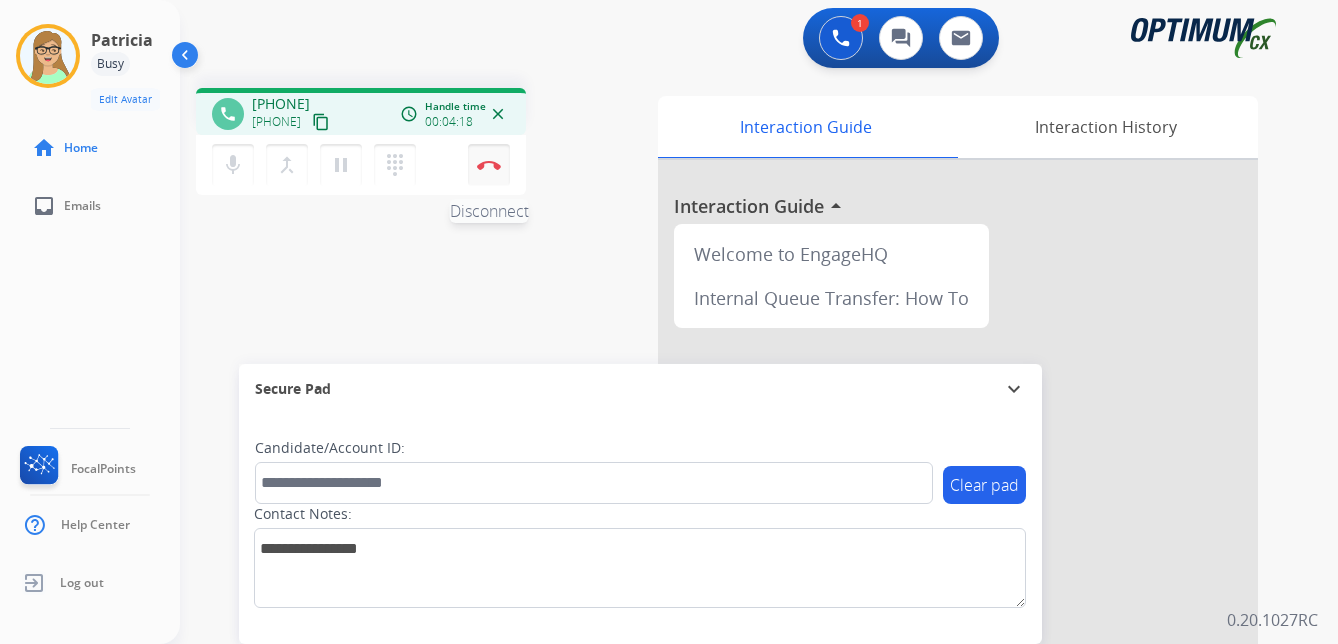 click at bounding box center [489, 165] 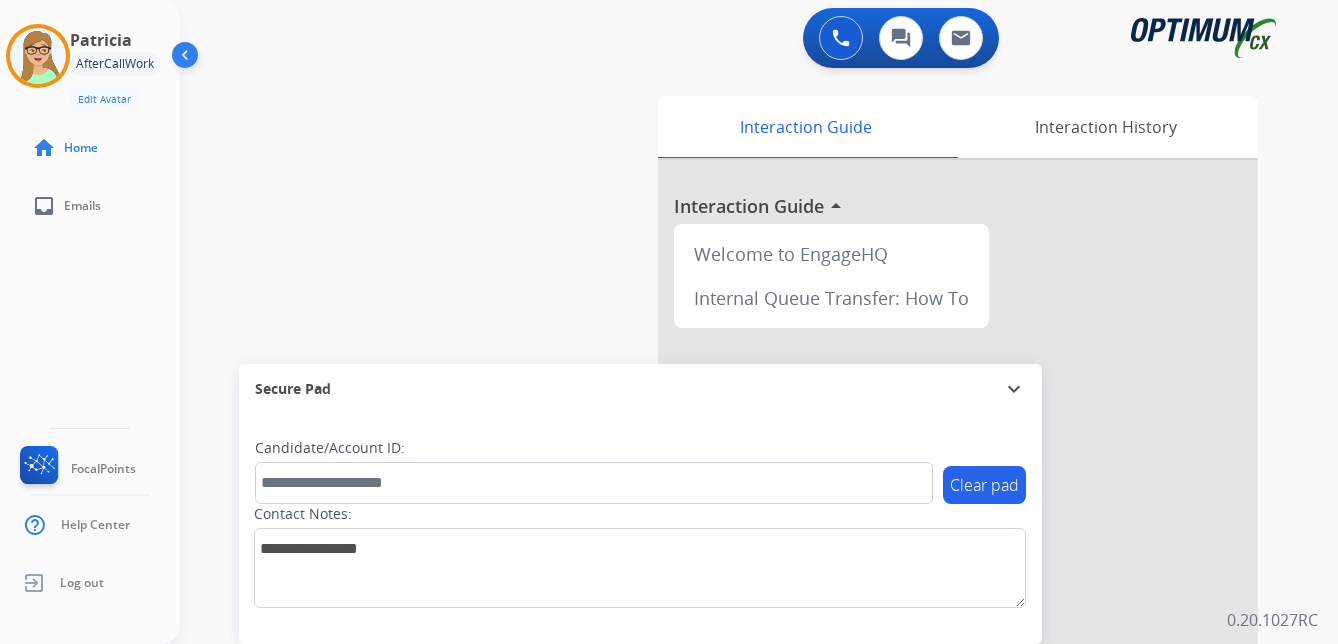 click on "swap_horiz Break voice bridge close_fullscreen Connect 3-Way Call merge_type Separate 3-Way Call  Interaction Guide   Interaction History  Interaction Guide arrow_drop_up  Welcome to EngageHQ   Internal Queue Transfer: How To  Secure Pad expand_more Clear pad Candidate/Account ID: Contact Notes:" at bounding box center [735, 489] 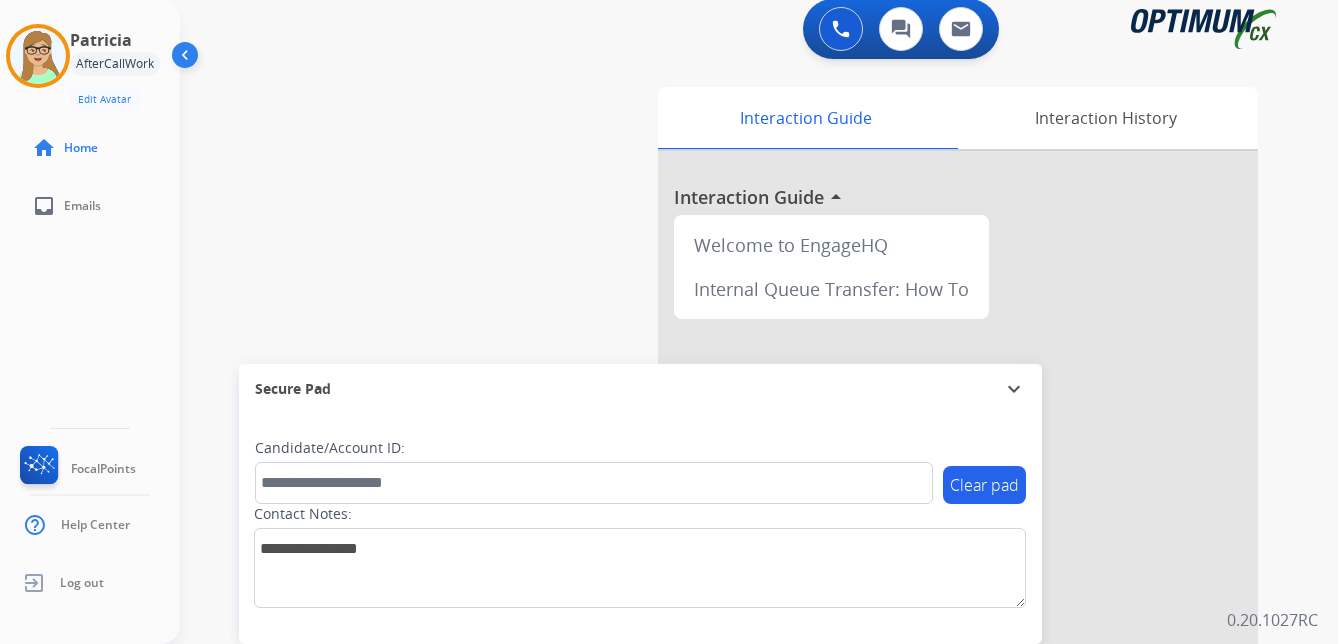 scroll, scrollTop: 0, scrollLeft: 0, axis: both 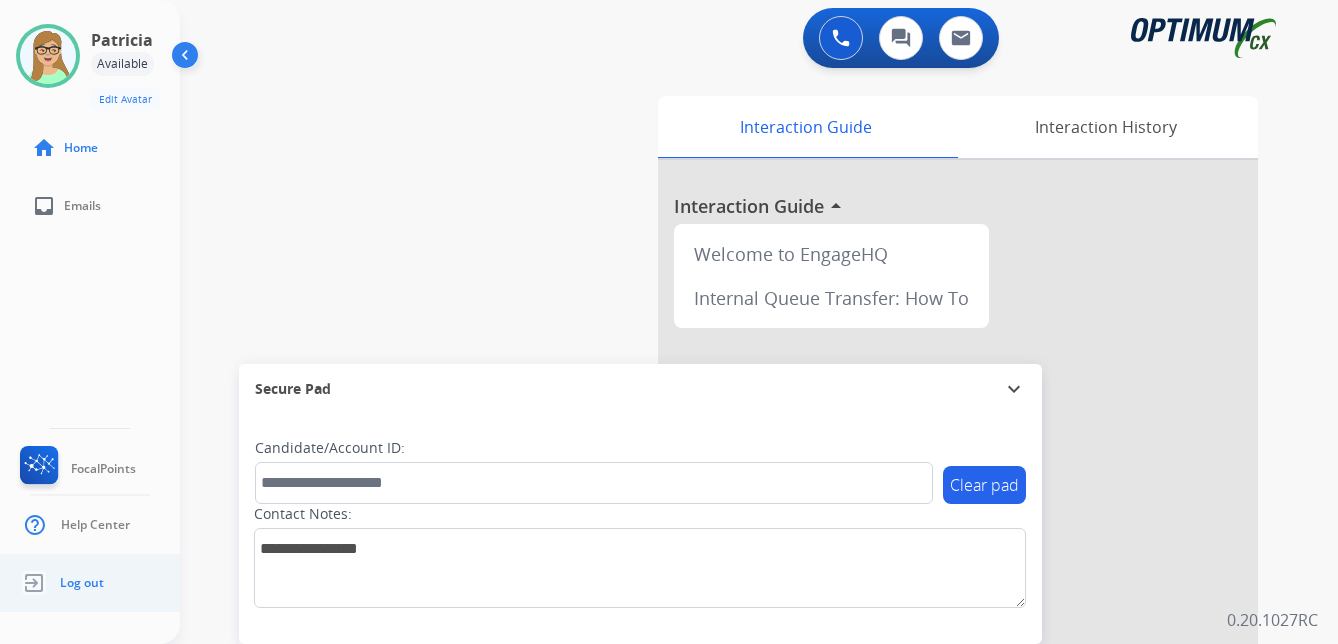 click on "Log out" 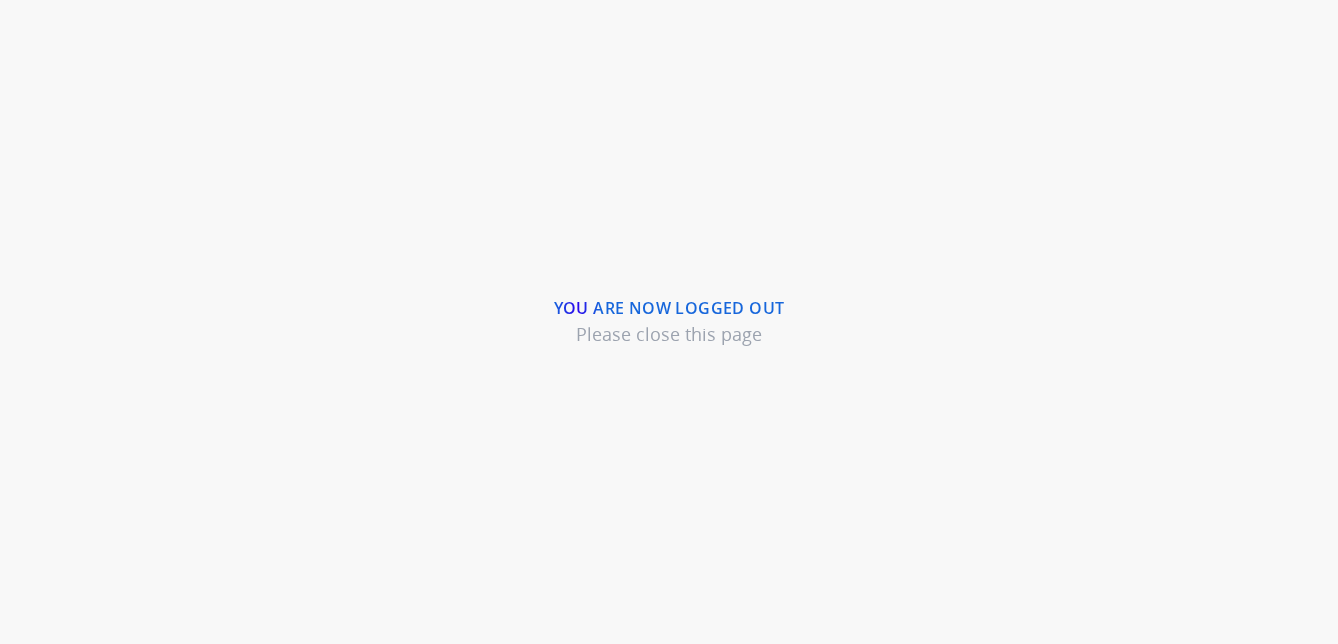 scroll, scrollTop: 0, scrollLeft: 0, axis: both 